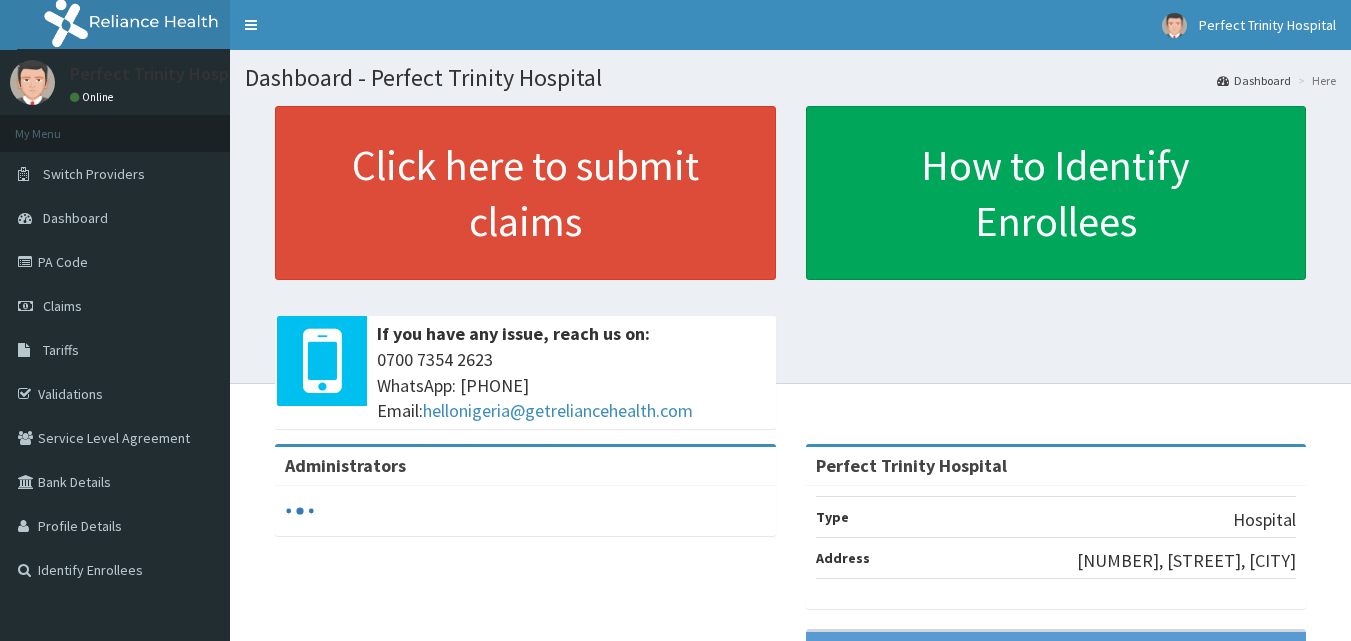 scroll, scrollTop: 0, scrollLeft: 0, axis: both 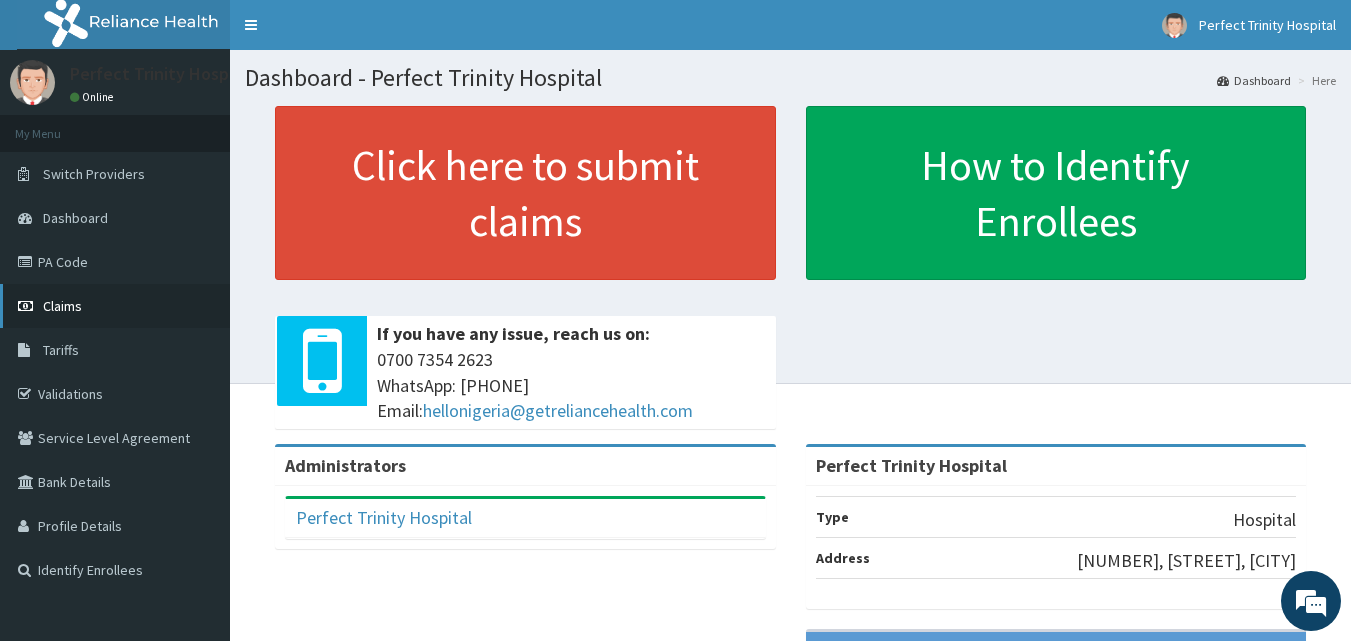 click on "Claims" at bounding box center [62, 306] 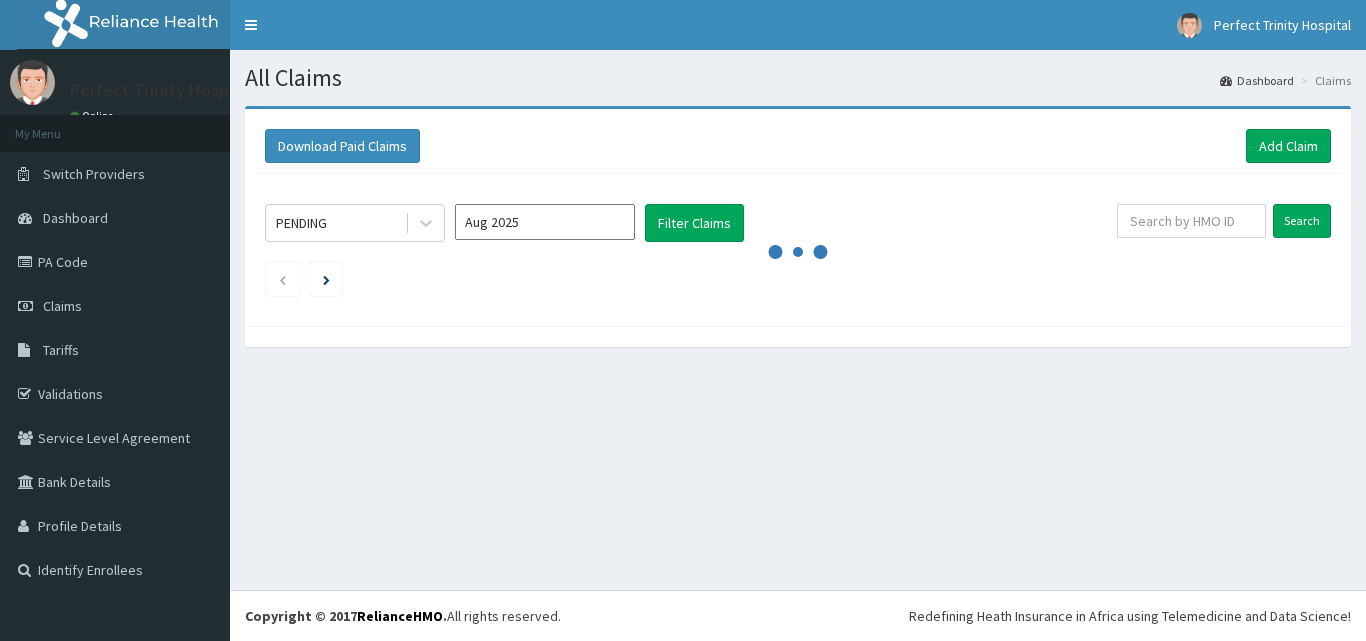 scroll, scrollTop: 0, scrollLeft: 0, axis: both 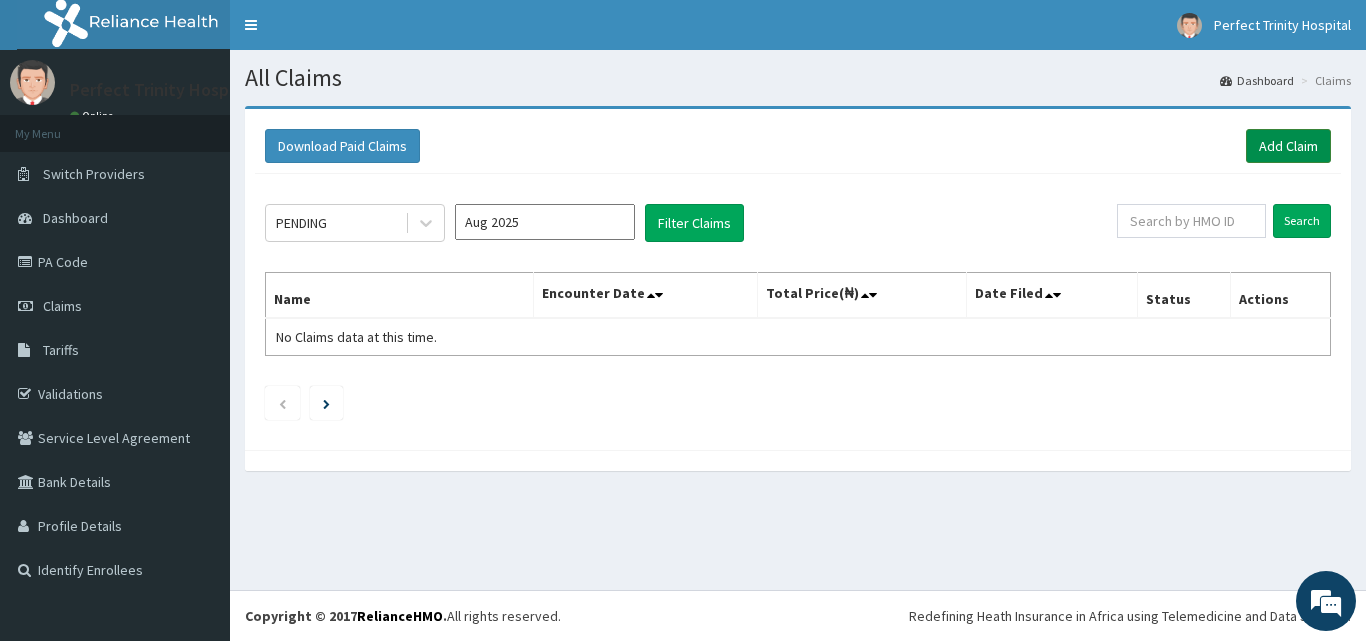 click on "Add Claim" at bounding box center [1288, 146] 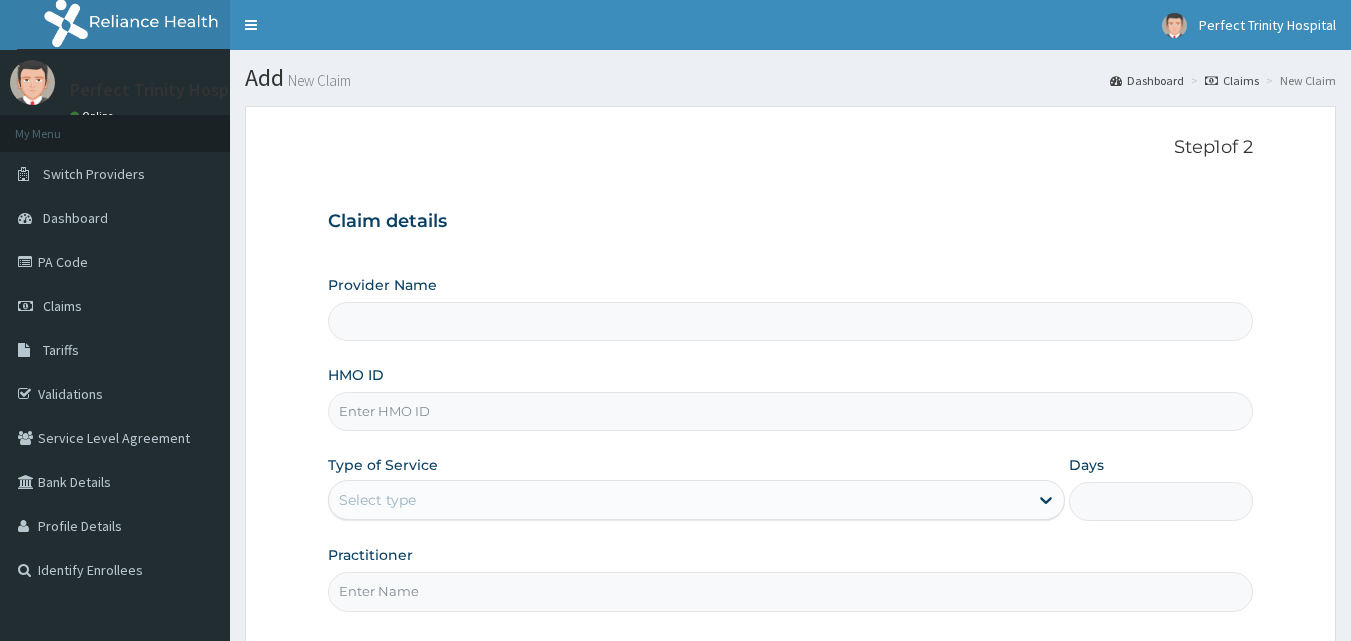 scroll, scrollTop: 0, scrollLeft: 0, axis: both 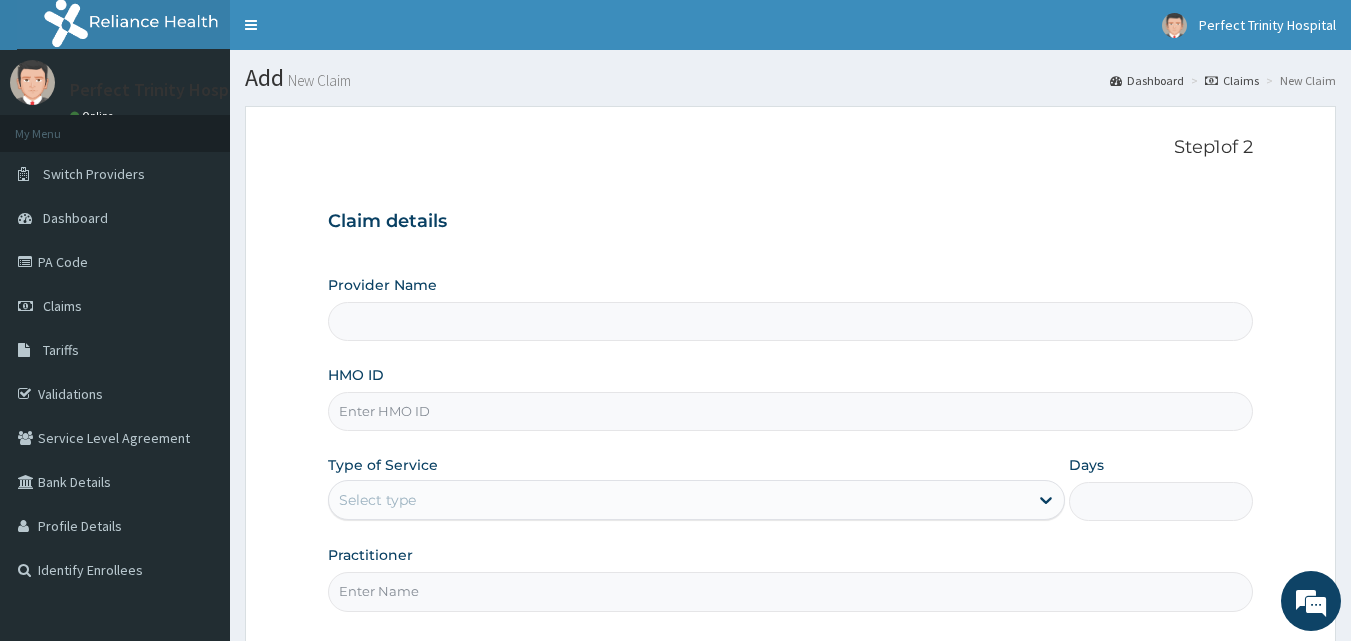 type on "Perfect Trinity Hospital" 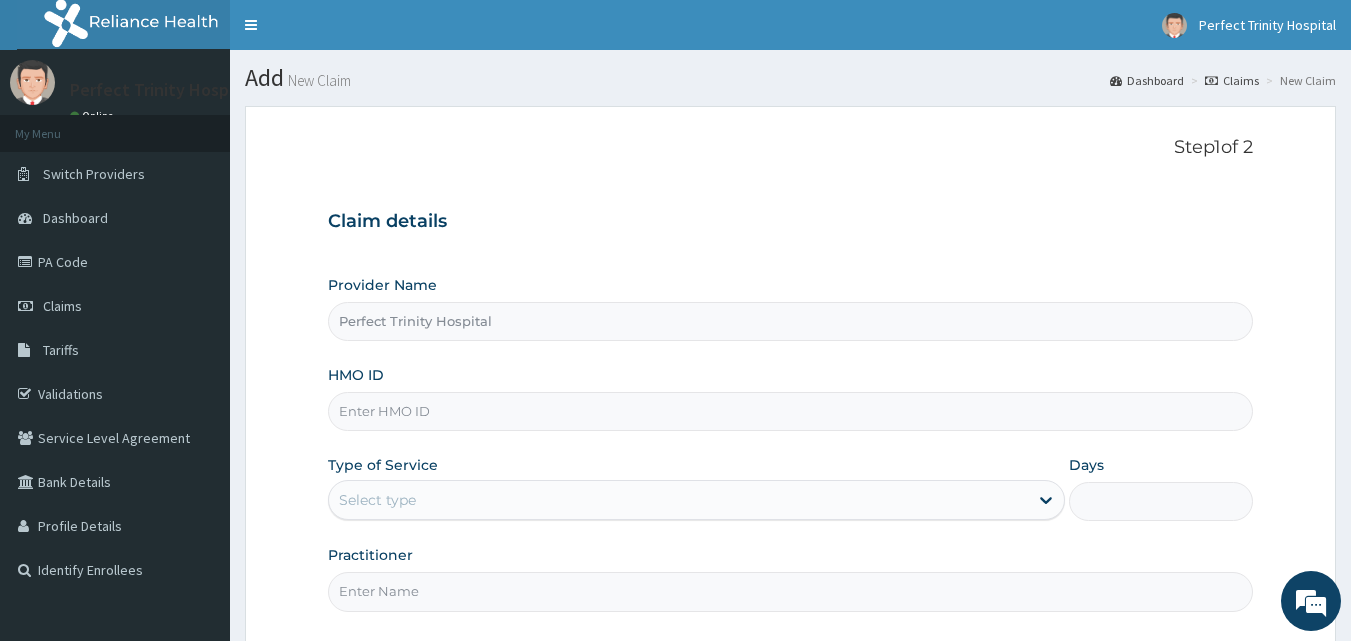 click on "HMO ID" at bounding box center [791, 411] 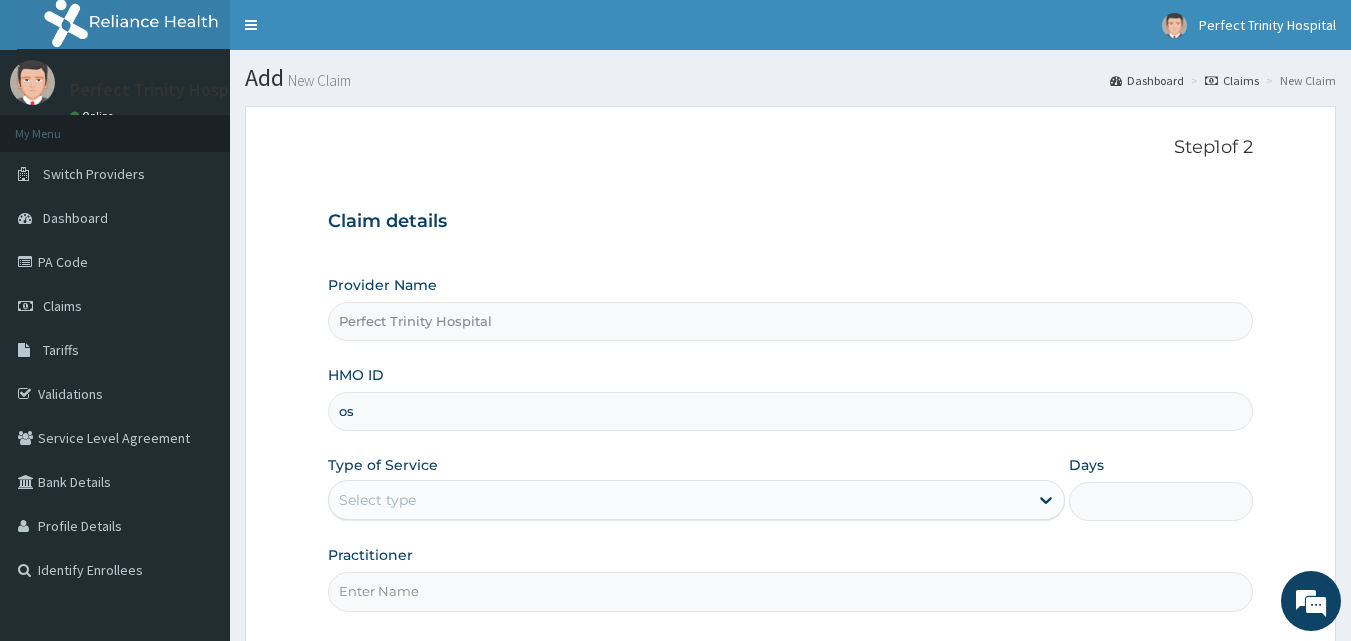 type on "o" 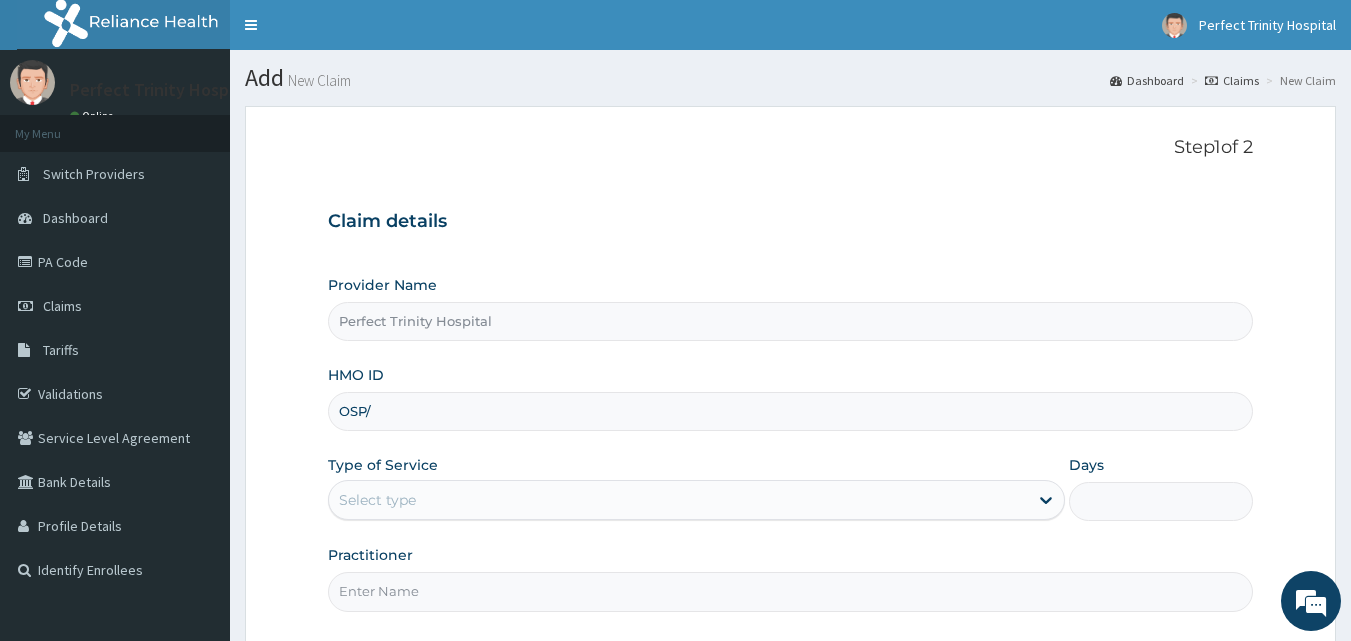 scroll, scrollTop: 0, scrollLeft: 0, axis: both 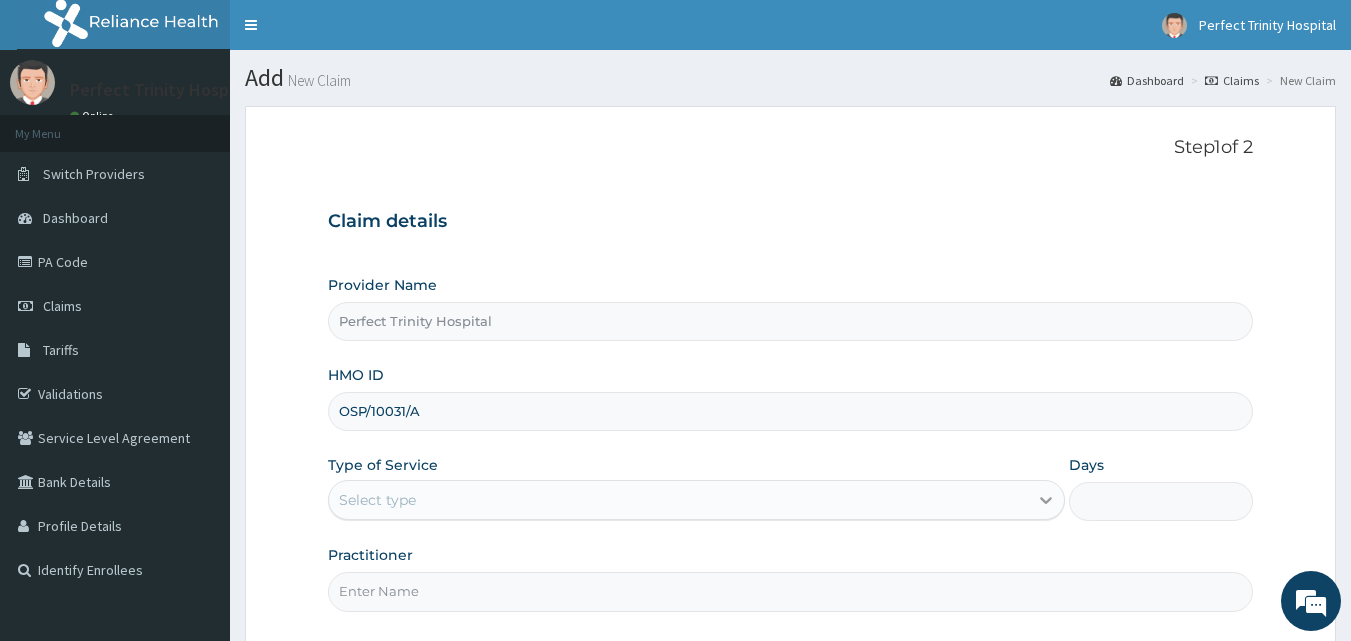 type on "OSP/10031/A" 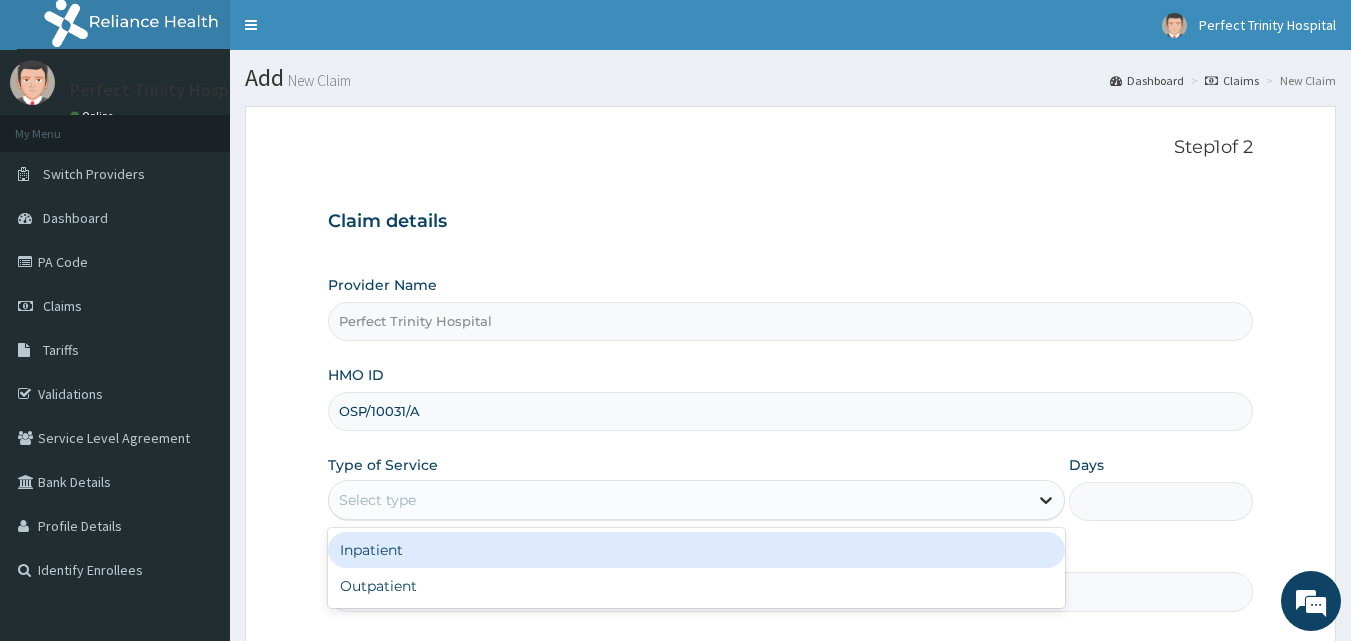 click 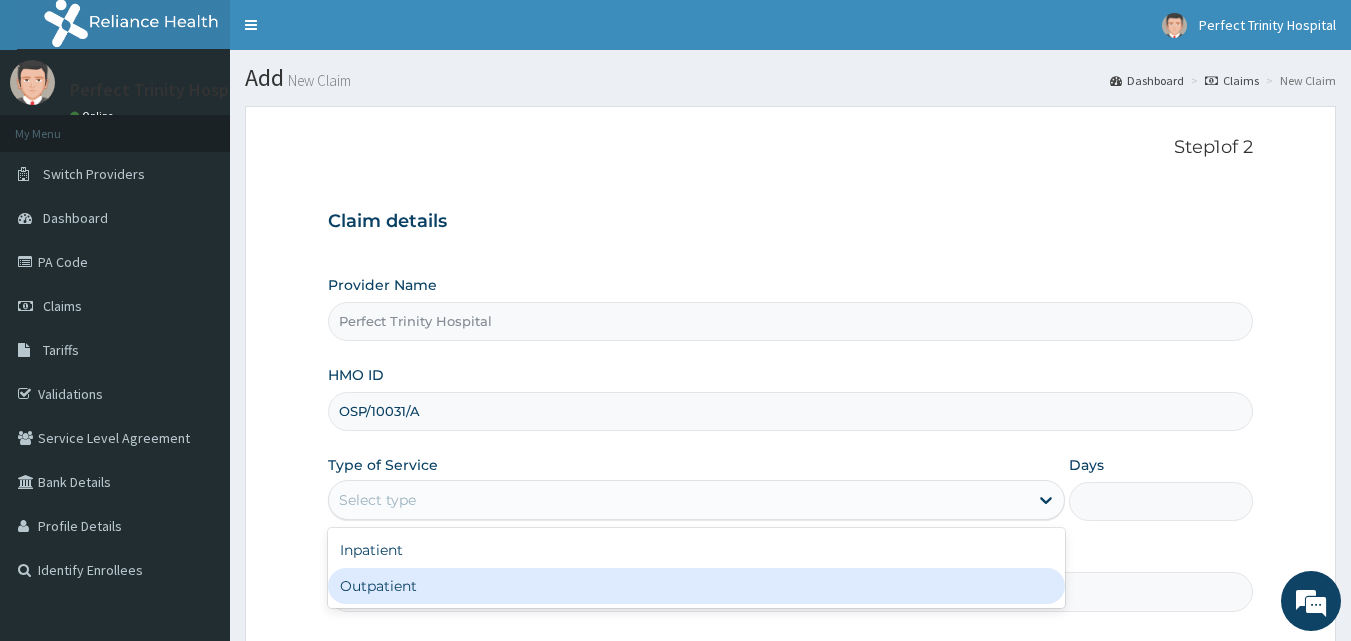 click on "Outpatient" at bounding box center [696, 586] 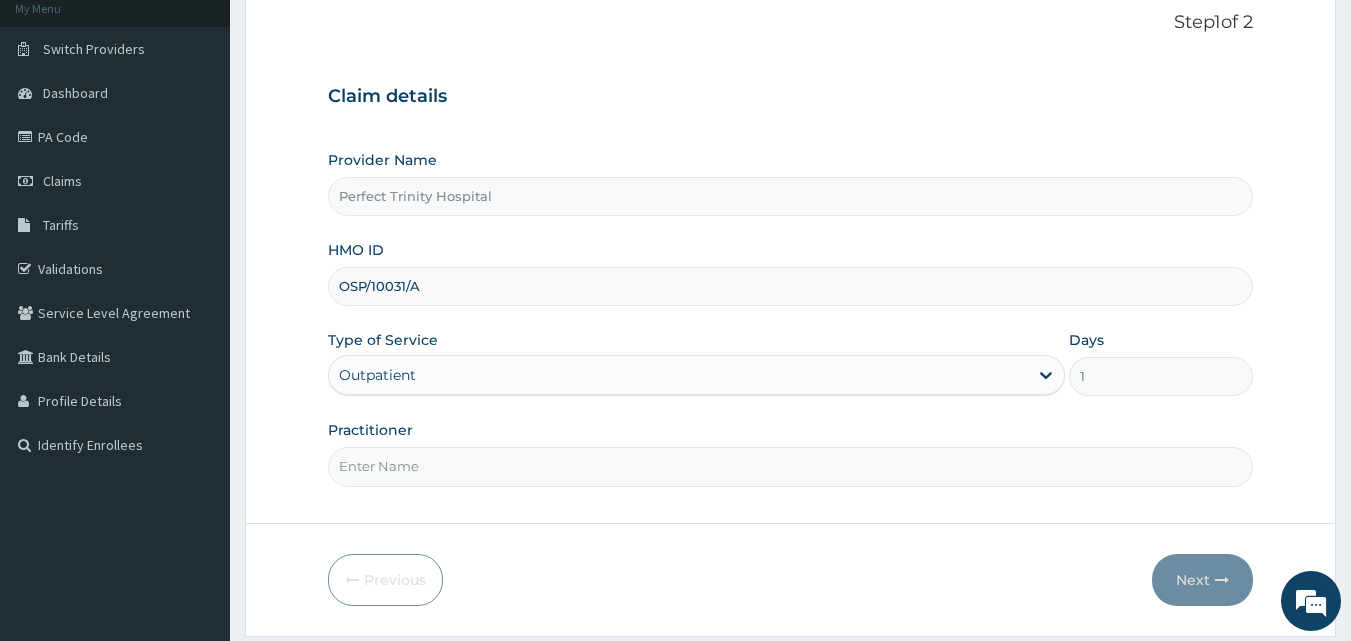 scroll, scrollTop: 187, scrollLeft: 0, axis: vertical 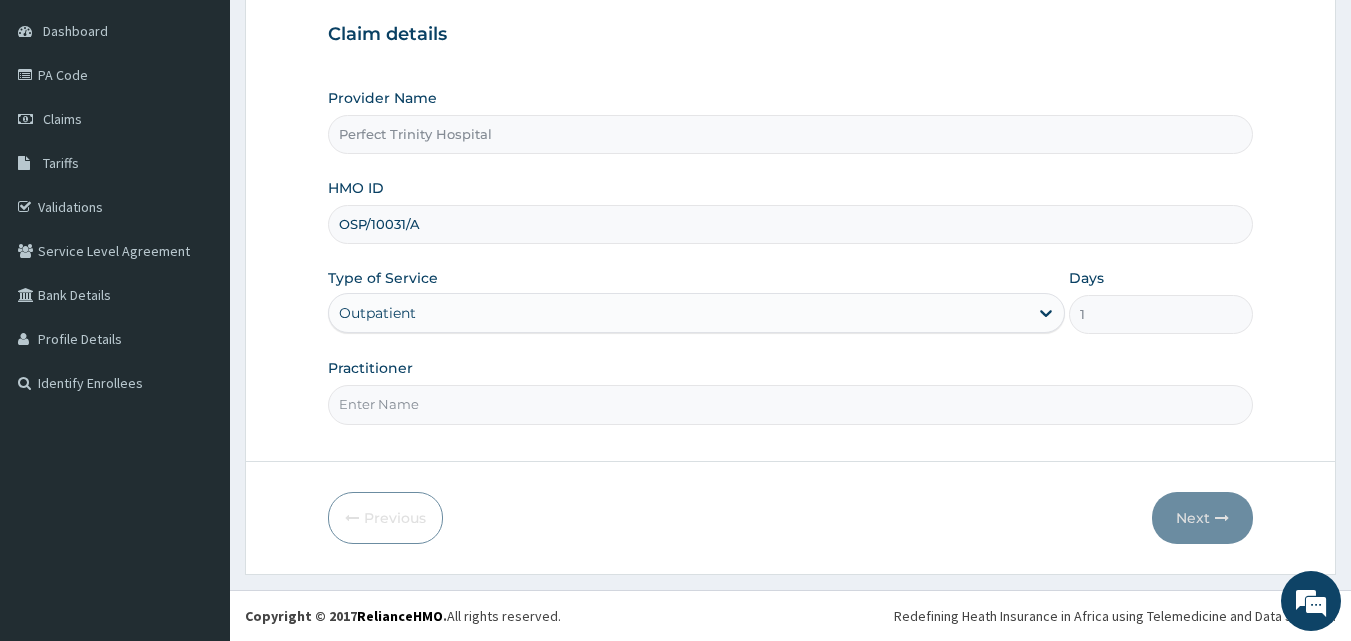 click on "Practitioner" at bounding box center (791, 404) 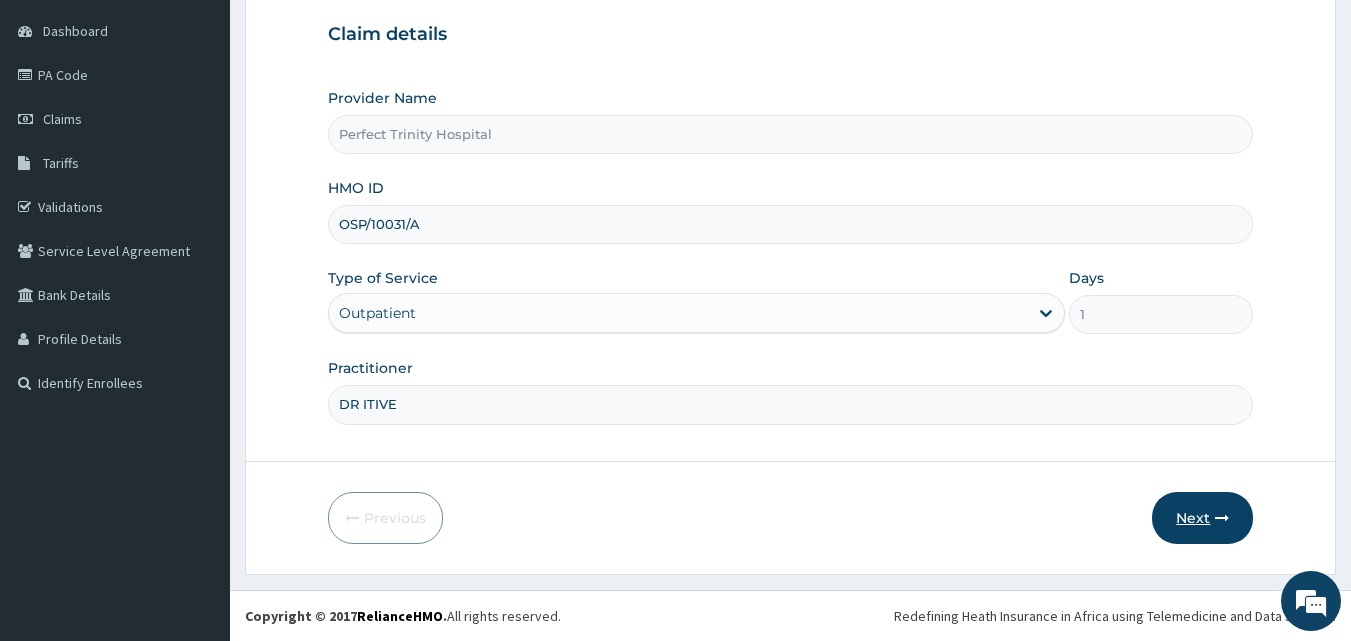type on "DR ITIVE" 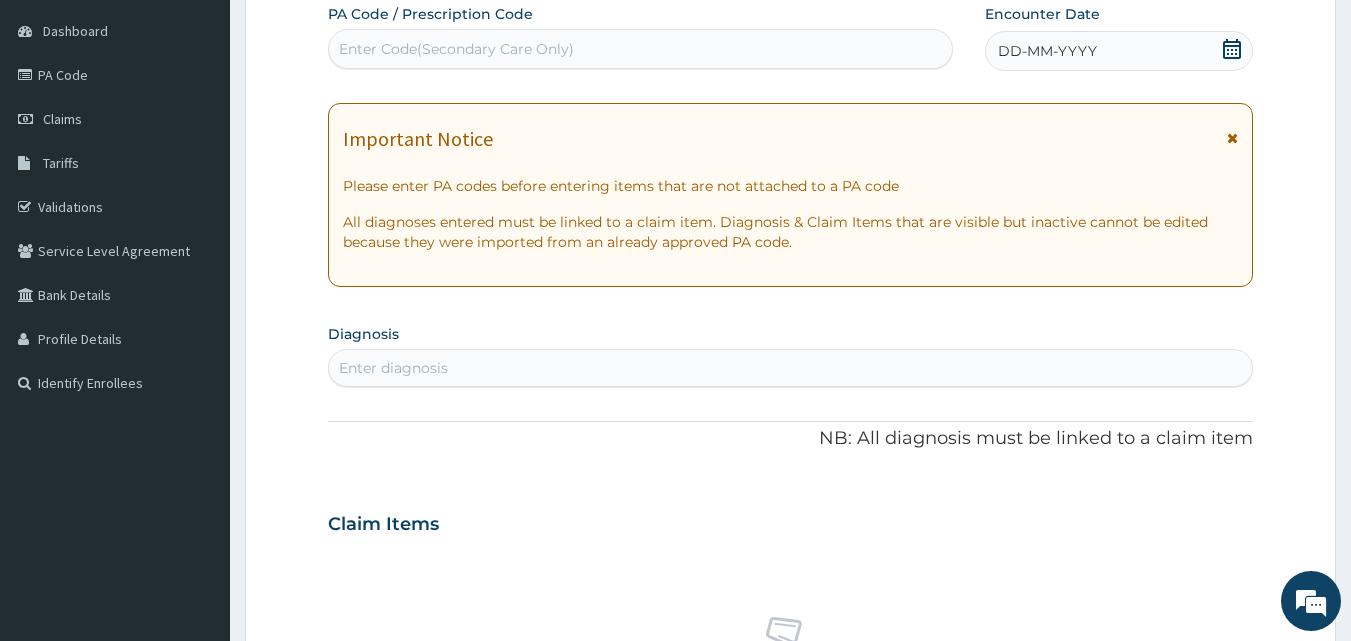 click on "DD-MM-YYYY" at bounding box center [1119, 51] 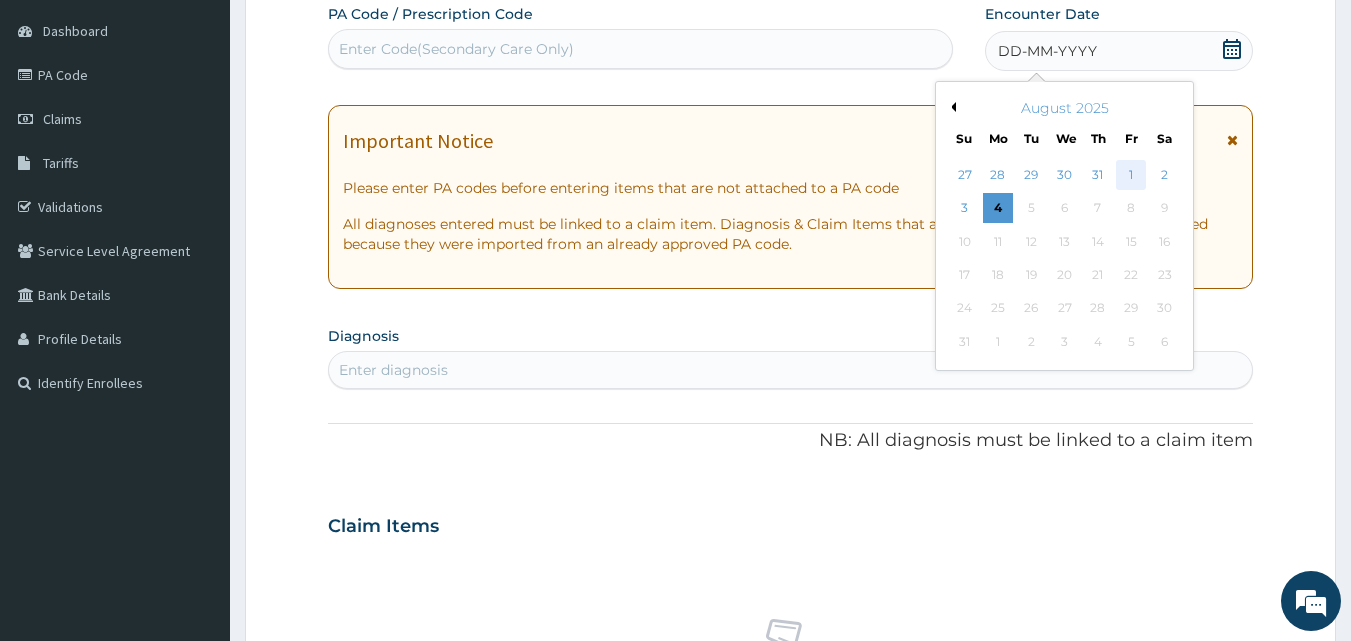 click on "1" at bounding box center [1131, 175] 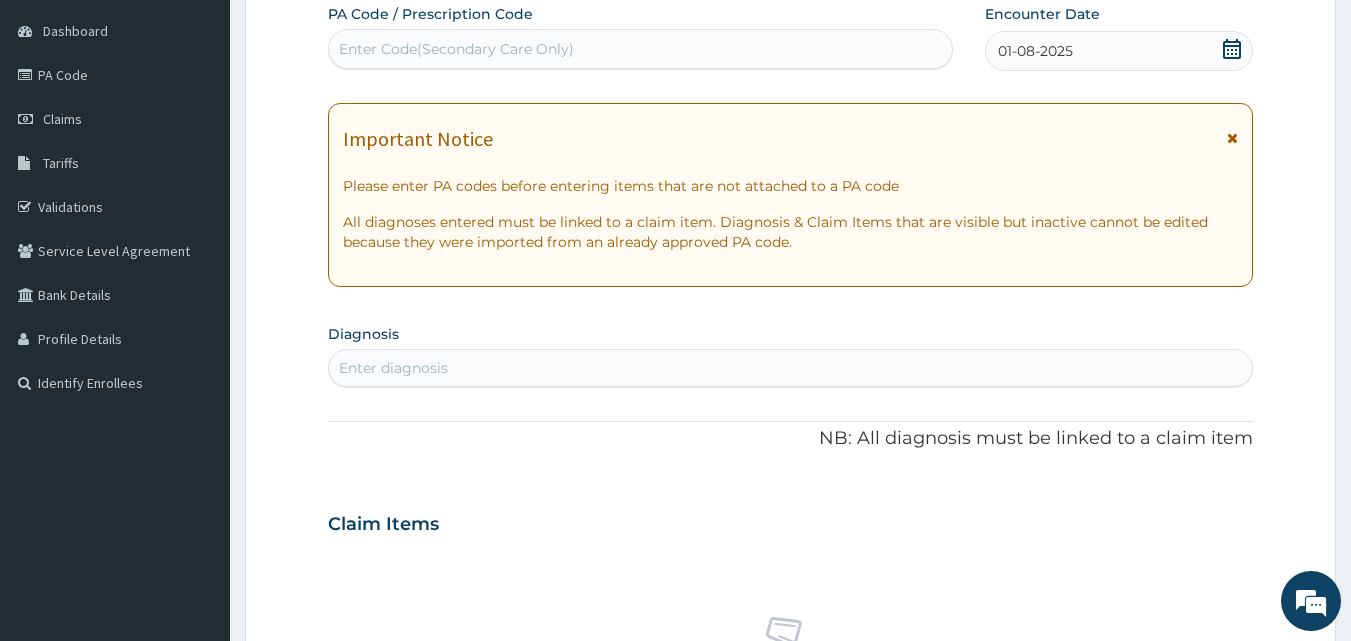 click at bounding box center (1232, 138) 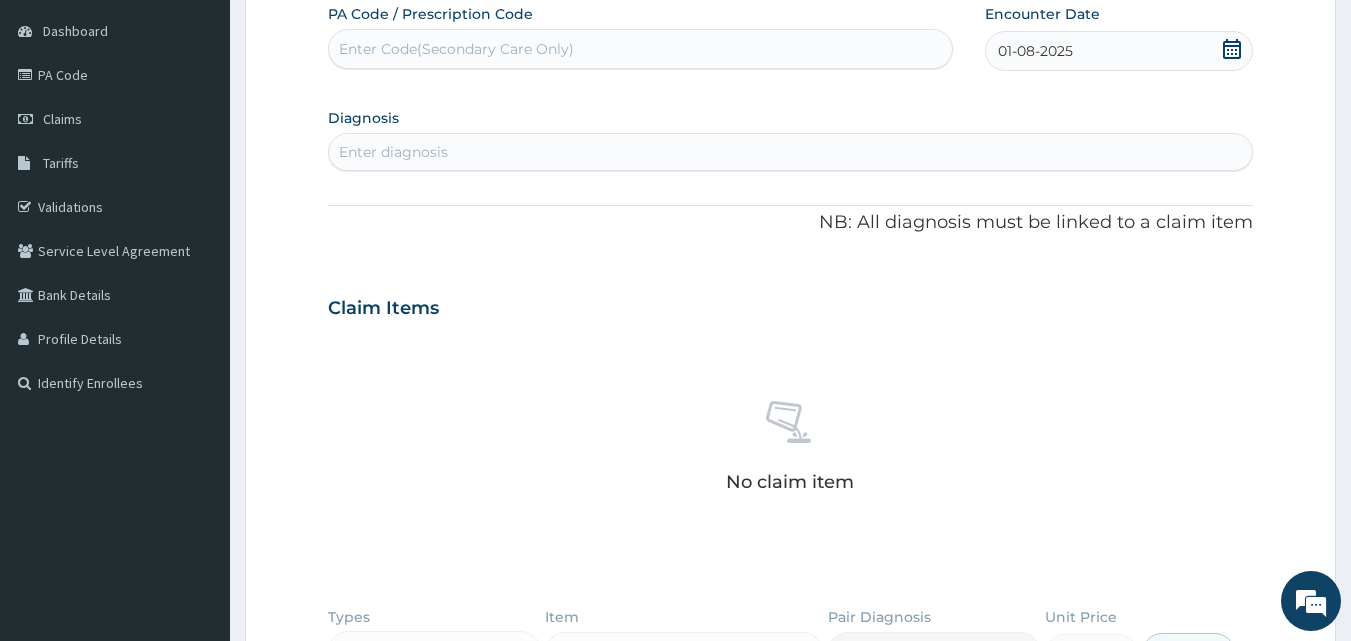 click on "Enter diagnosis" at bounding box center (791, 152) 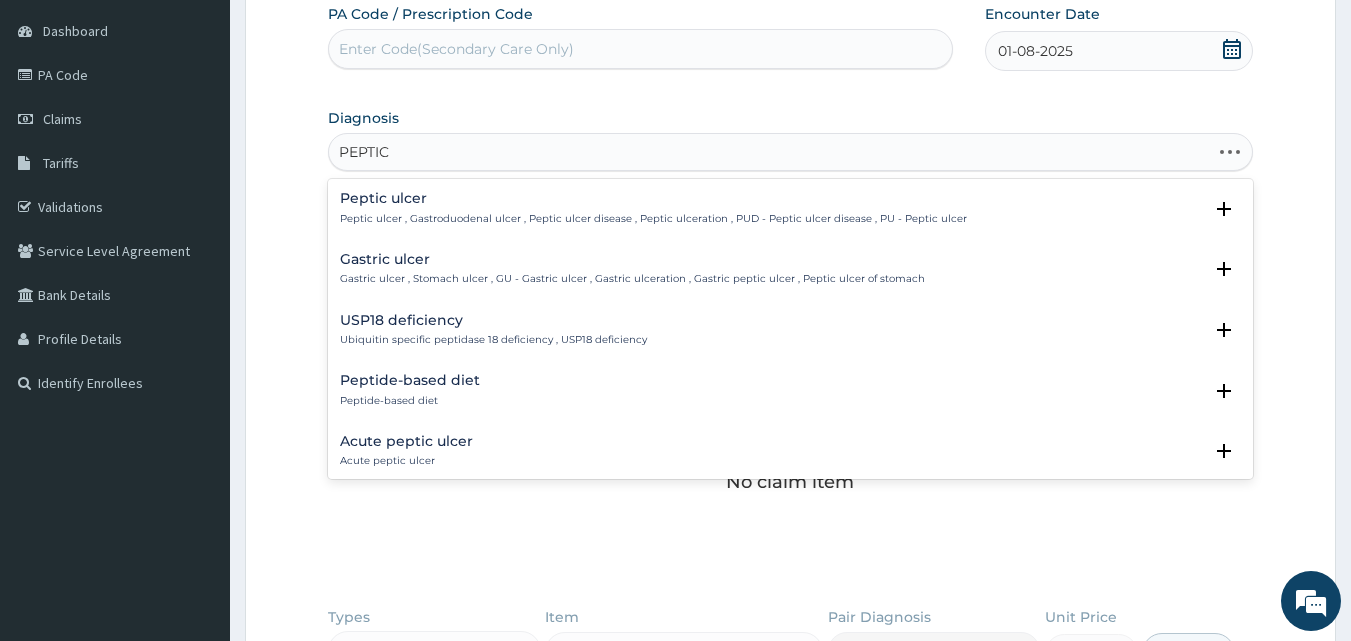 type on "PEPTIC" 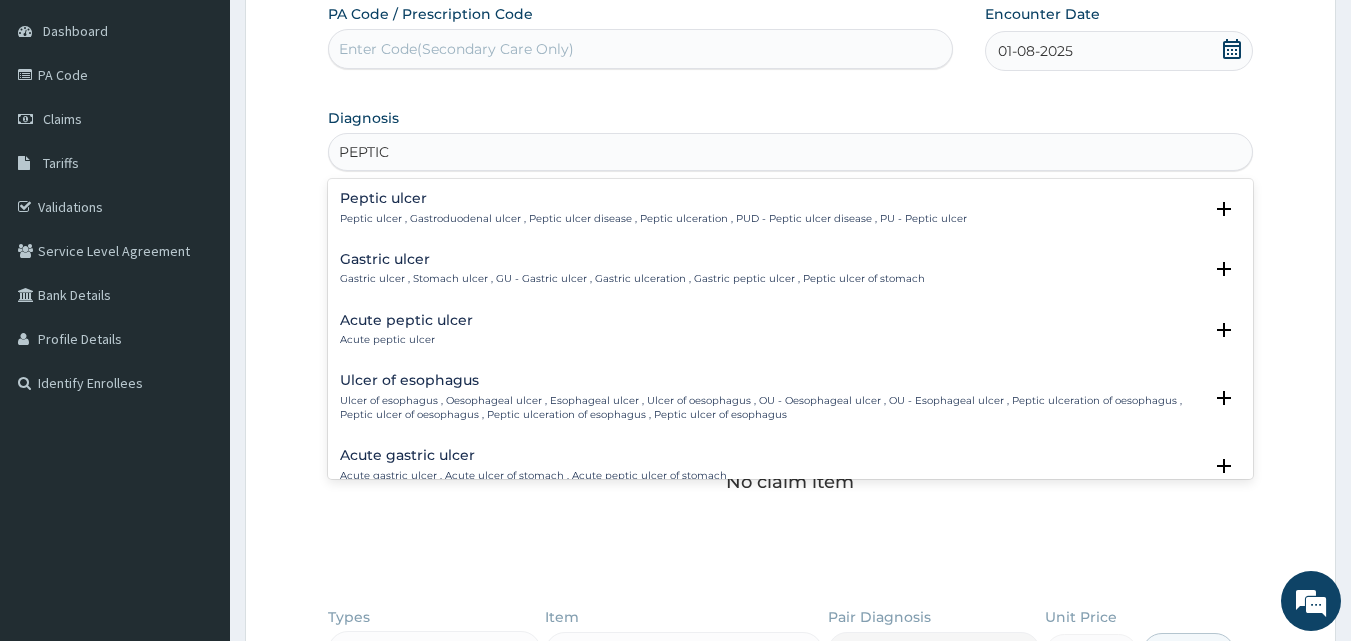 click on "Acute peptic ulcer Acute peptic ulcer" at bounding box center [406, 330] 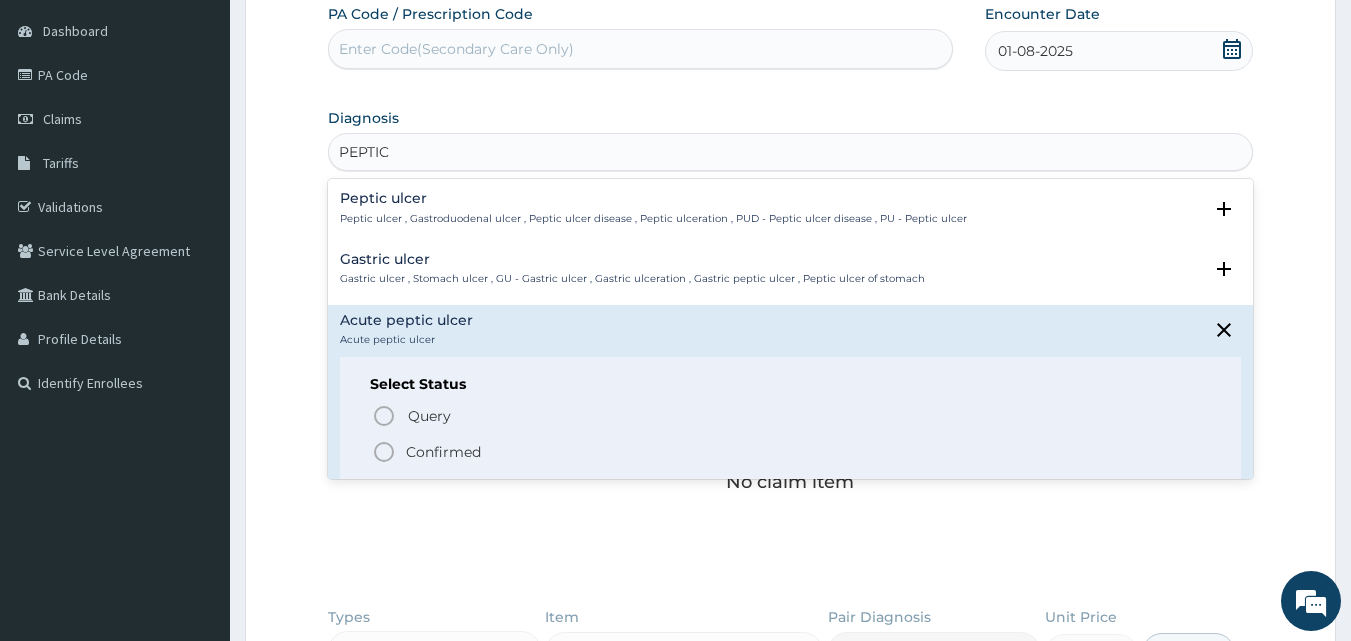 click on "Select Status Query Query covers suspected (?), Keep in view (kiv), Ruled out (r/o) Confirmed" at bounding box center [791, 420] 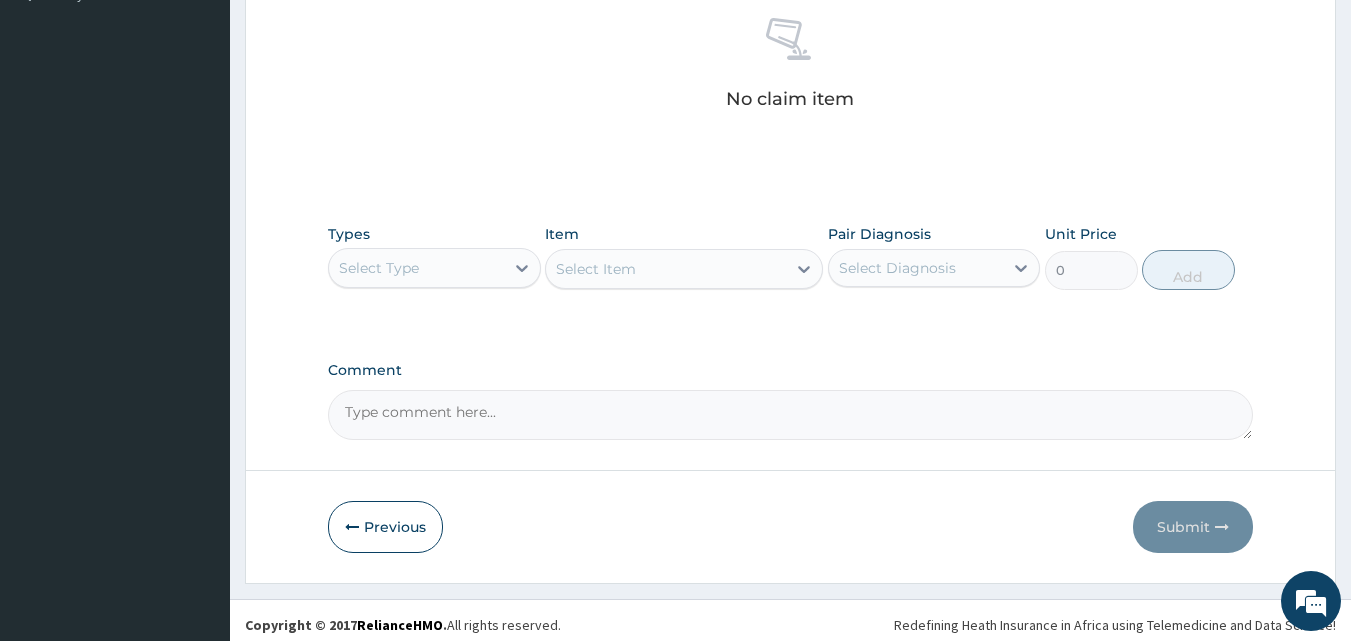 scroll, scrollTop: 585, scrollLeft: 0, axis: vertical 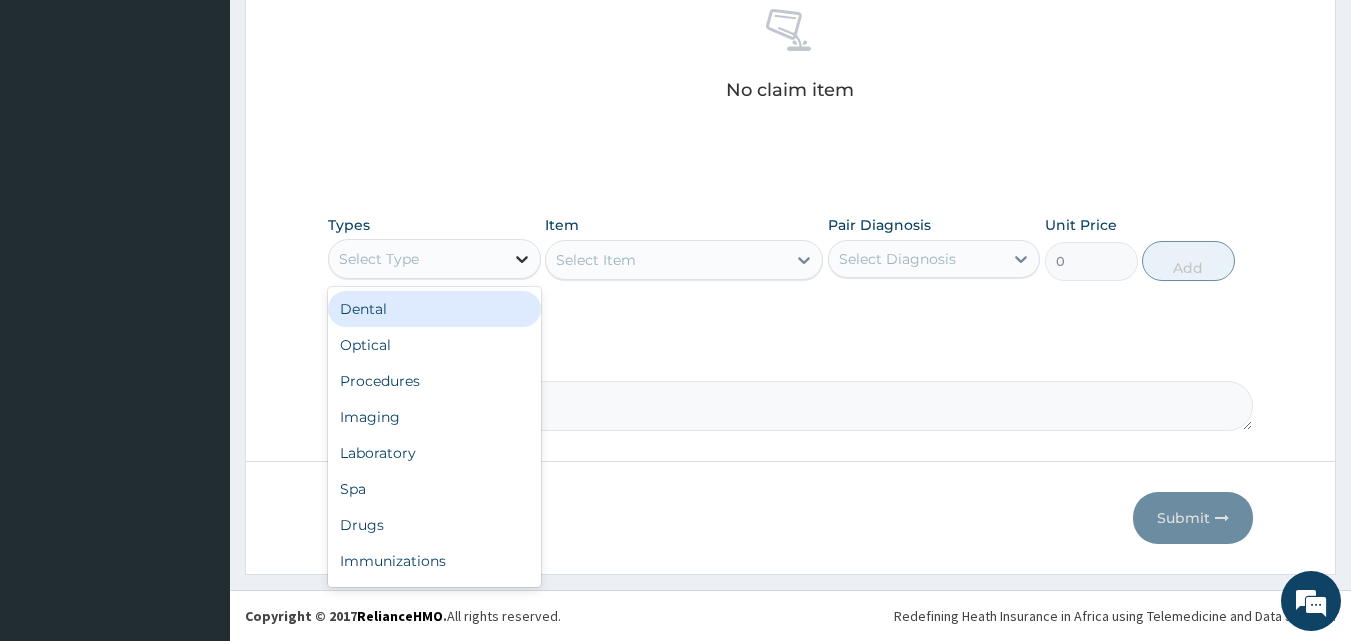 click 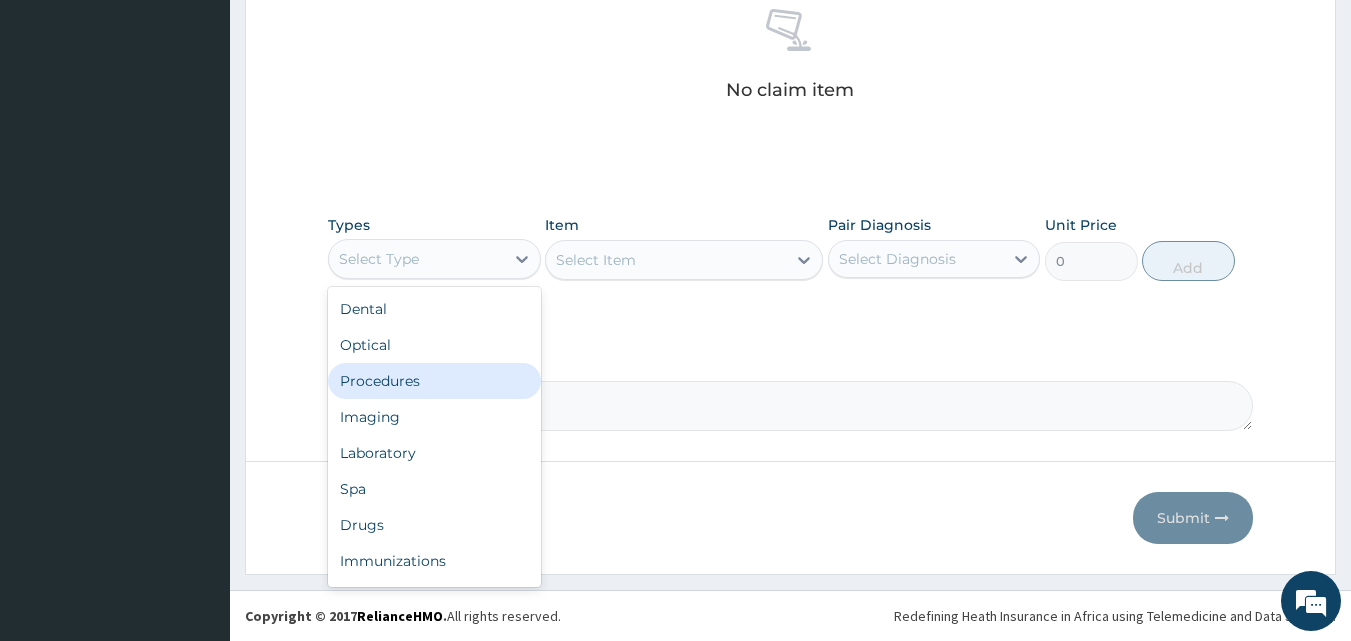 click on "Procedures" at bounding box center (434, 381) 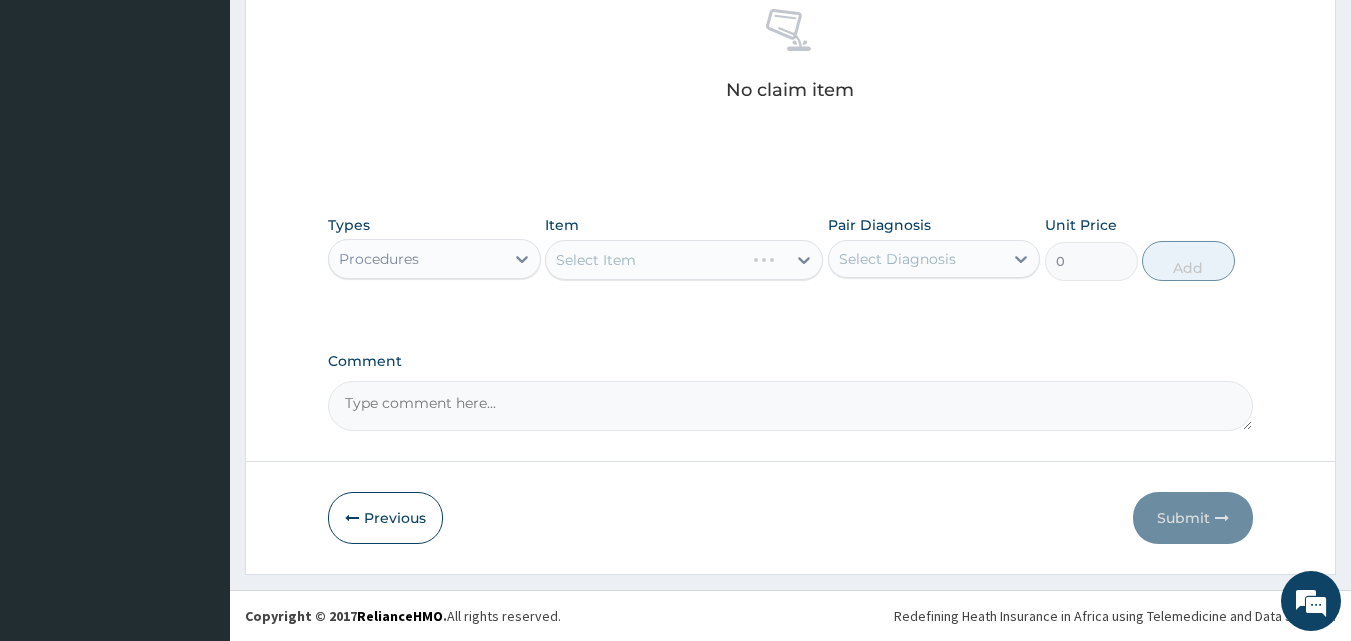 click on "Select Item" at bounding box center (684, 260) 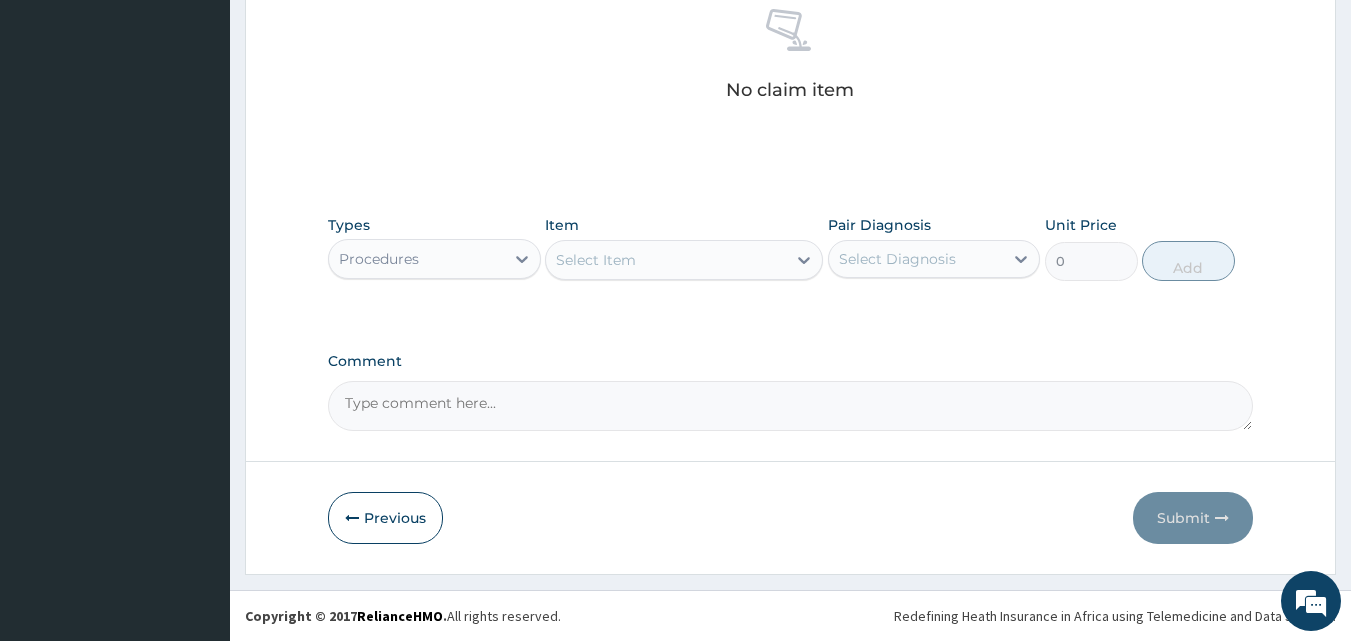 click 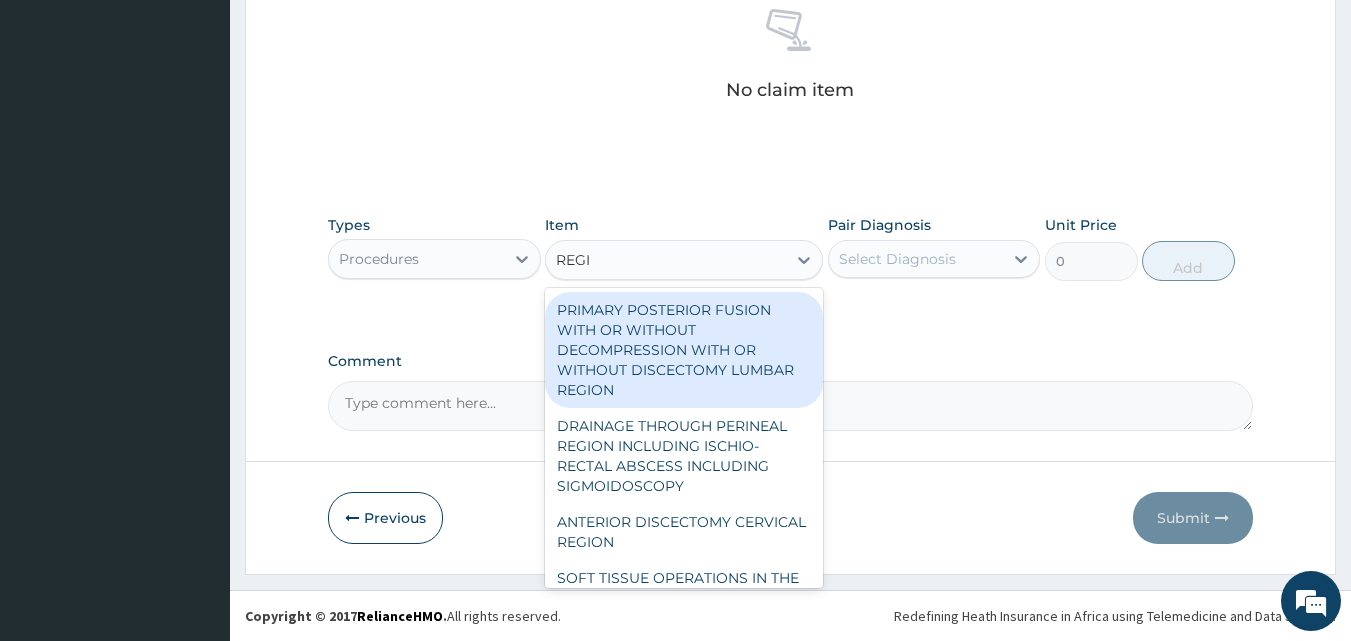type on "REGIS" 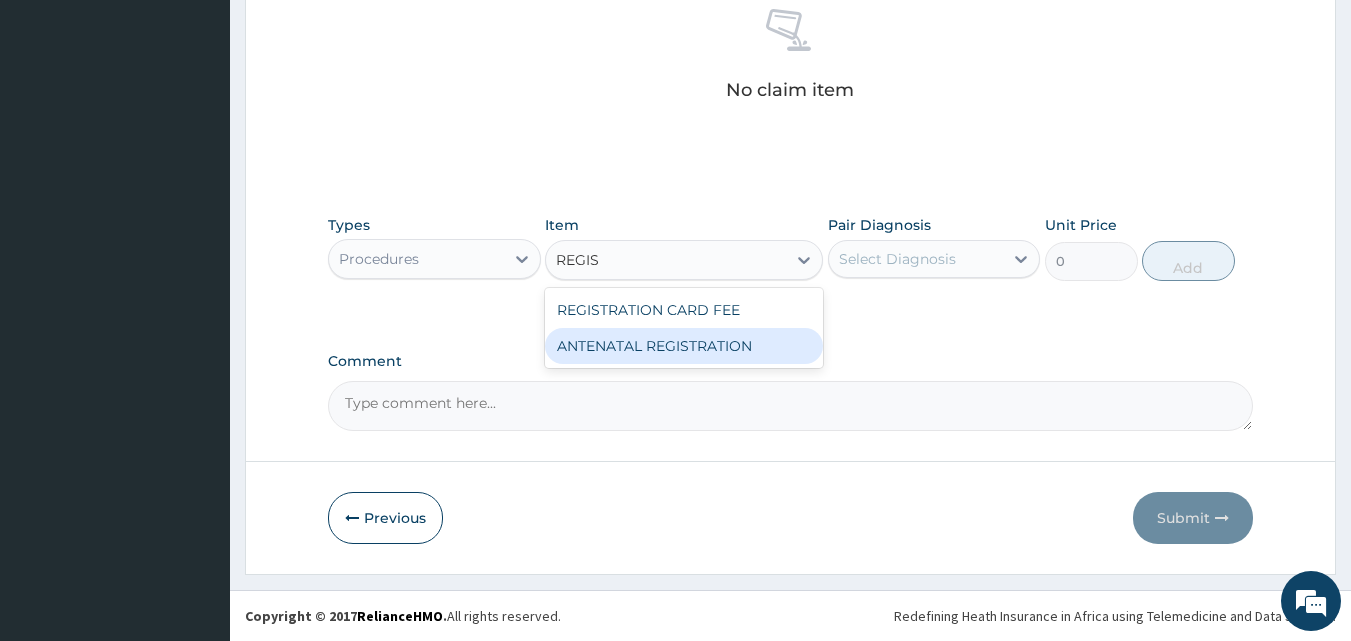 click on "ANTENATAL REGISTRATION" at bounding box center (684, 346) 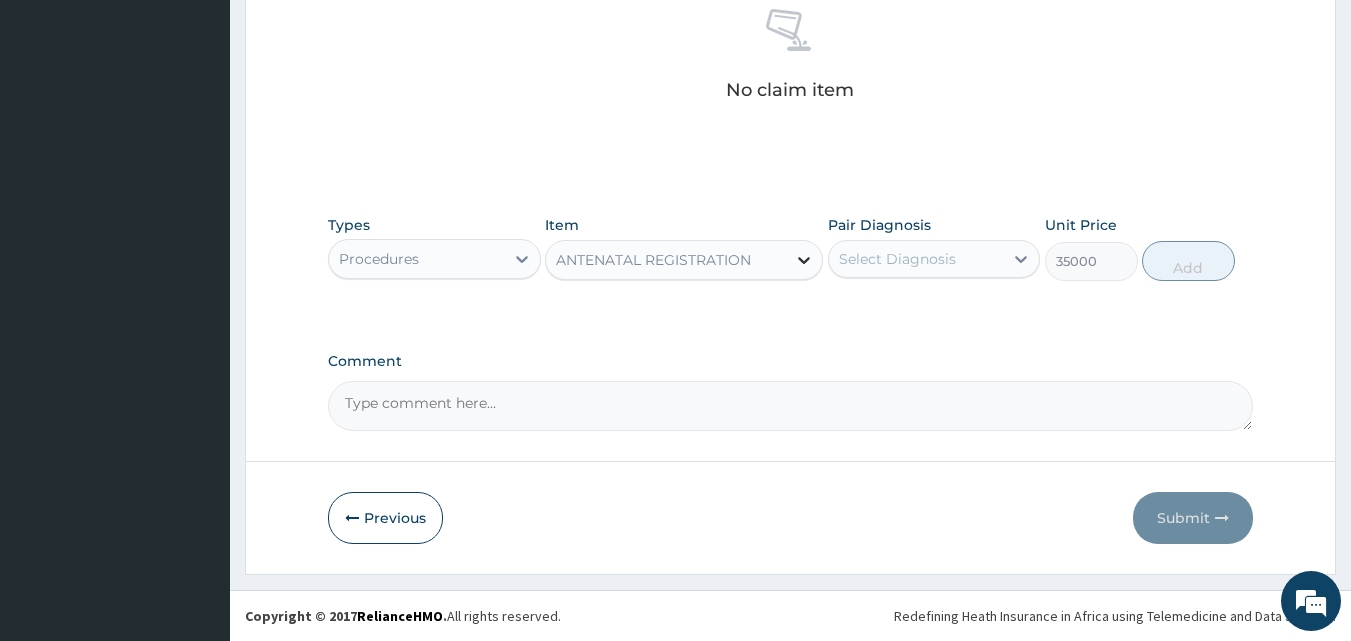 click 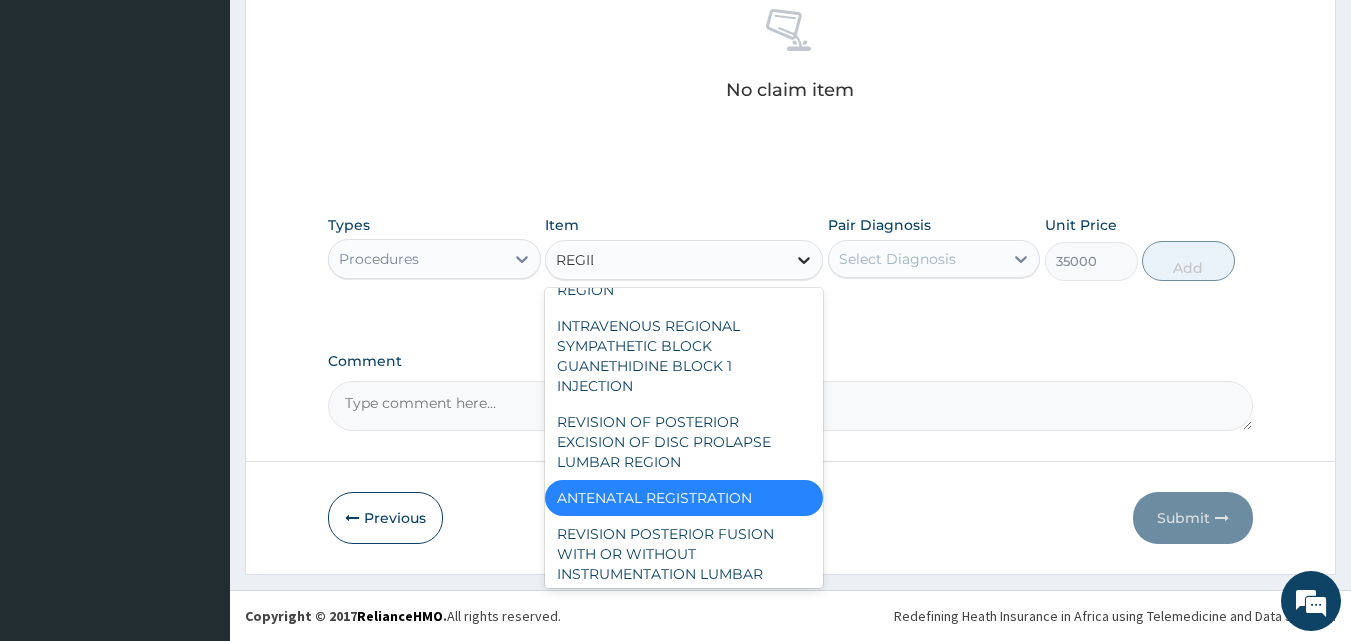 scroll, scrollTop: 0, scrollLeft: 0, axis: both 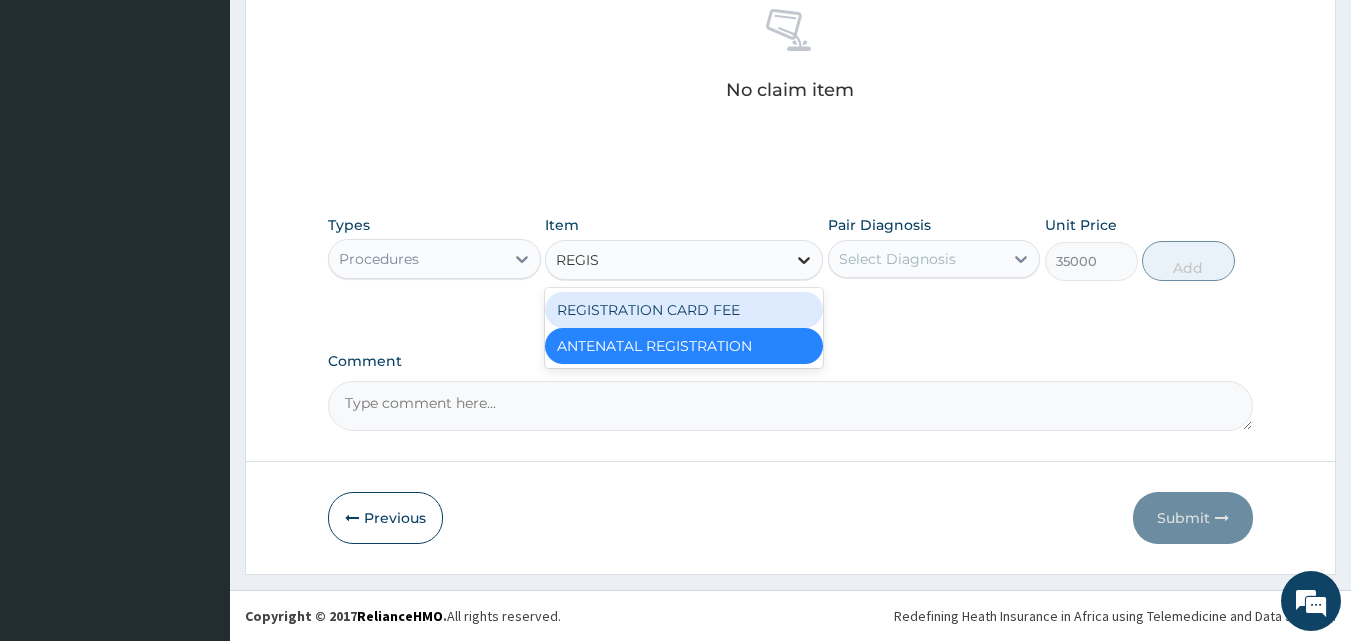 type on "REGIST" 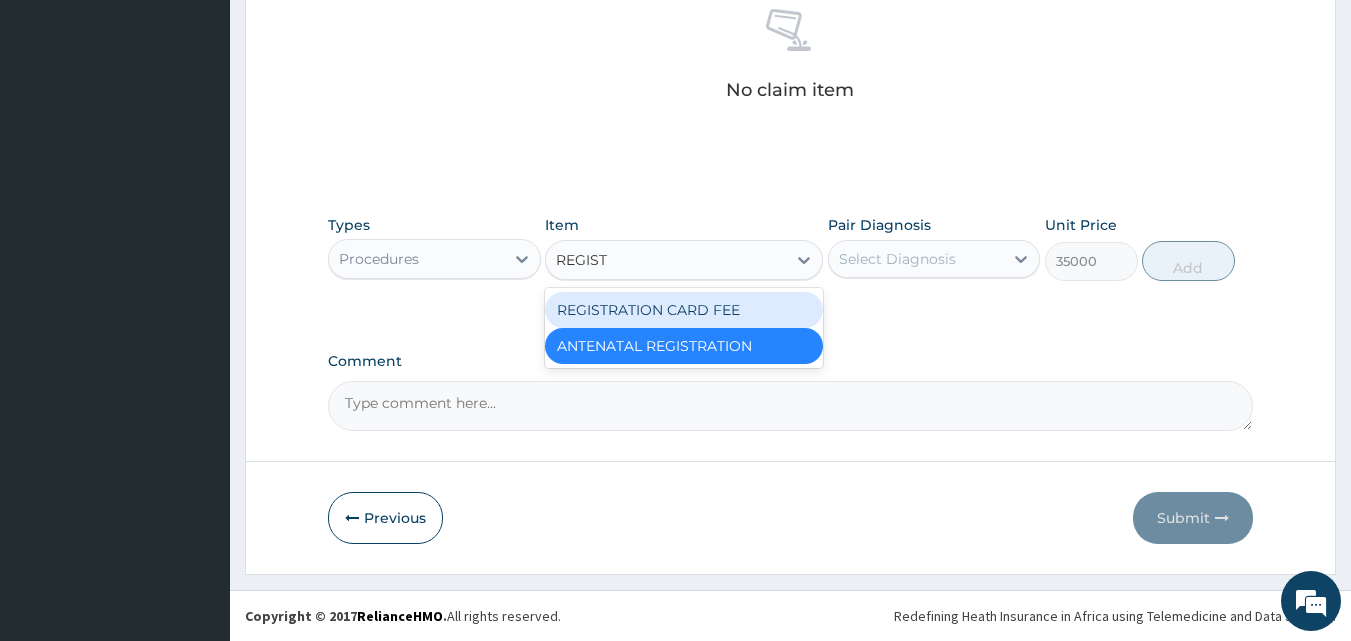 click on "REGISTRATION CARD FEE" at bounding box center (684, 310) 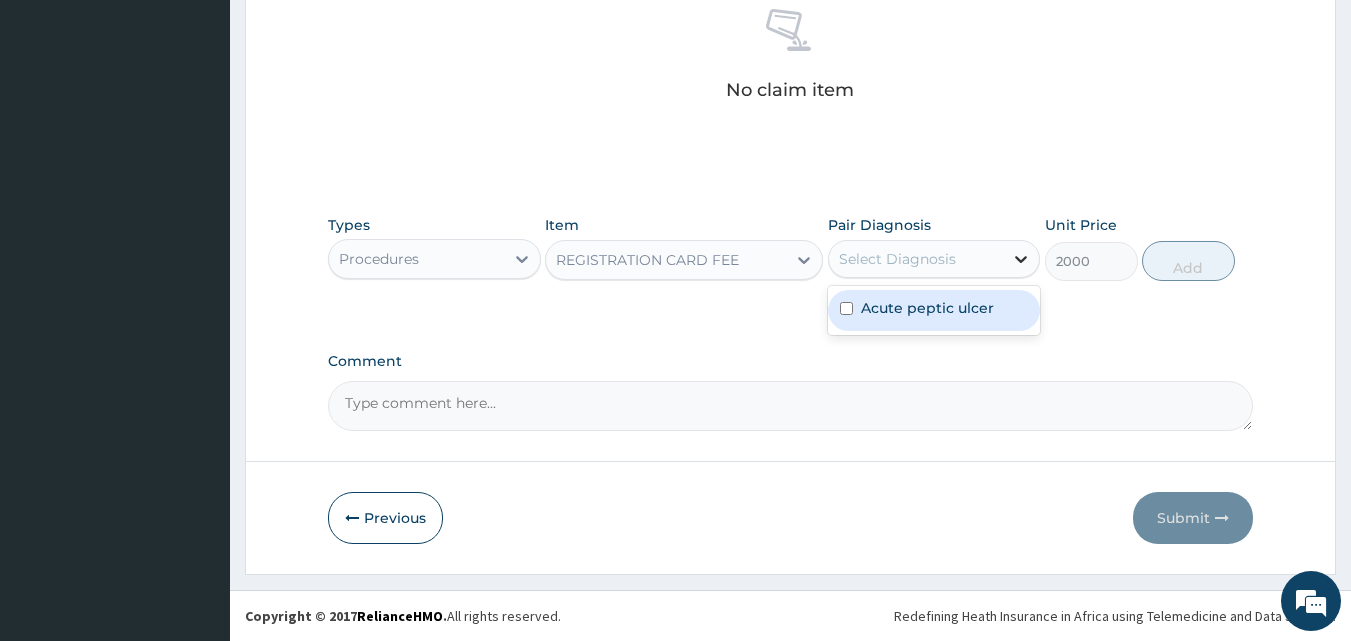 click 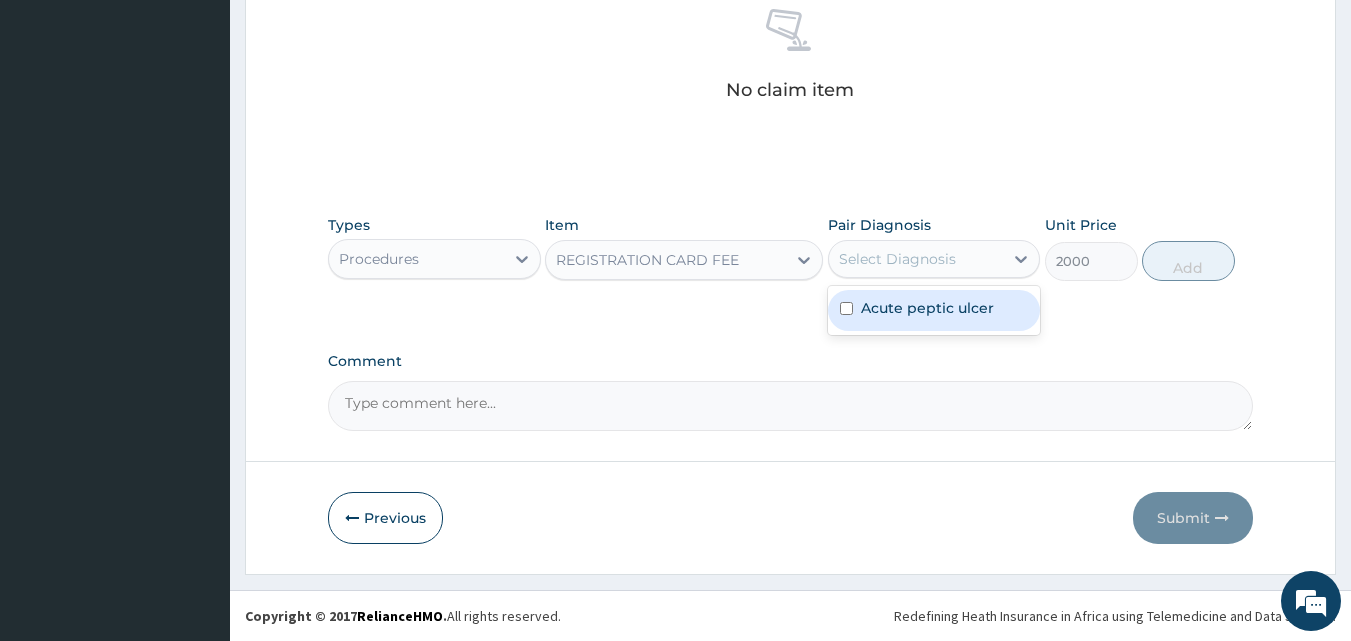click at bounding box center [846, 308] 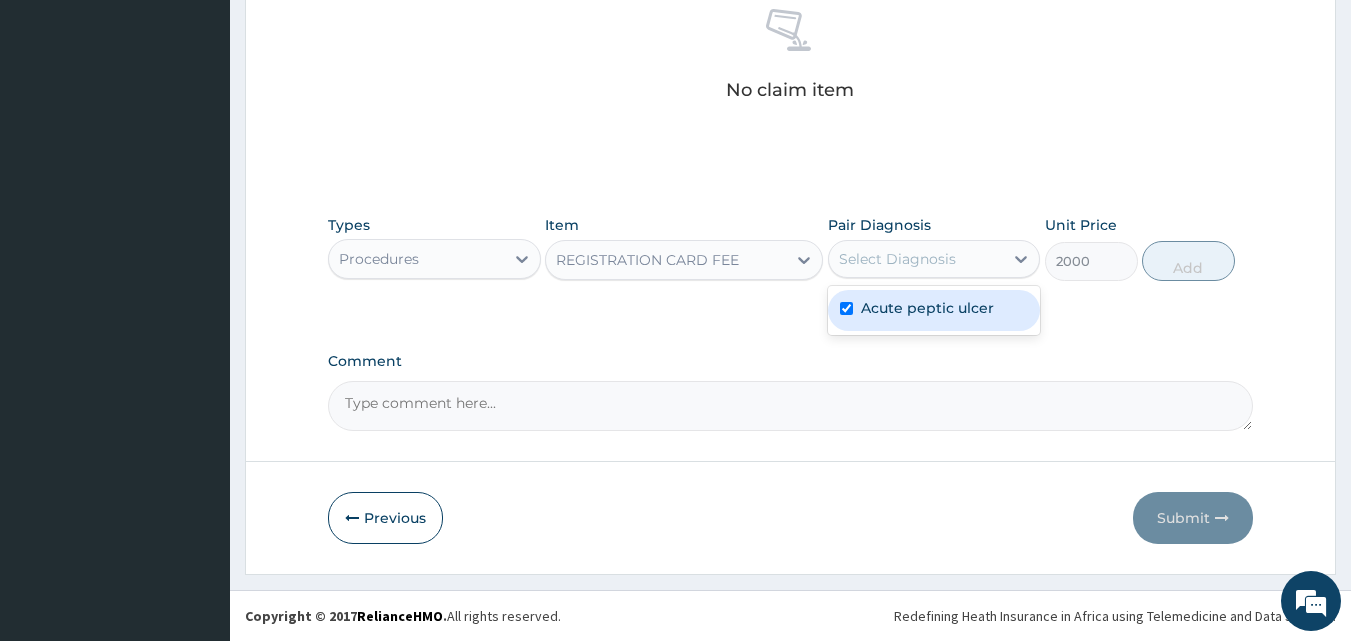 checkbox on "true" 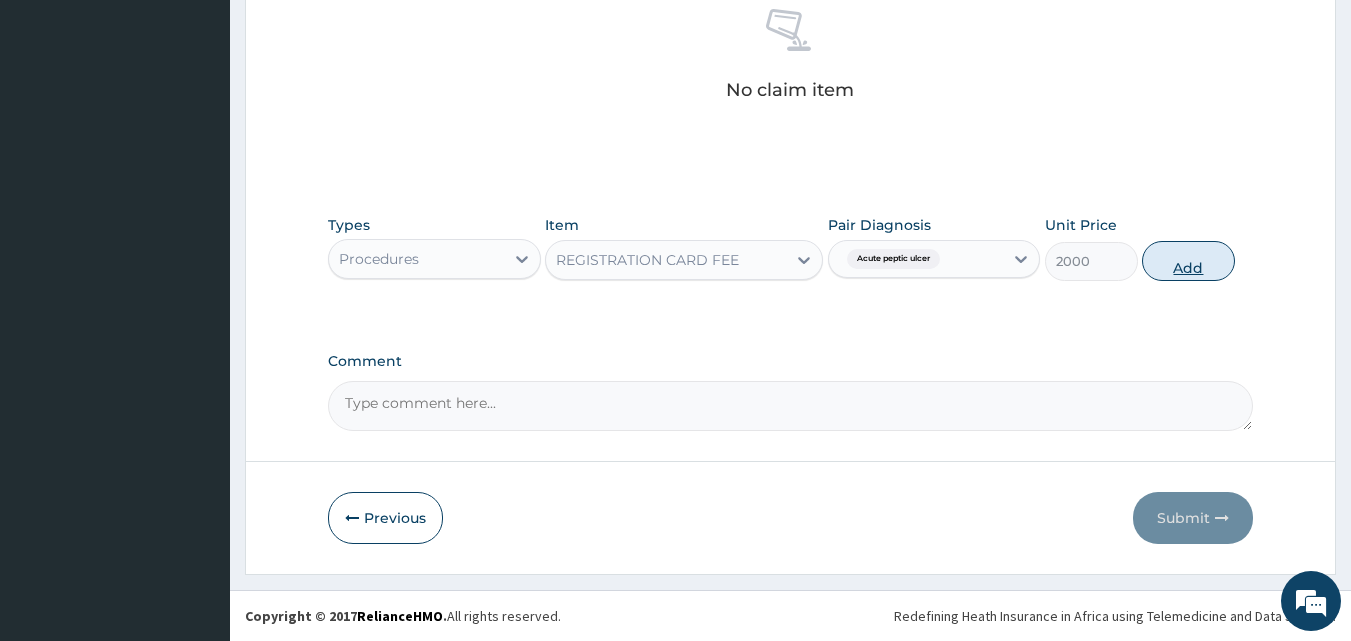 click on "Add" at bounding box center [1188, 261] 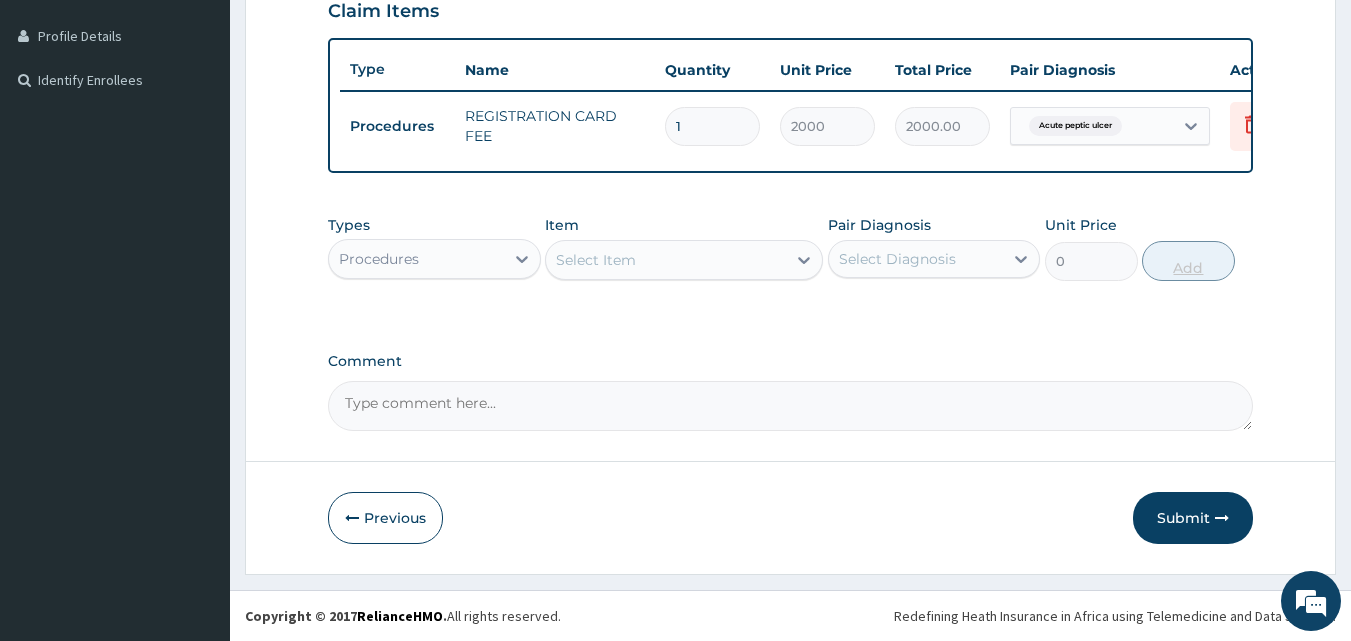 scroll, scrollTop: 505, scrollLeft: 0, axis: vertical 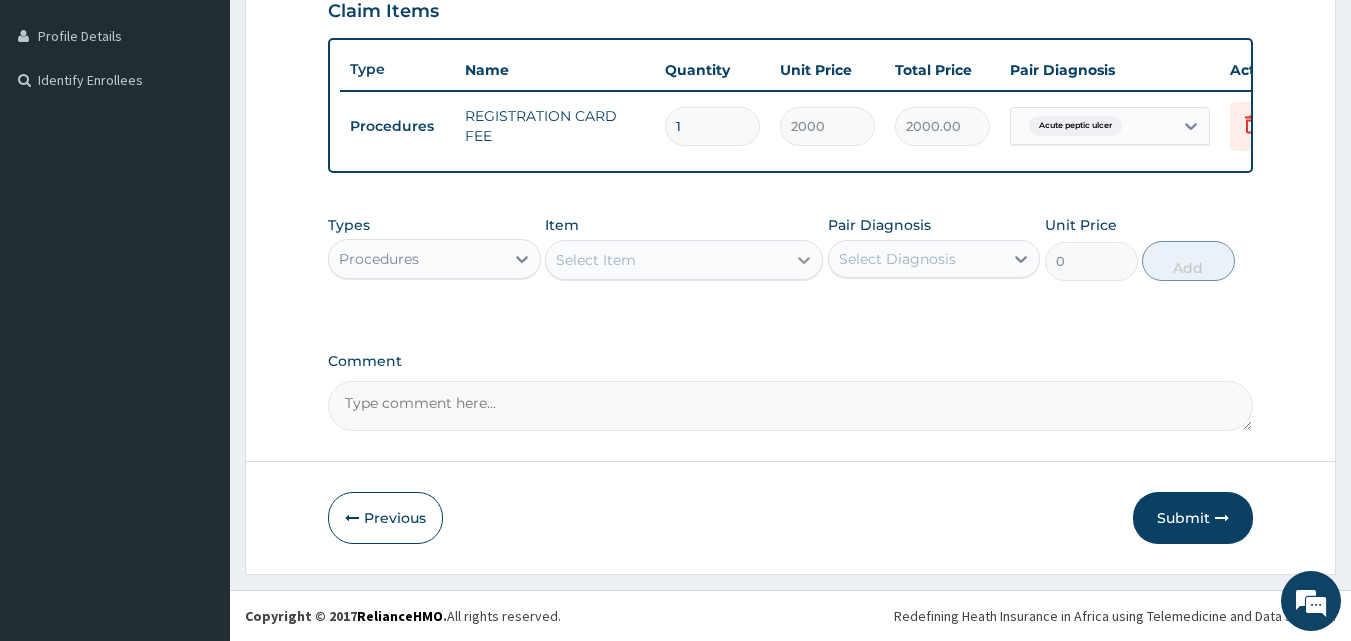 click 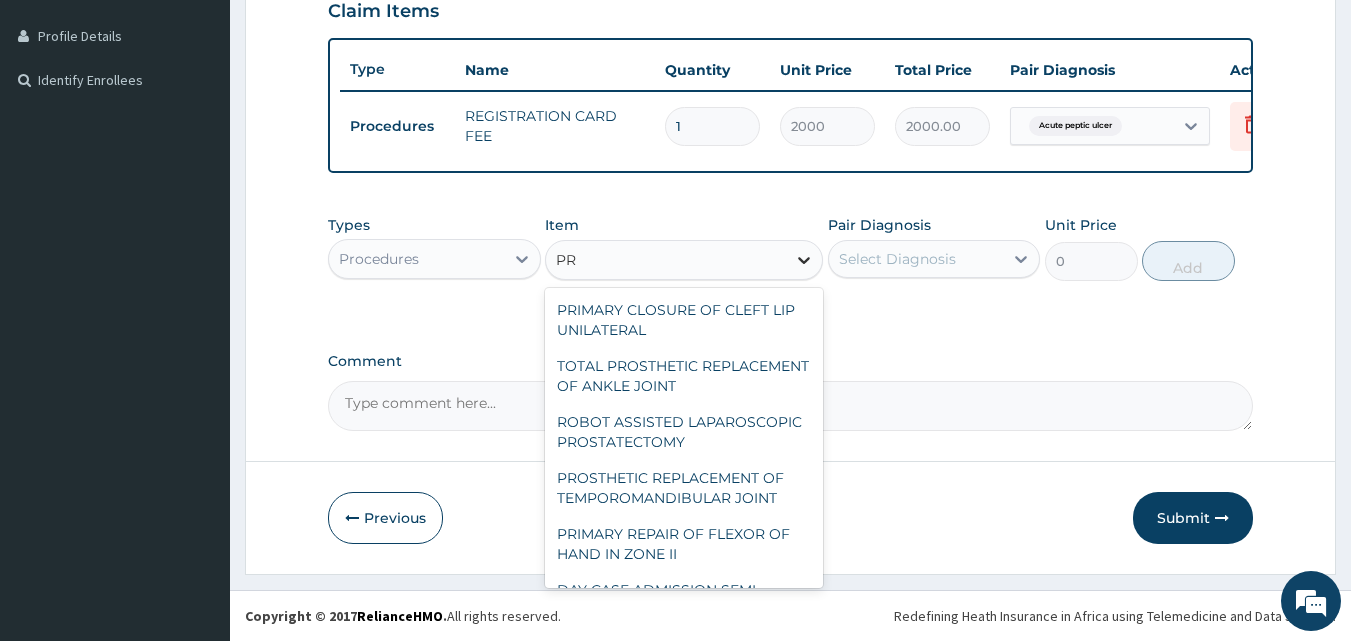 type on "P" 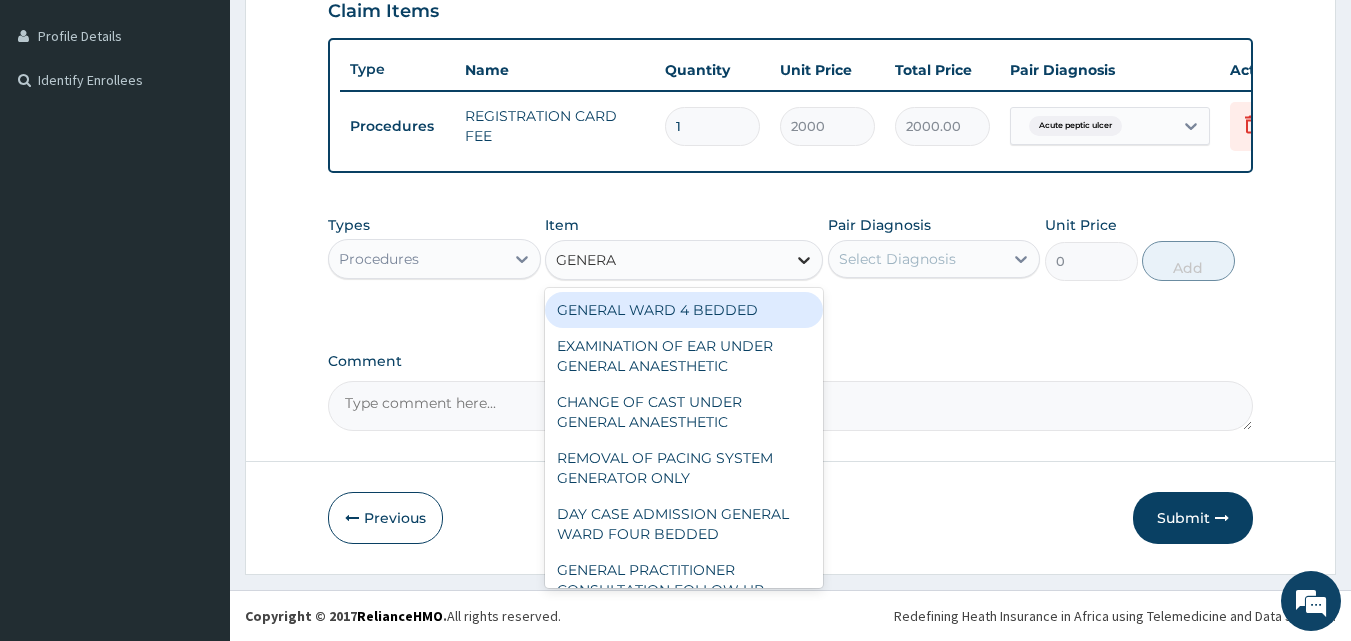 type on "GENERAL" 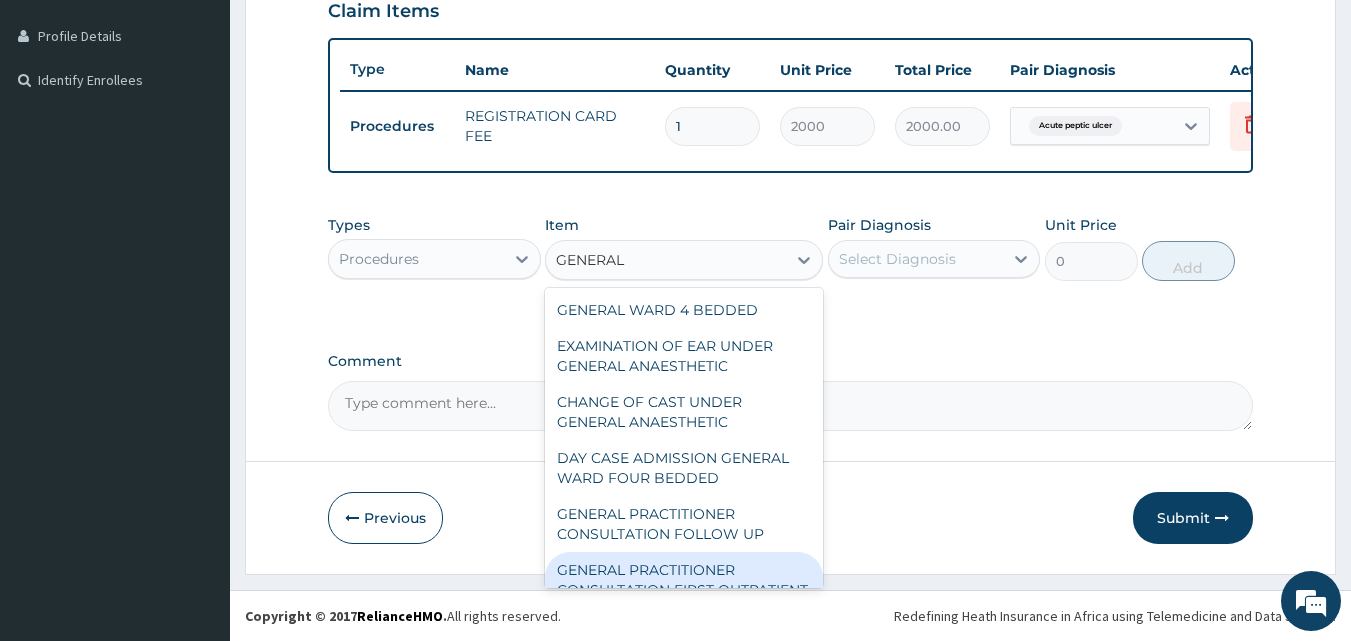 click on "GENERAL PRACTITIONER CONSULTATION FIRST OUTPATIENT CONSULTATION" at bounding box center (684, 590) 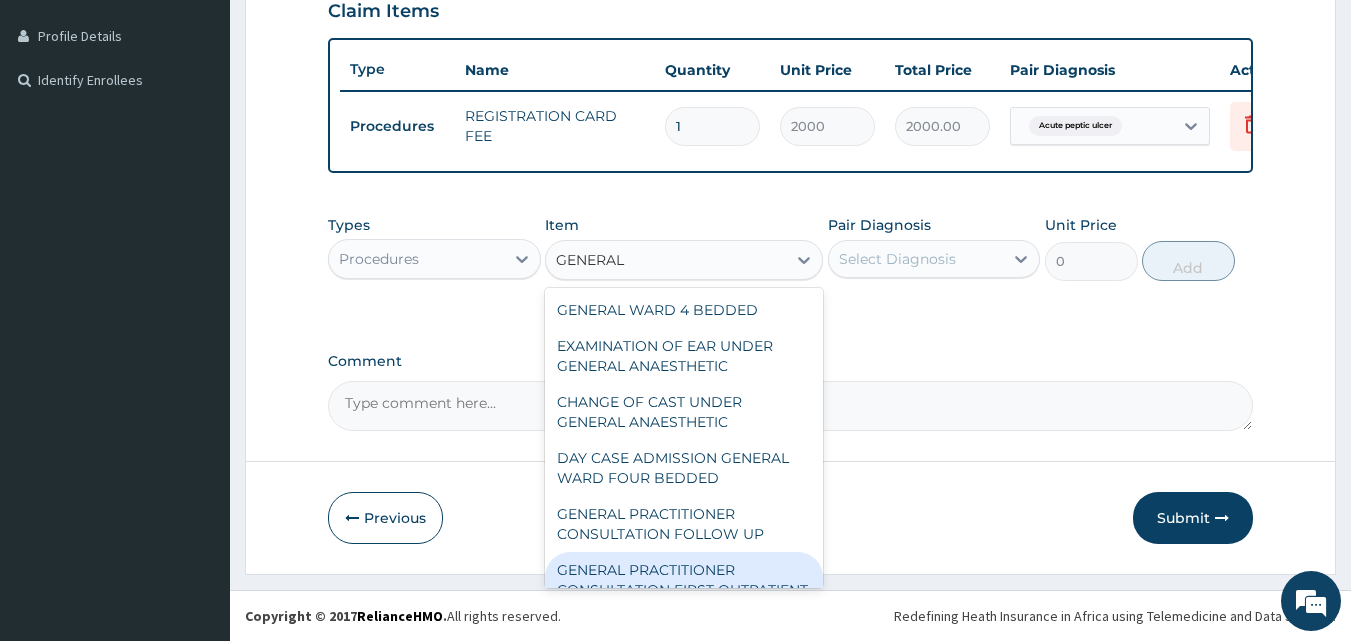 type 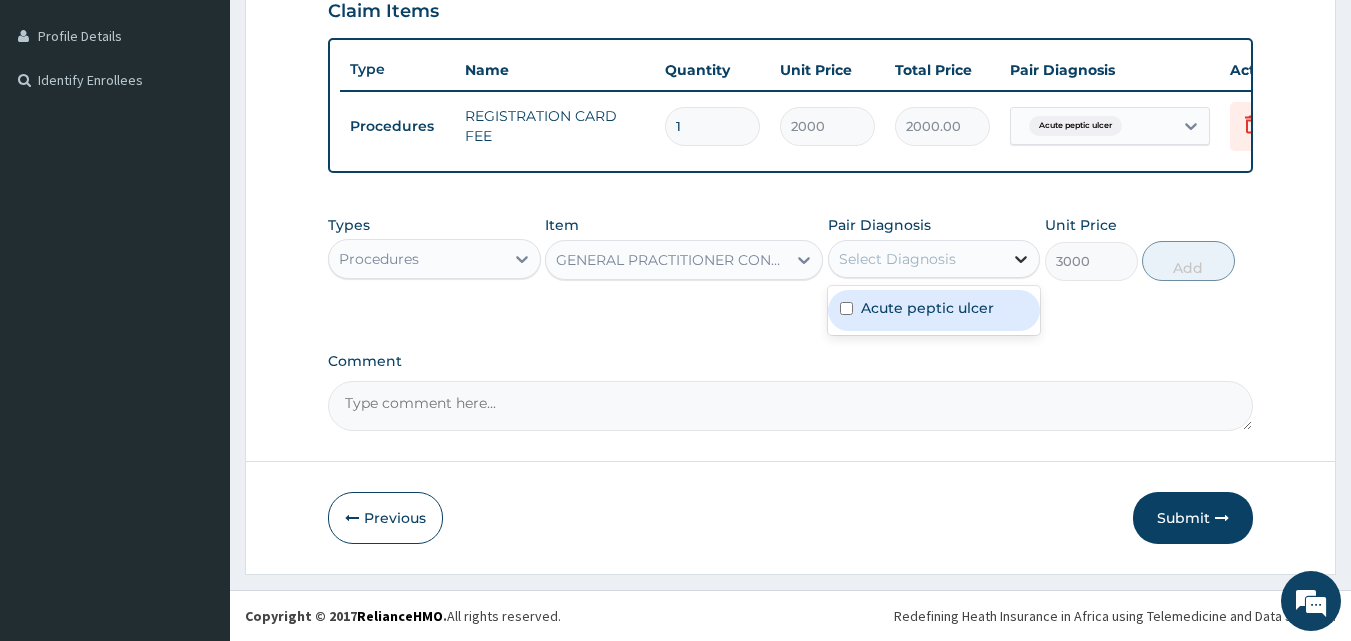 click 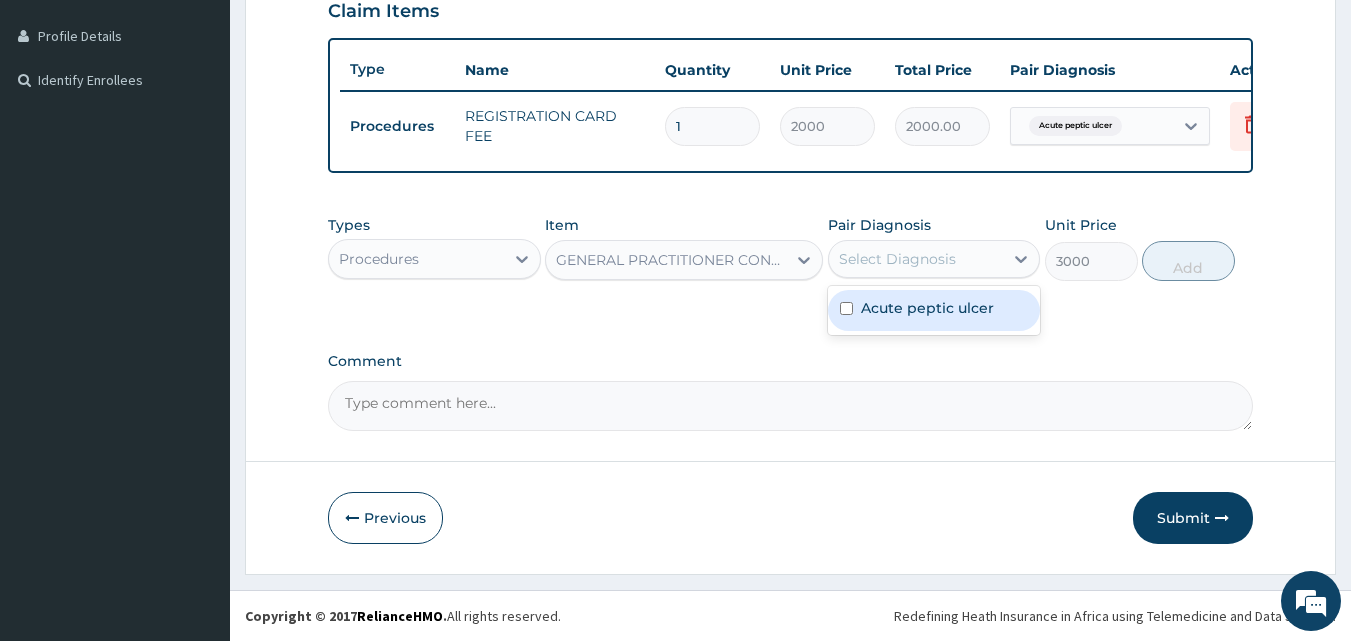 click at bounding box center (846, 308) 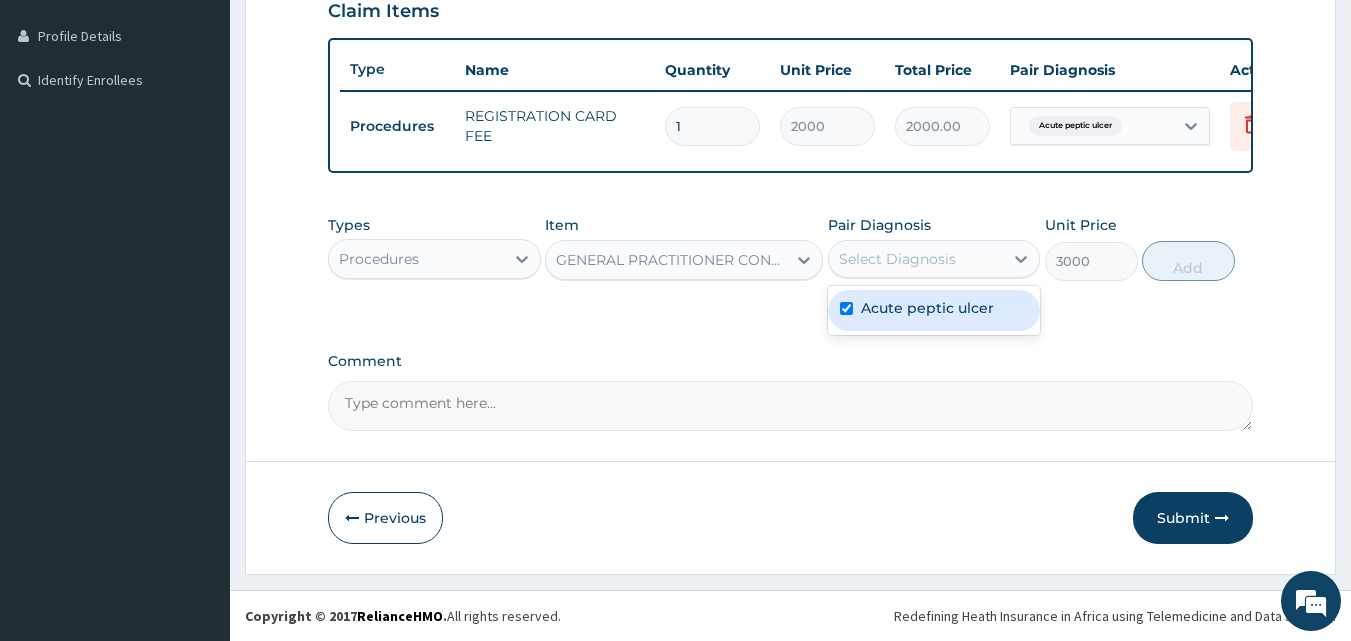 checkbox on "true" 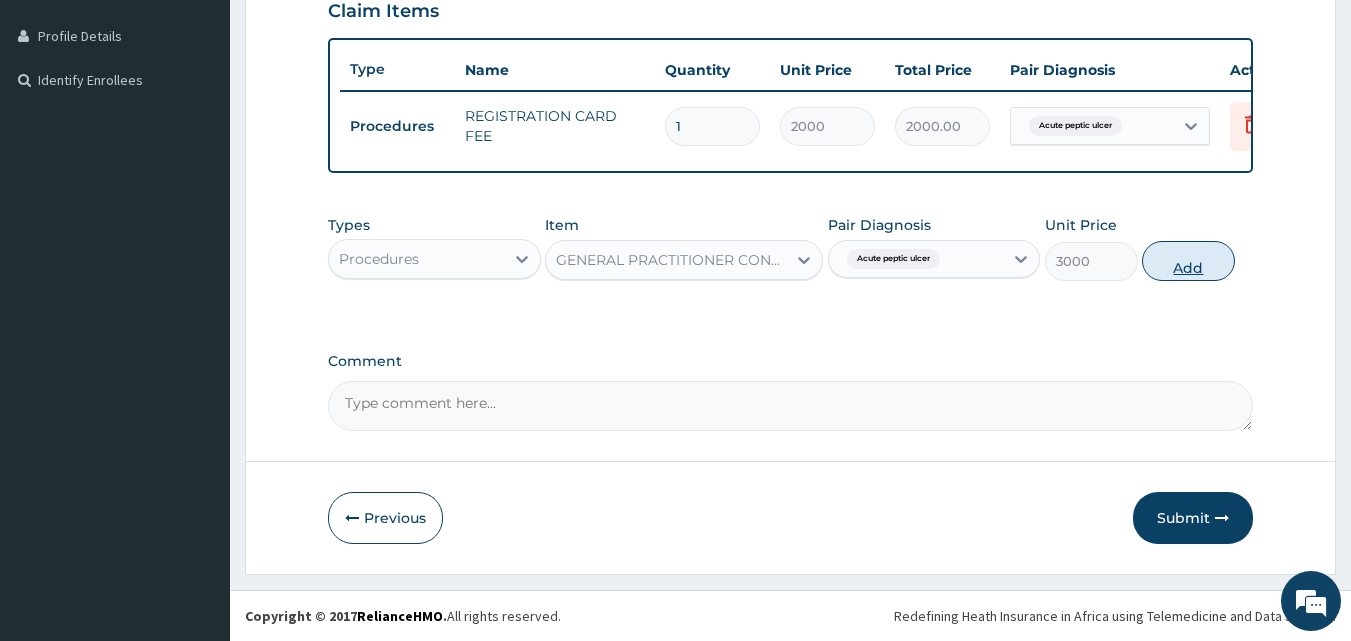 click on "Add" at bounding box center (1188, 261) 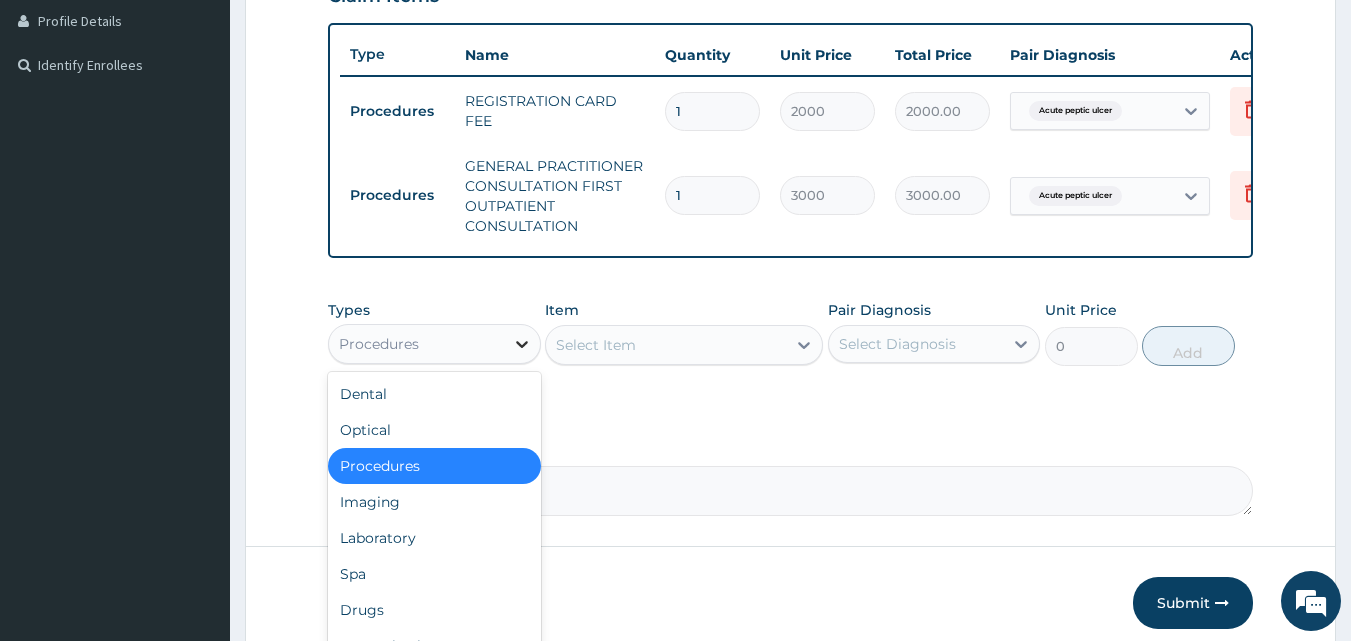 click 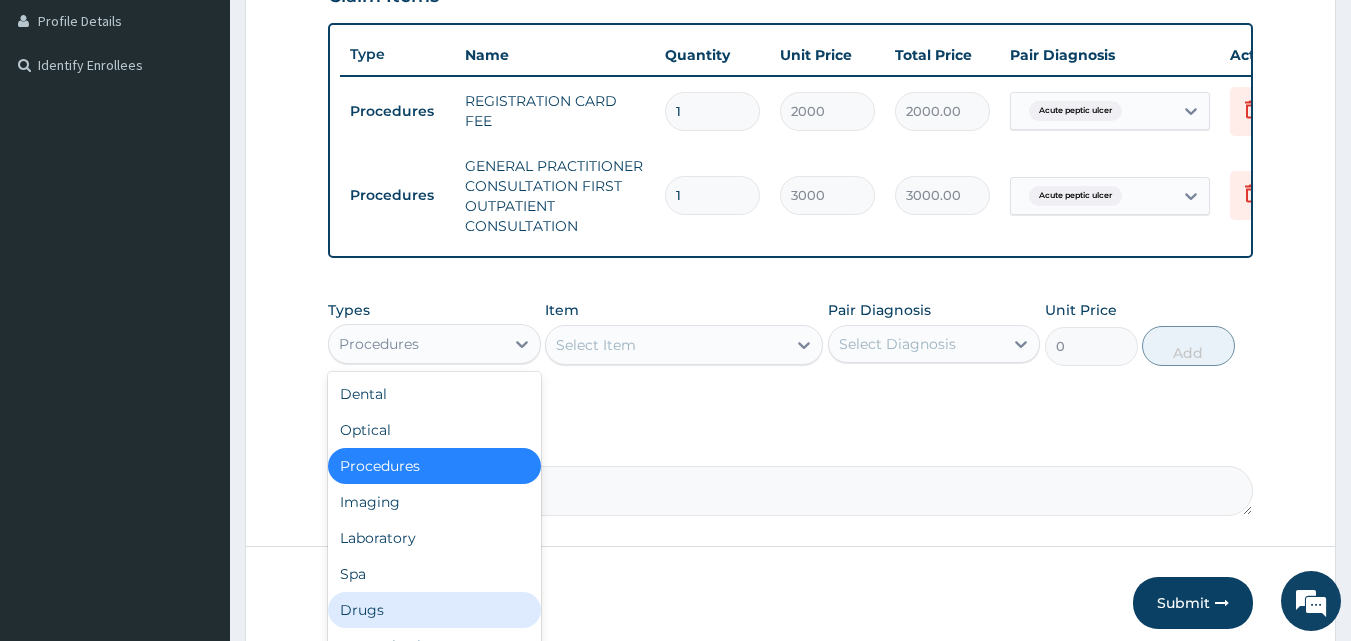click on "Drugs" at bounding box center [434, 610] 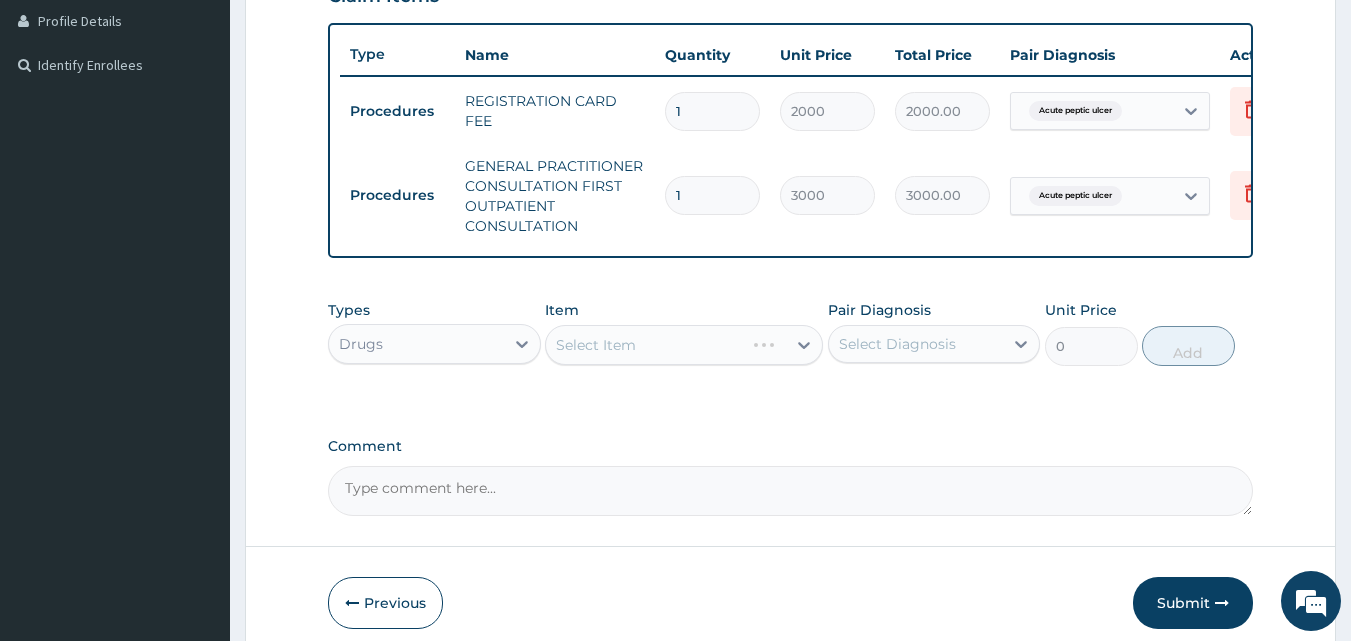 click on "Select Item" at bounding box center (684, 345) 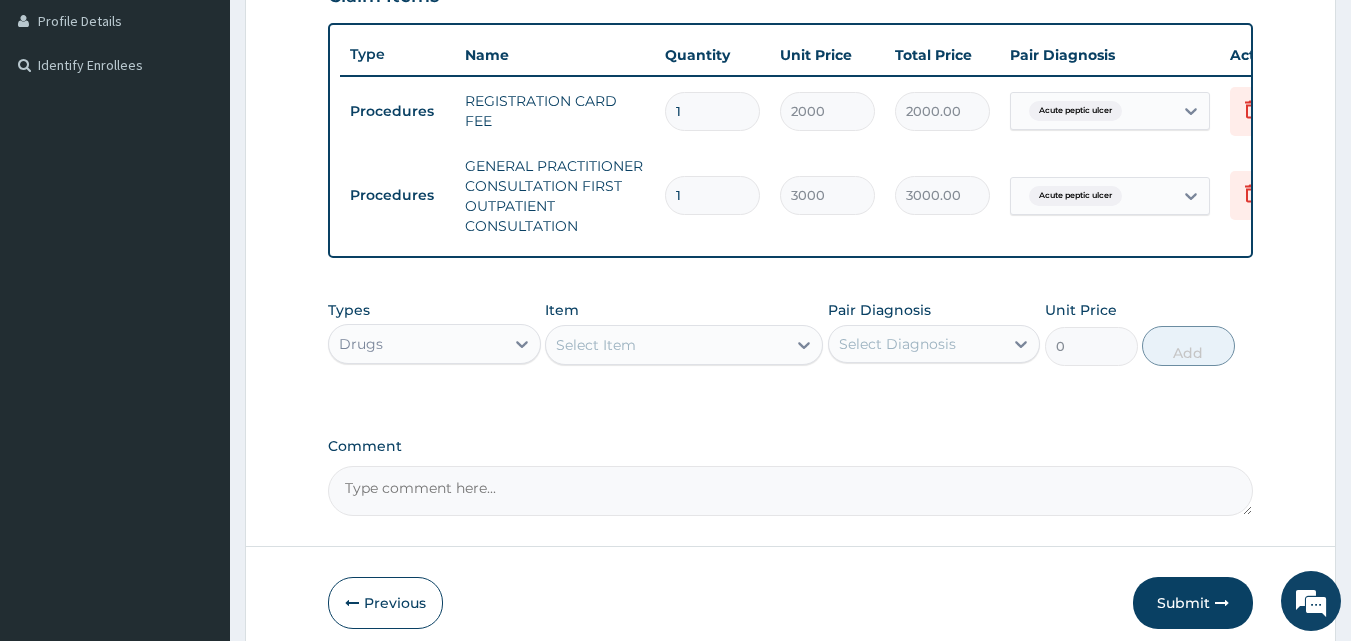 click 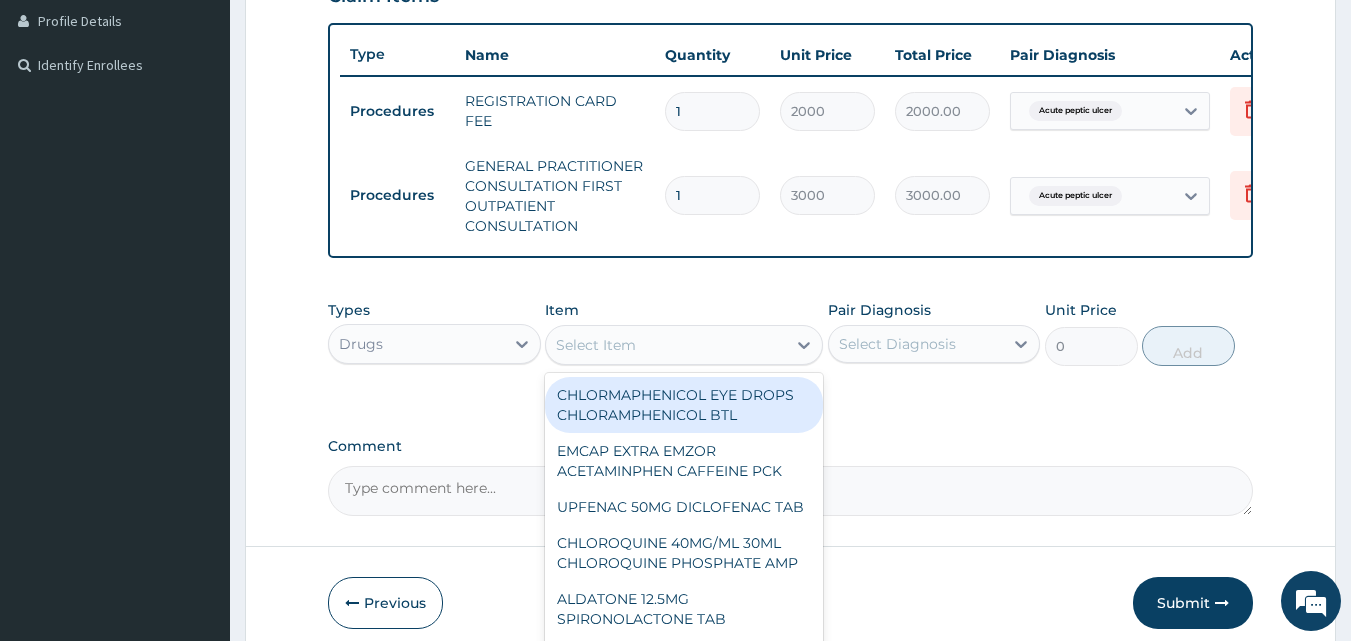 type on "P" 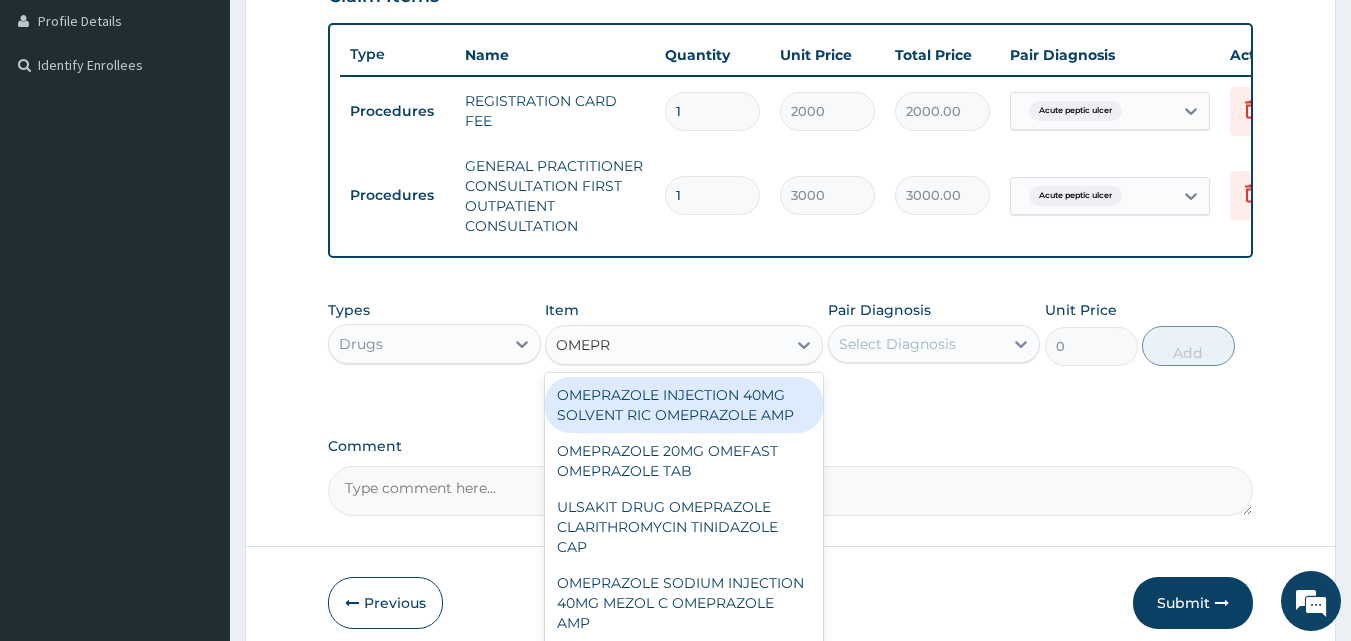 type on "OMEPRA" 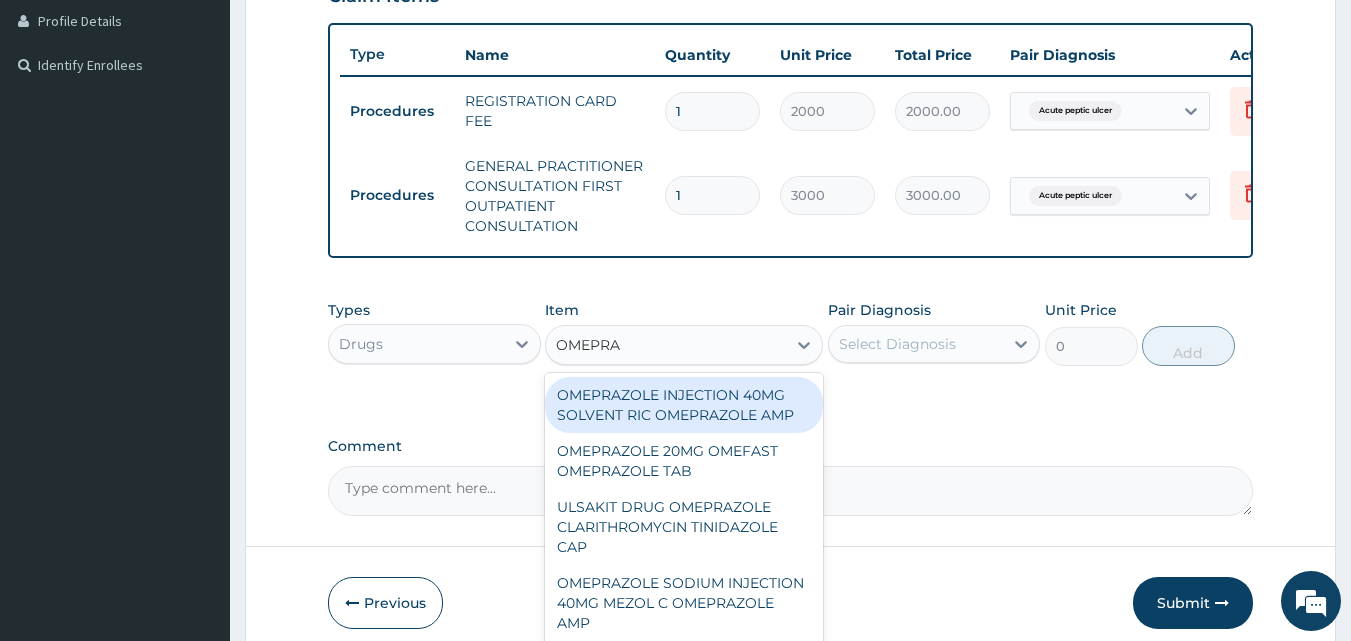 click on "OMEPRAZOLE INJECTION 40MG SOLVENT RIC OMEPRAZOLE AMP" at bounding box center (684, 405) 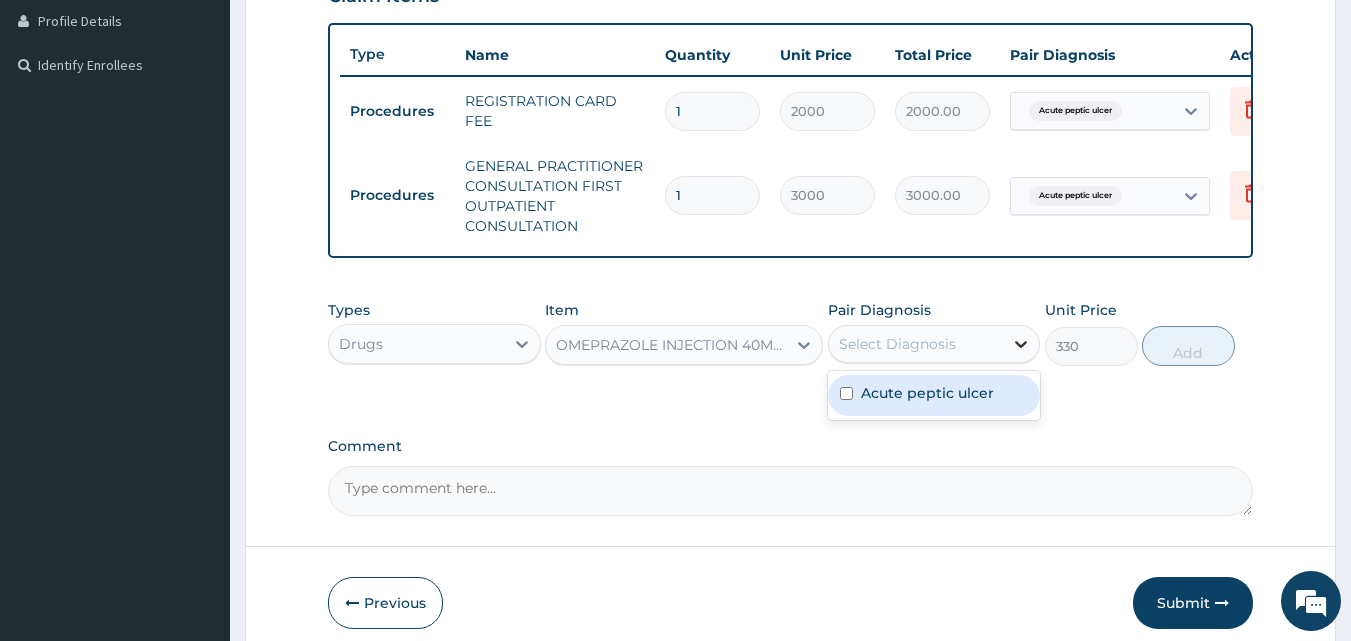 click at bounding box center [1021, 344] 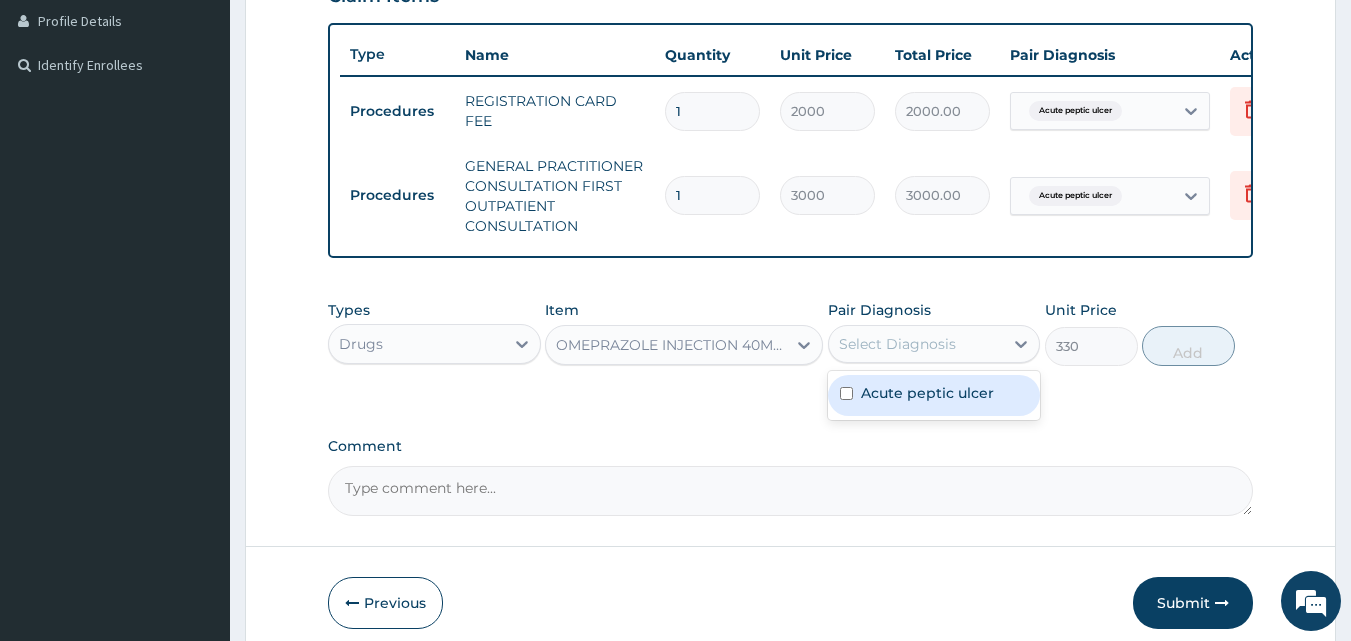 click on "Acute peptic ulcer" at bounding box center [934, 395] 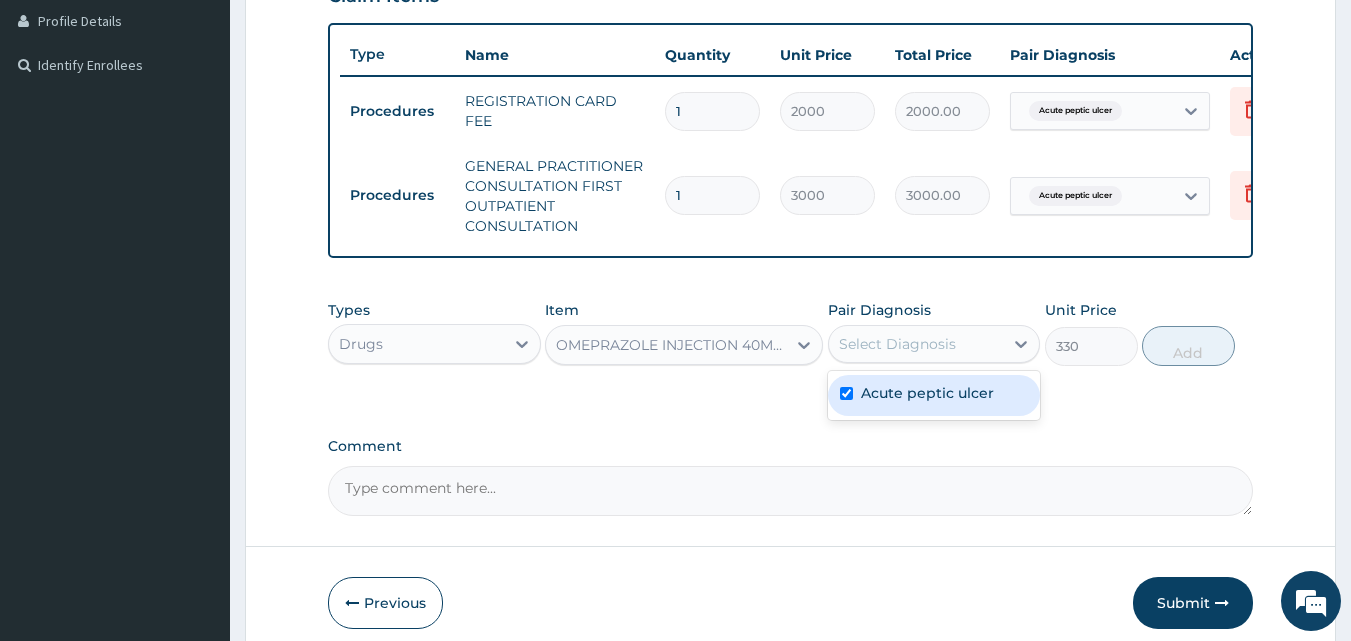 checkbox on "true" 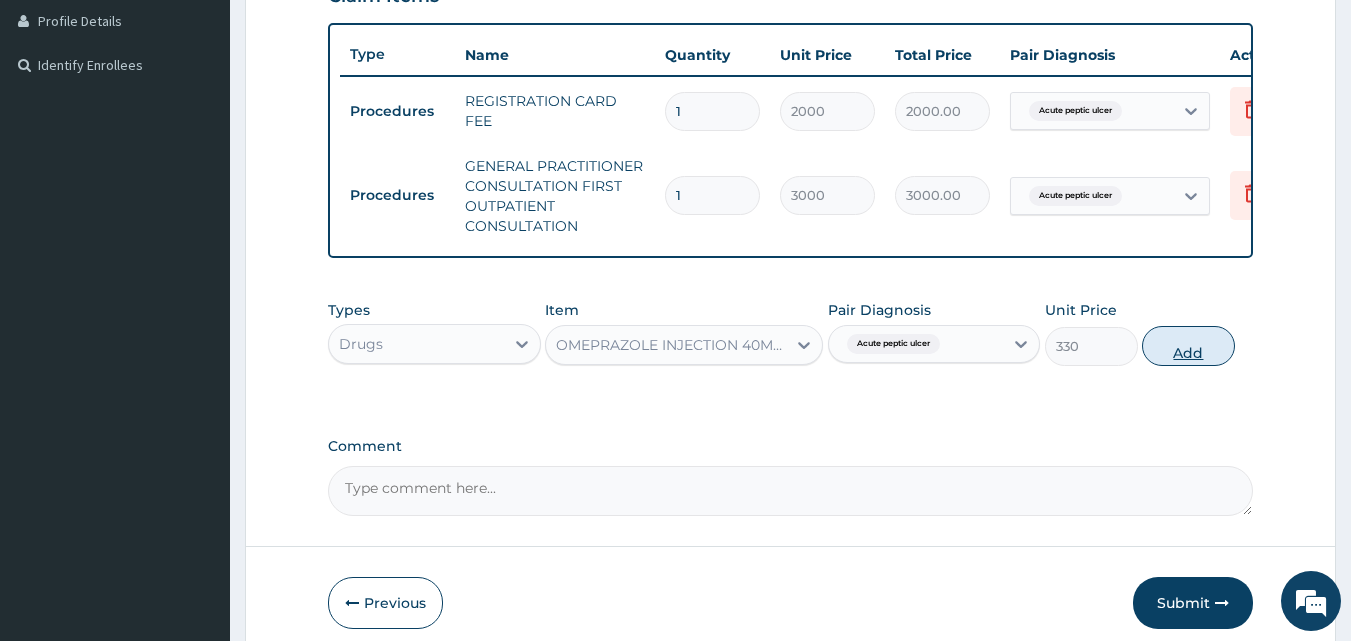 click on "Add" at bounding box center (1188, 346) 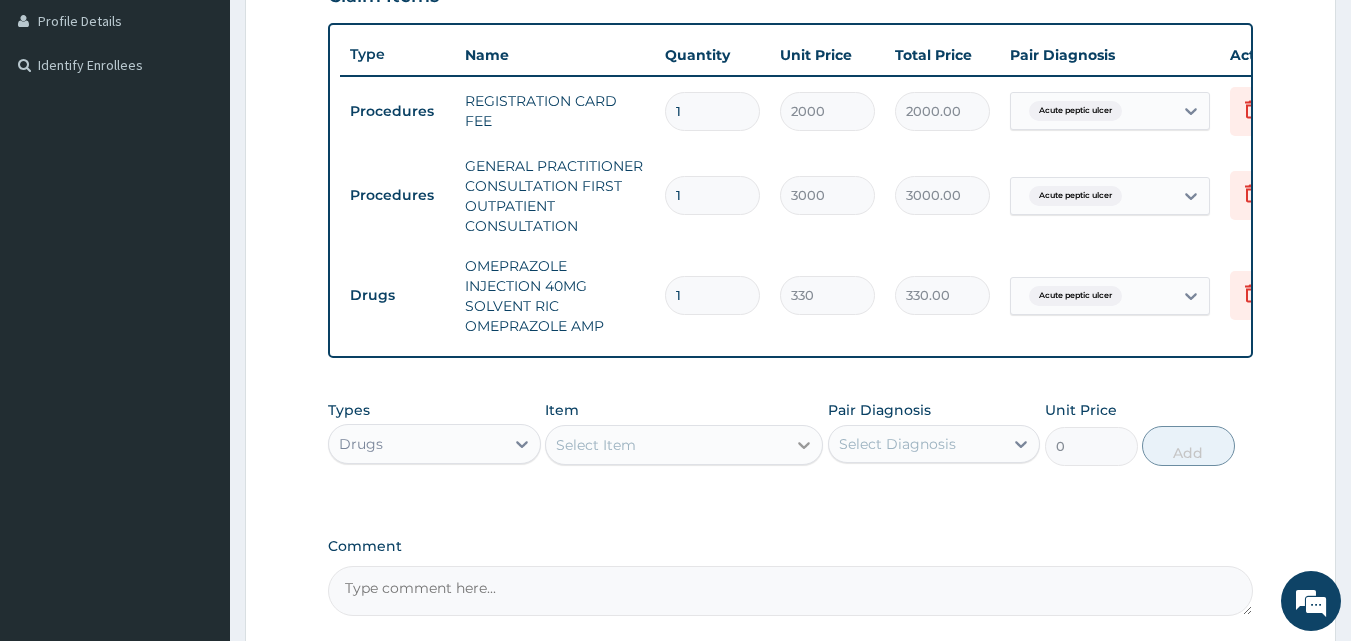 click 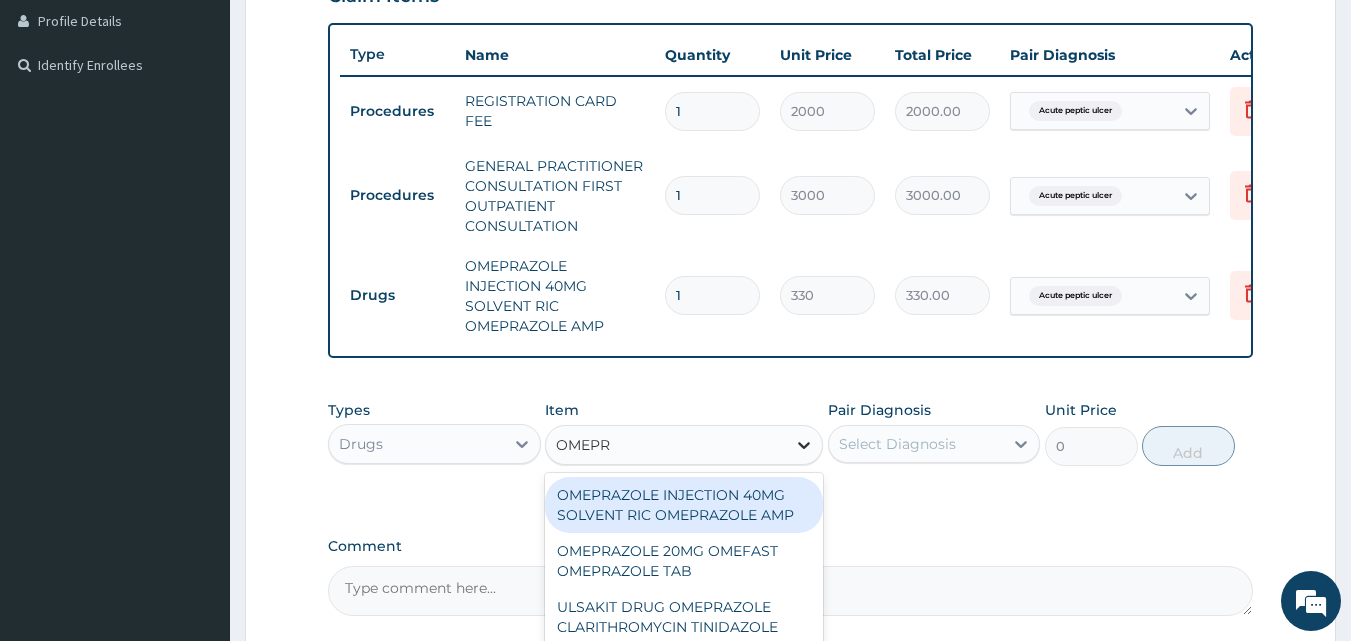 type on "OMEPRA" 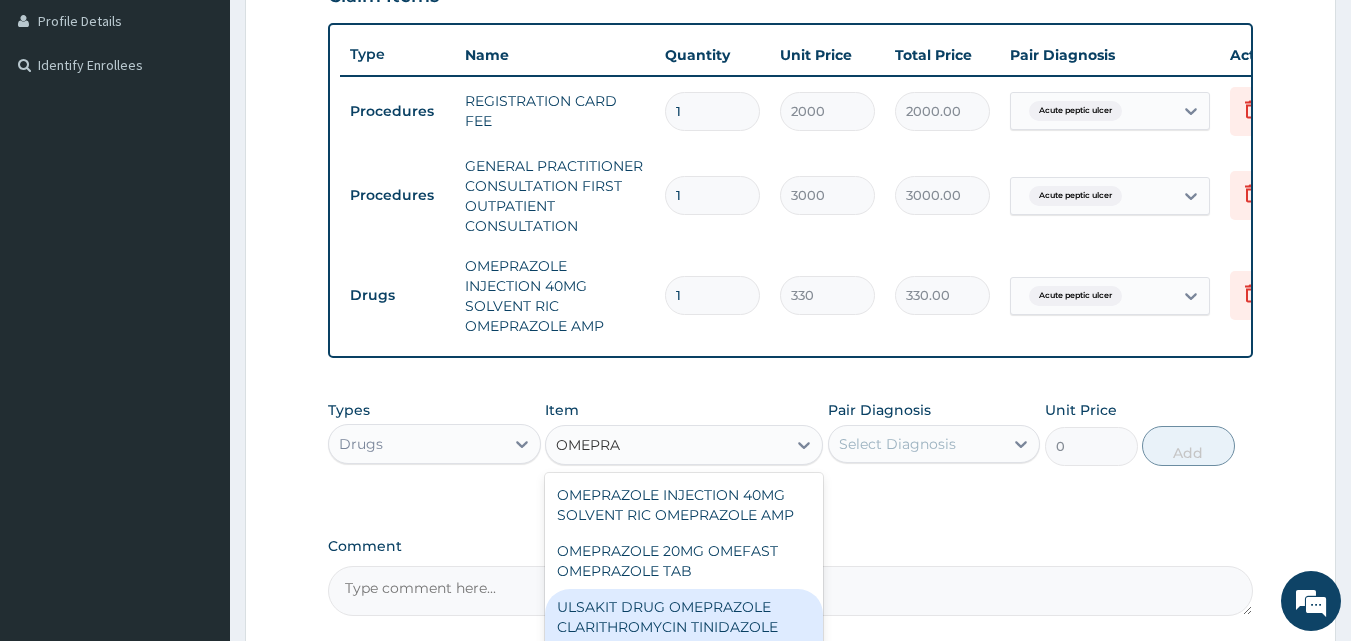 click on "ULSAKIT DRUG OMEPRAZOLE CLARITHROMYCIN TINIDAZOLE CAP" at bounding box center [684, 627] 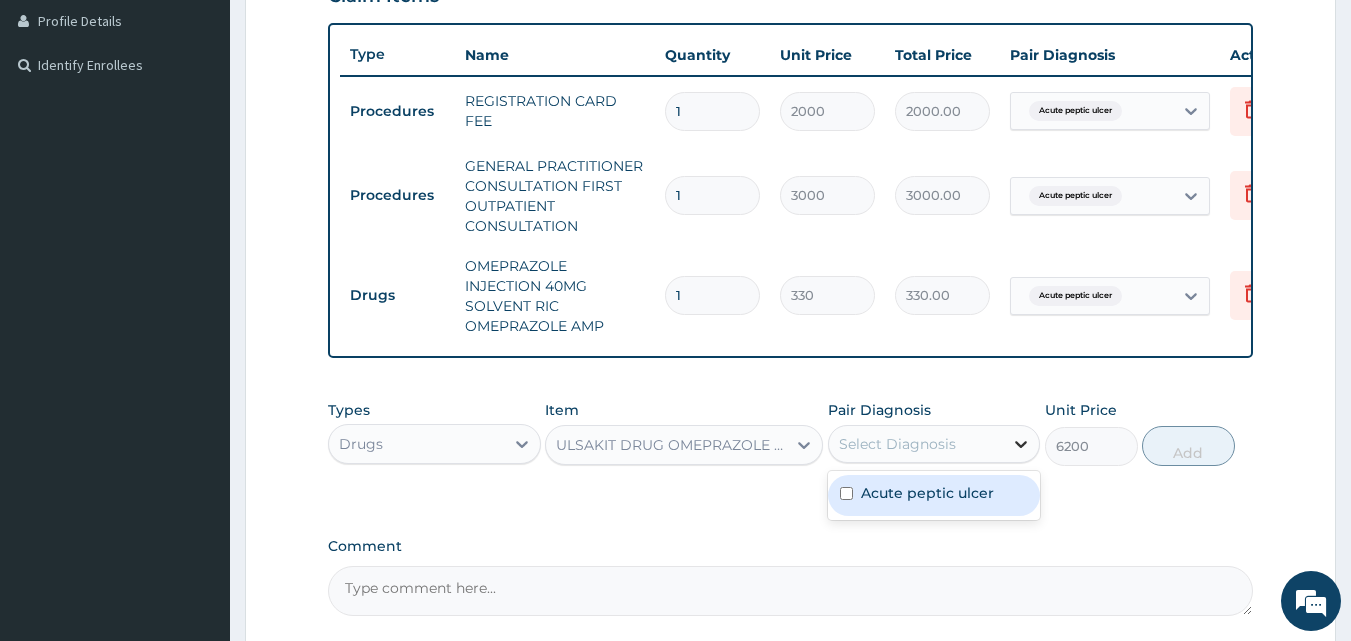 click at bounding box center (1021, 444) 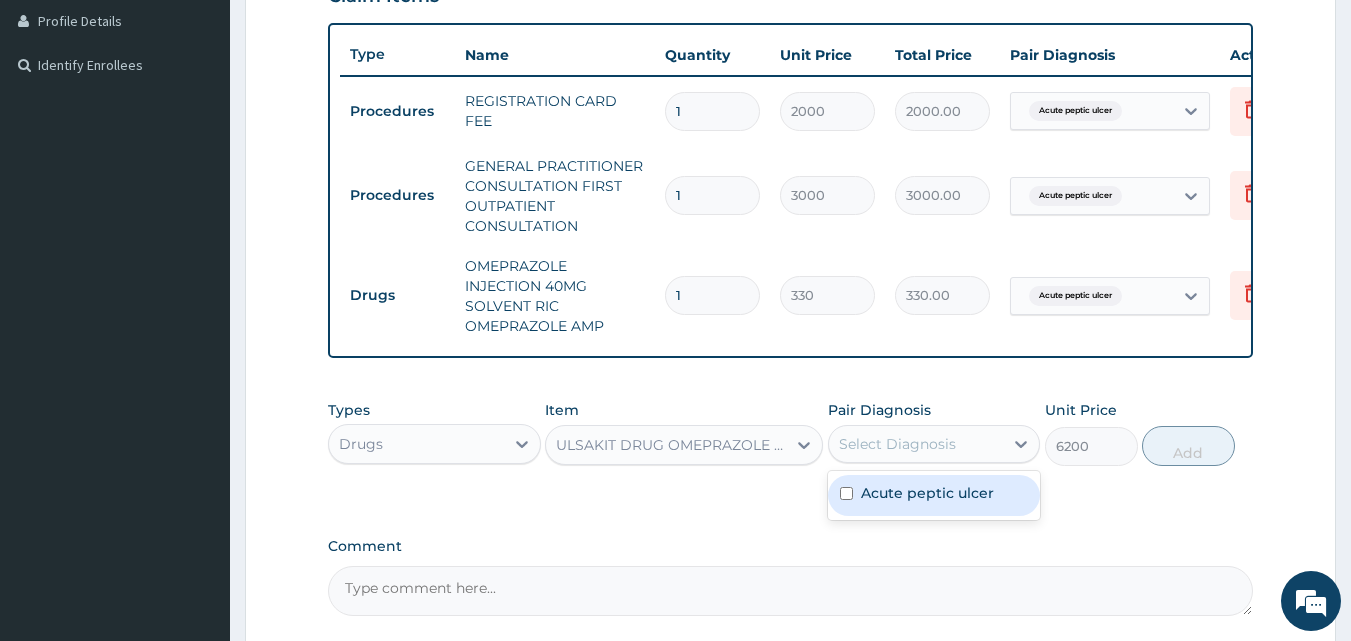 click at bounding box center [846, 493] 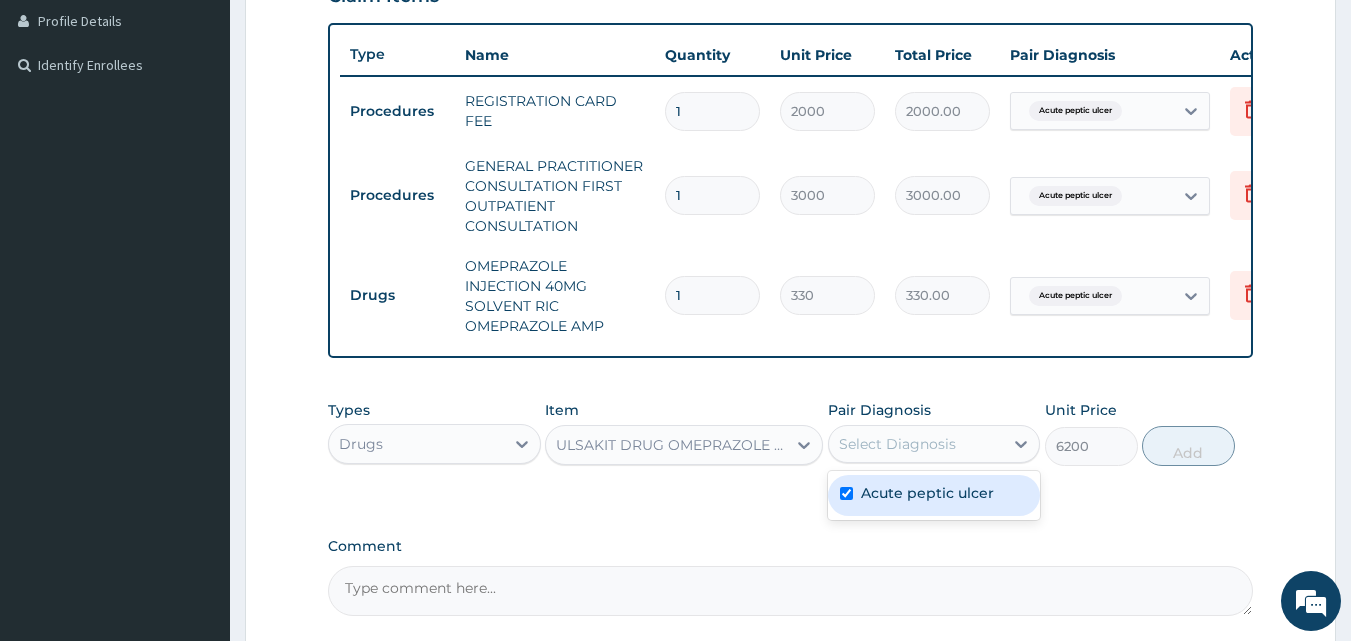 checkbox on "true" 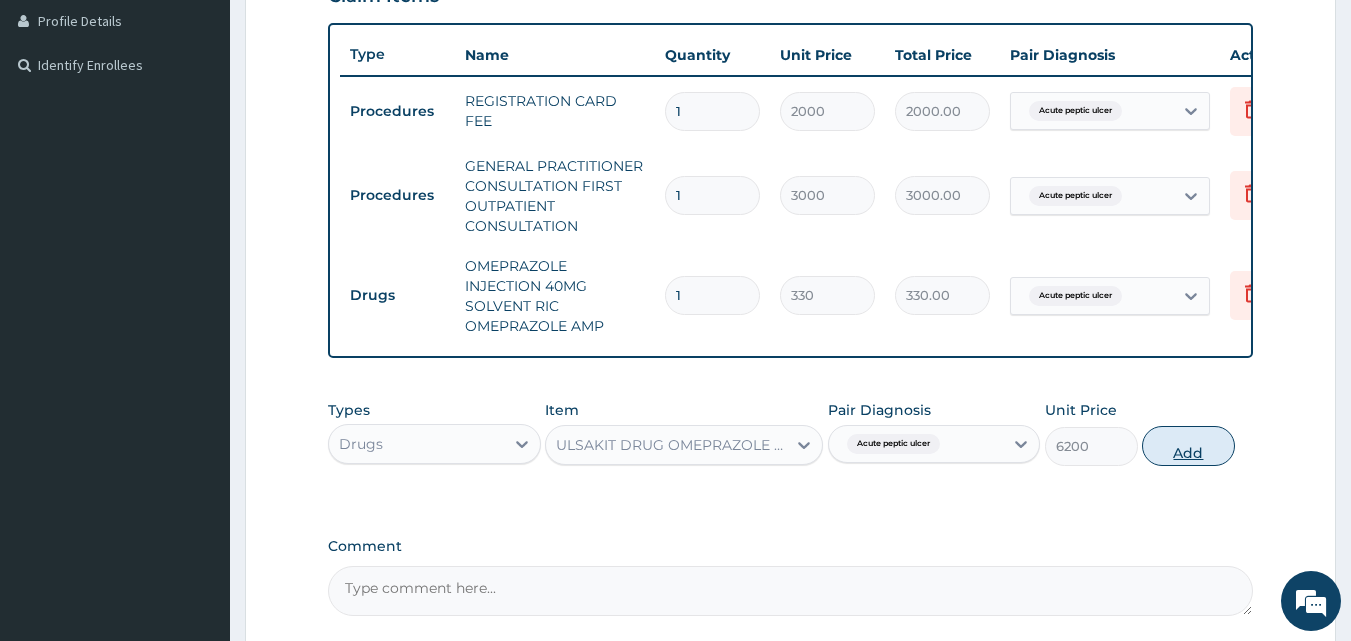 click on "Add" at bounding box center [1188, 446] 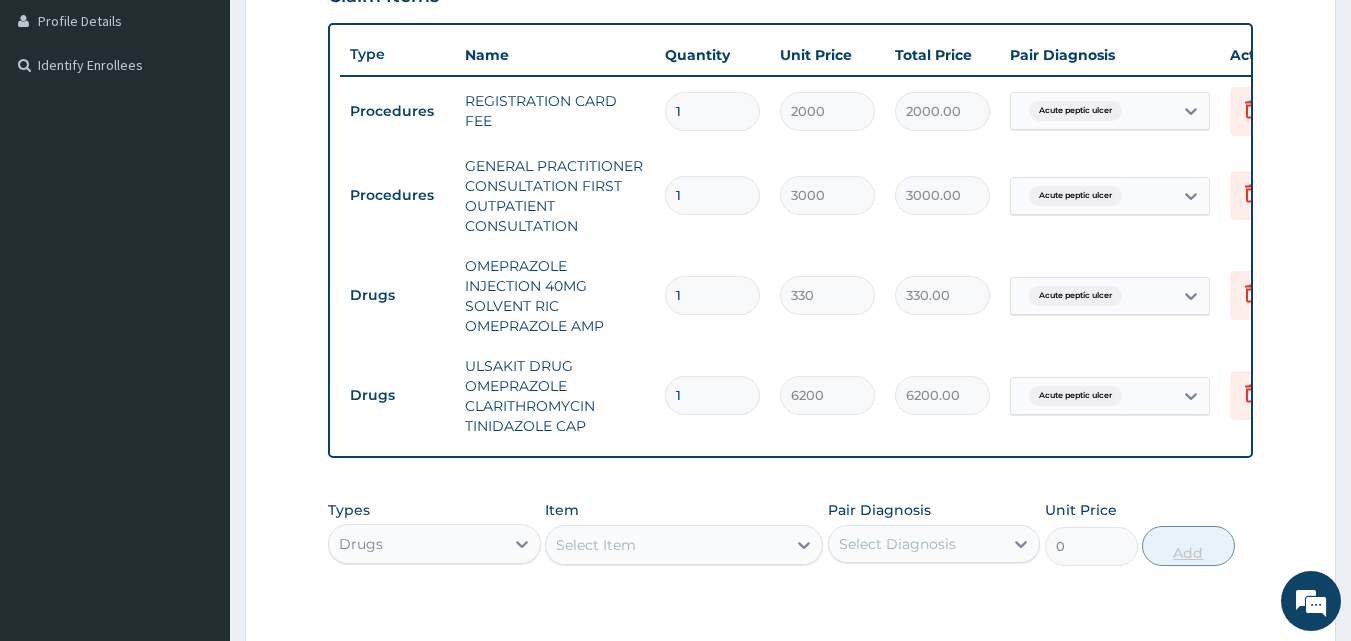 type 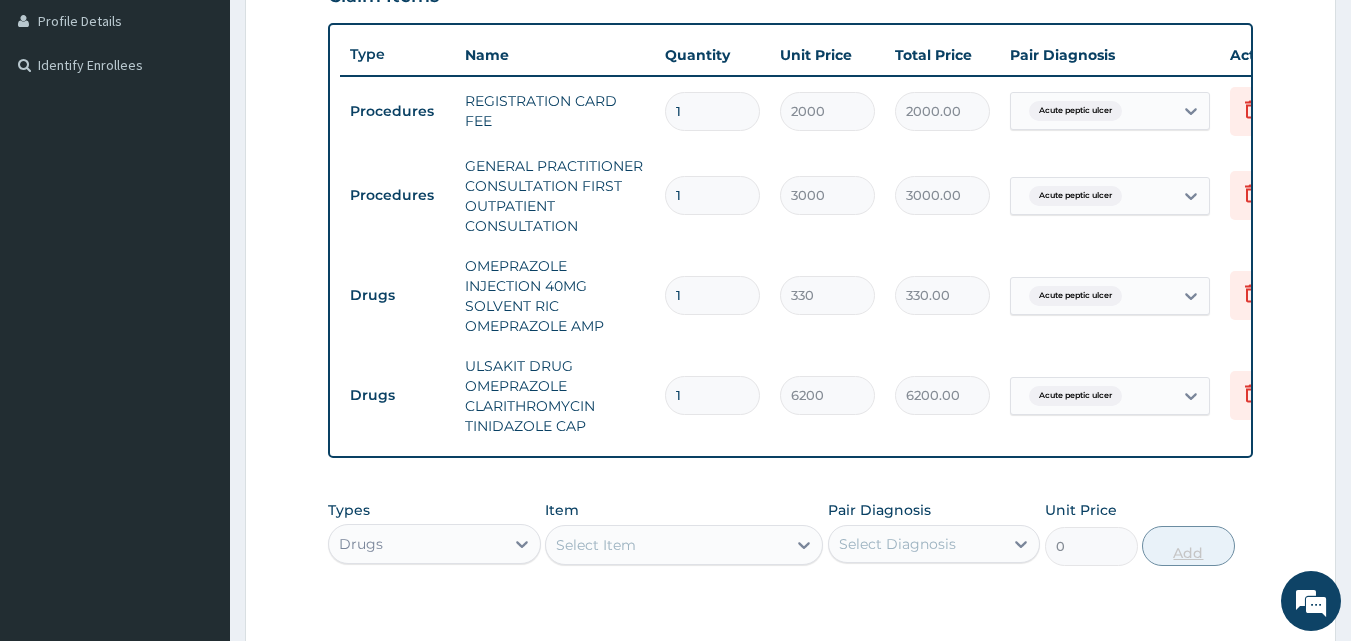 type on "0.00" 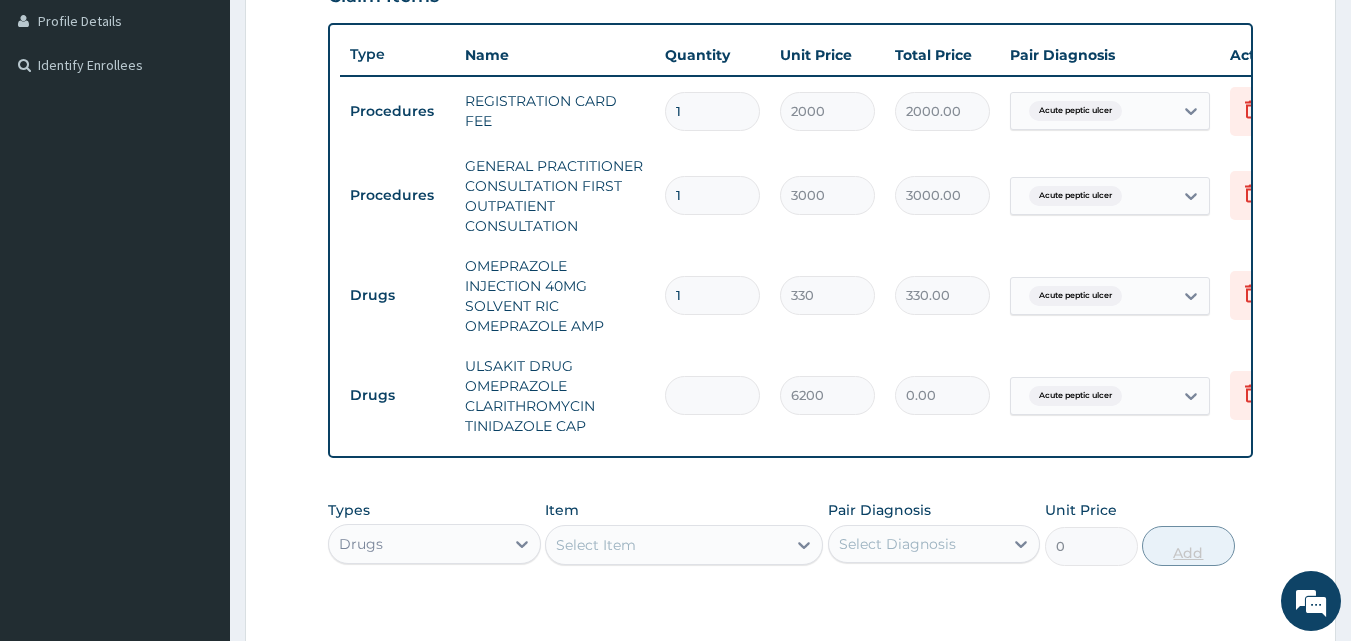 type on "2" 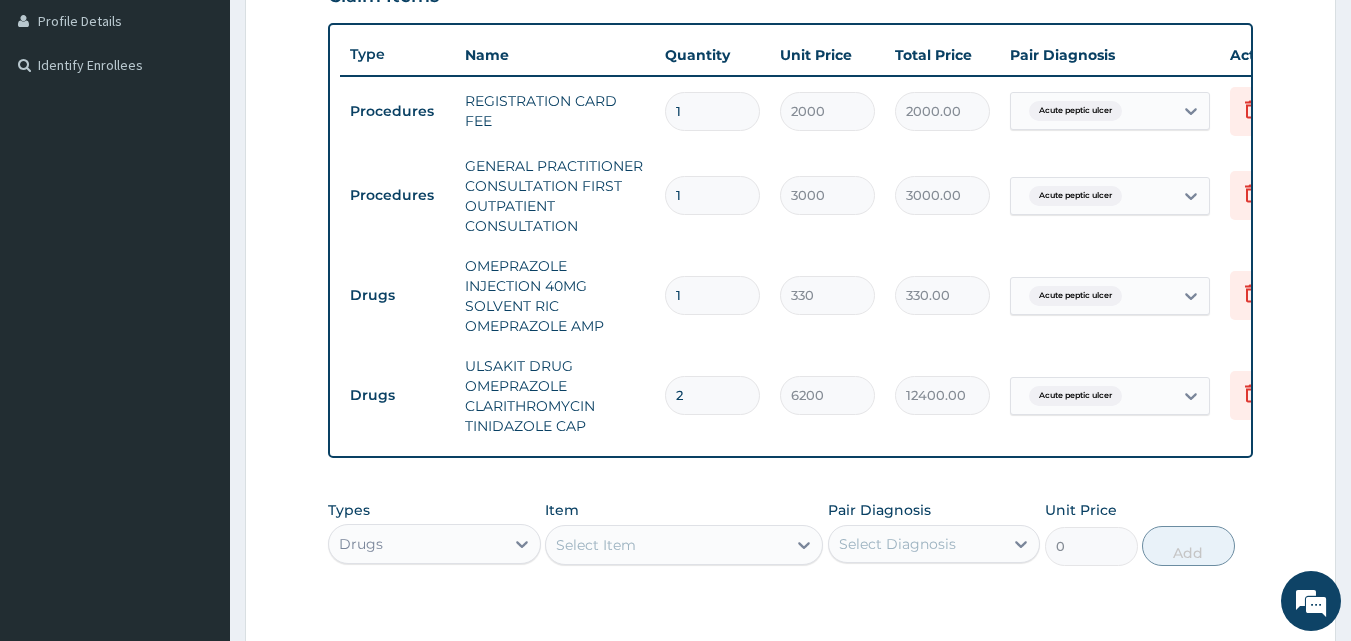type on "2" 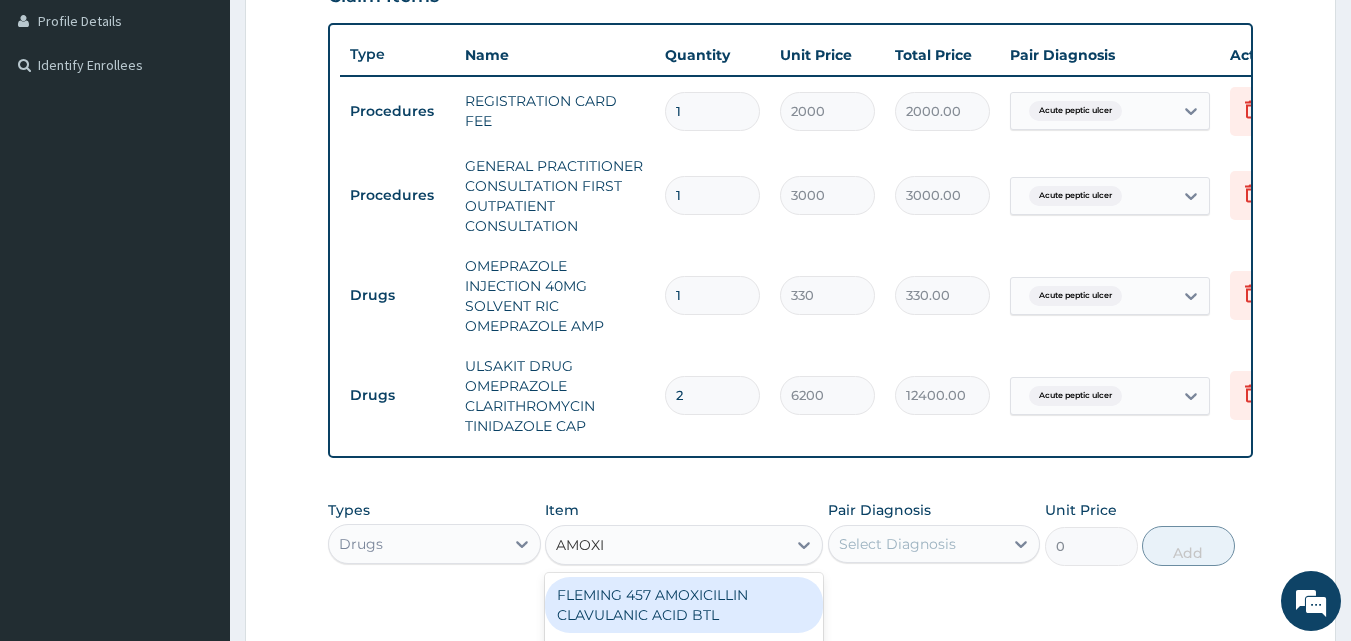 type on "AMOXIL" 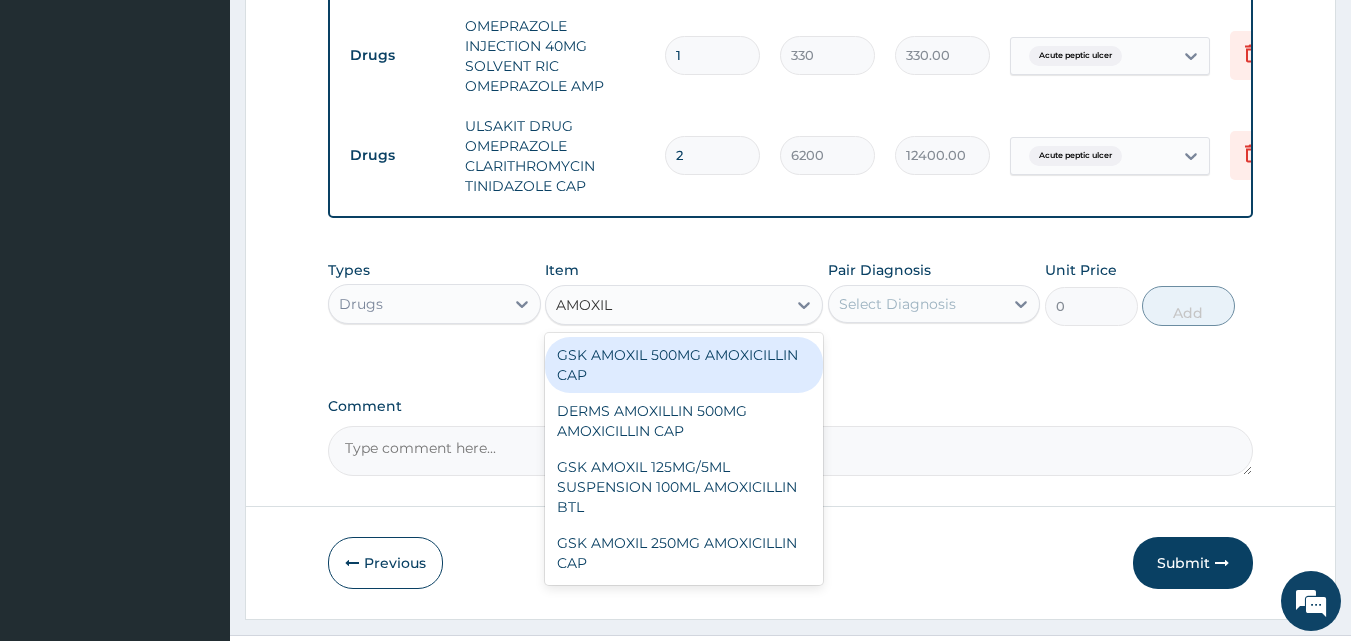 scroll, scrollTop: 805, scrollLeft: 0, axis: vertical 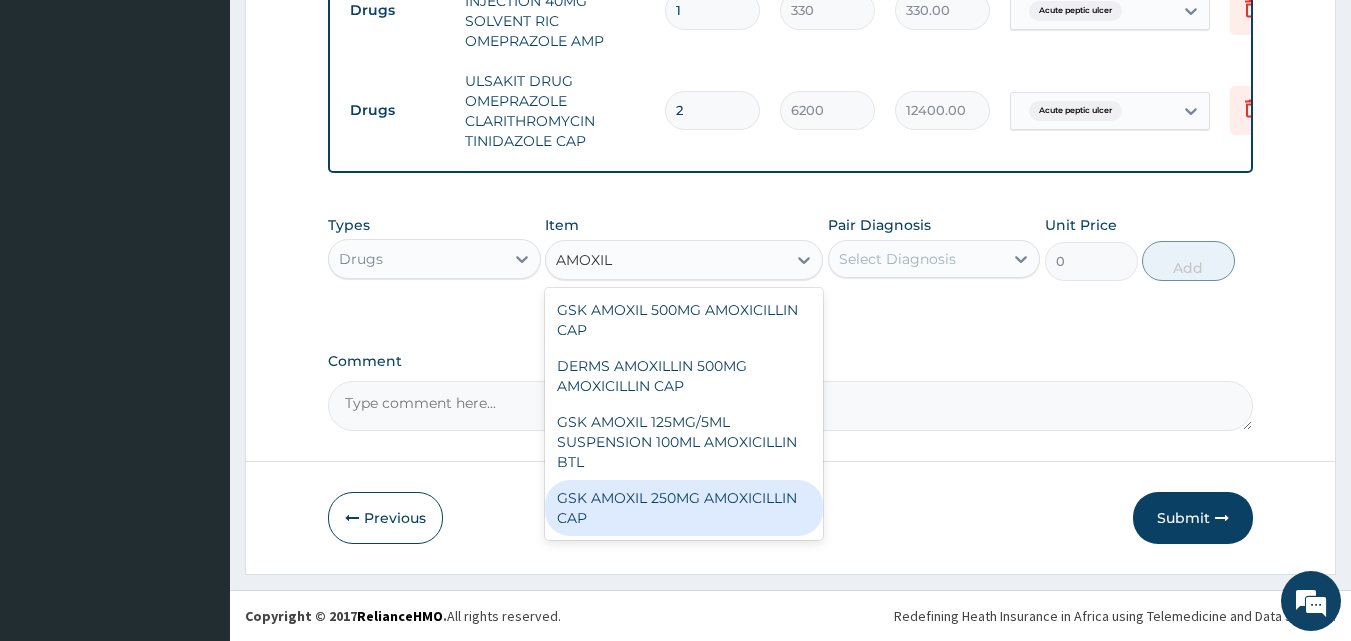 click on "GSK AMOXIL 250MG AMOXICILLIN CAP" at bounding box center (684, 508) 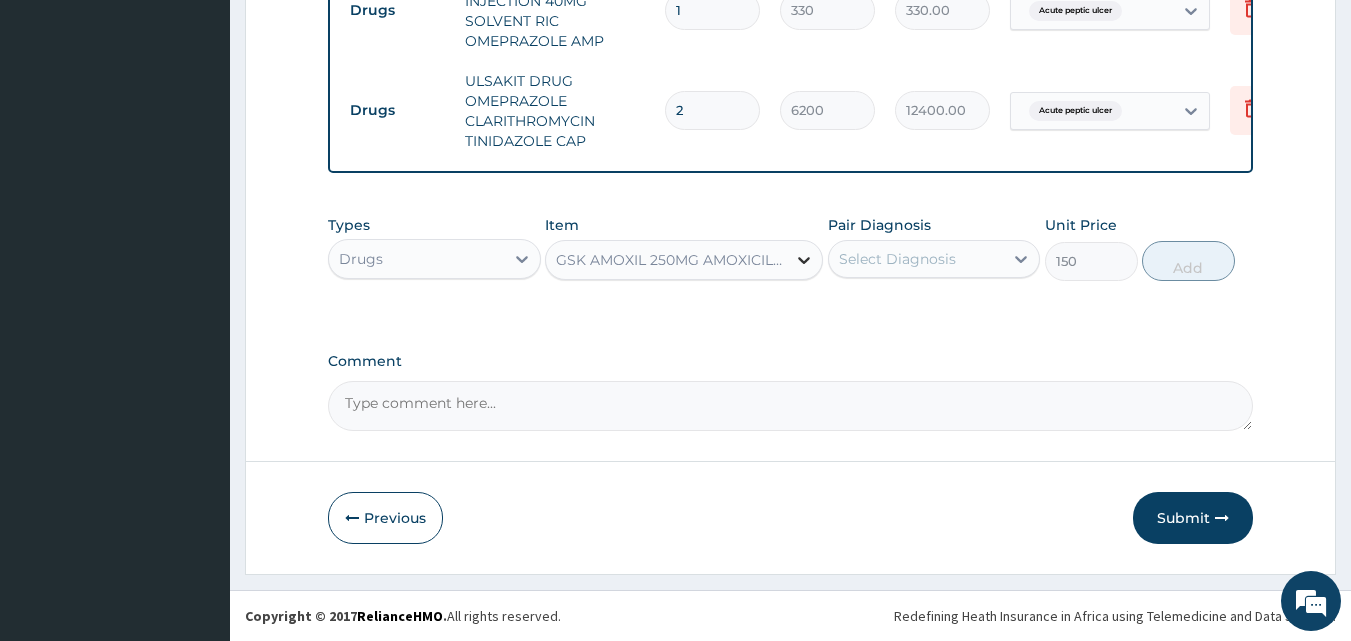 click 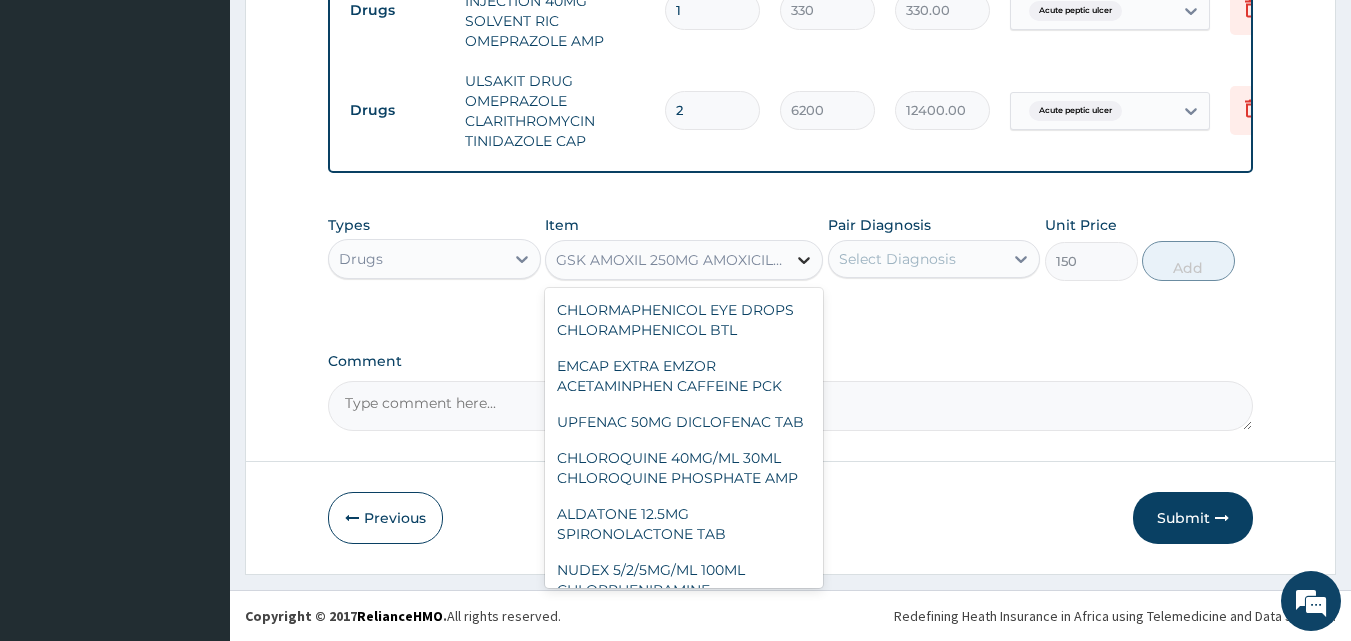 scroll, scrollTop: 86899, scrollLeft: 0, axis: vertical 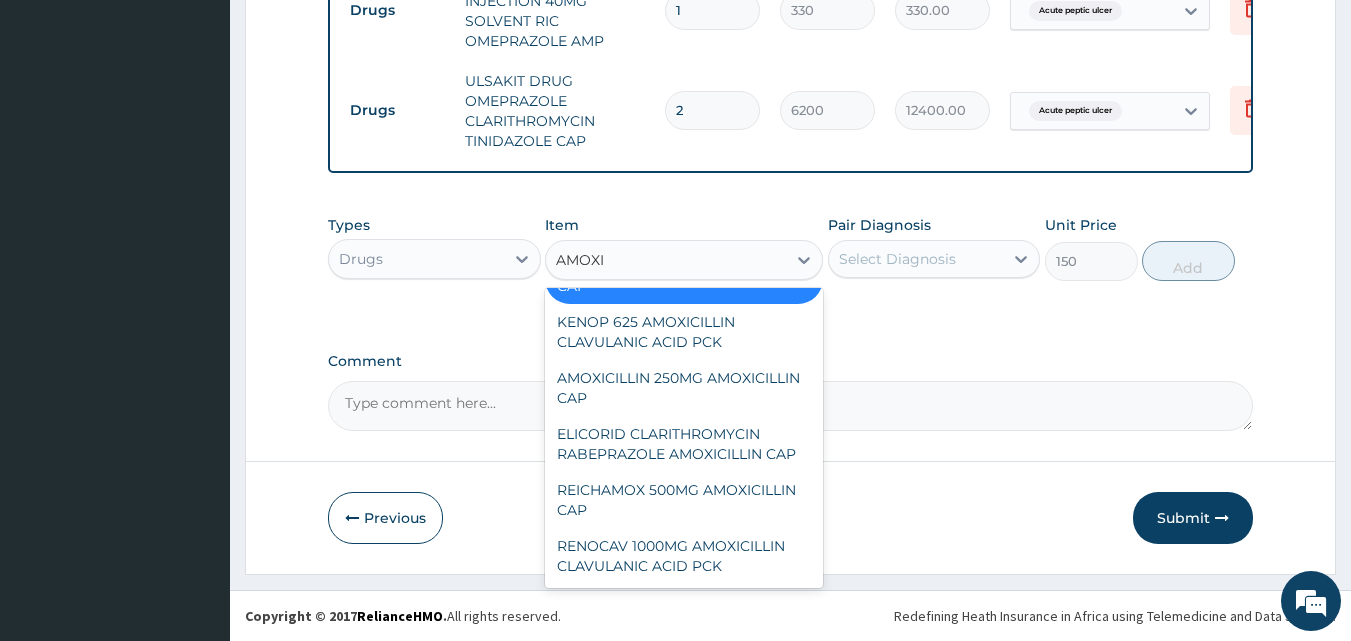 type on "AMOXIL" 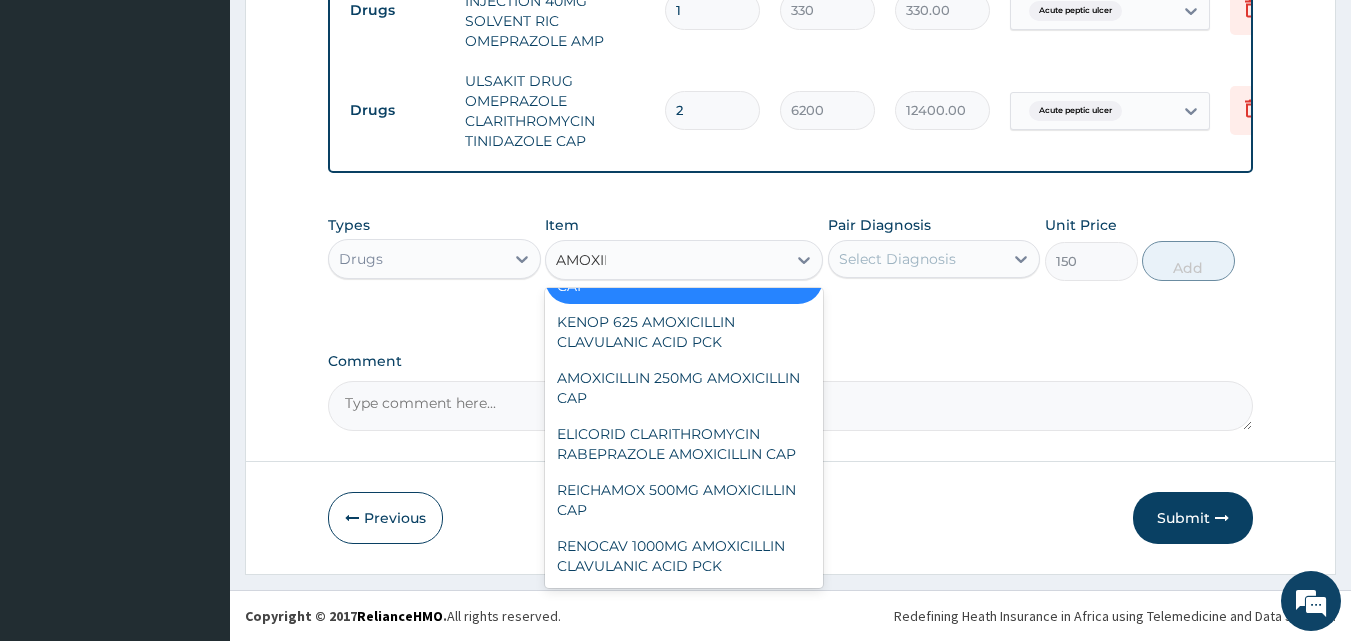 scroll, scrollTop: 0, scrollLeft: 0, axis: both 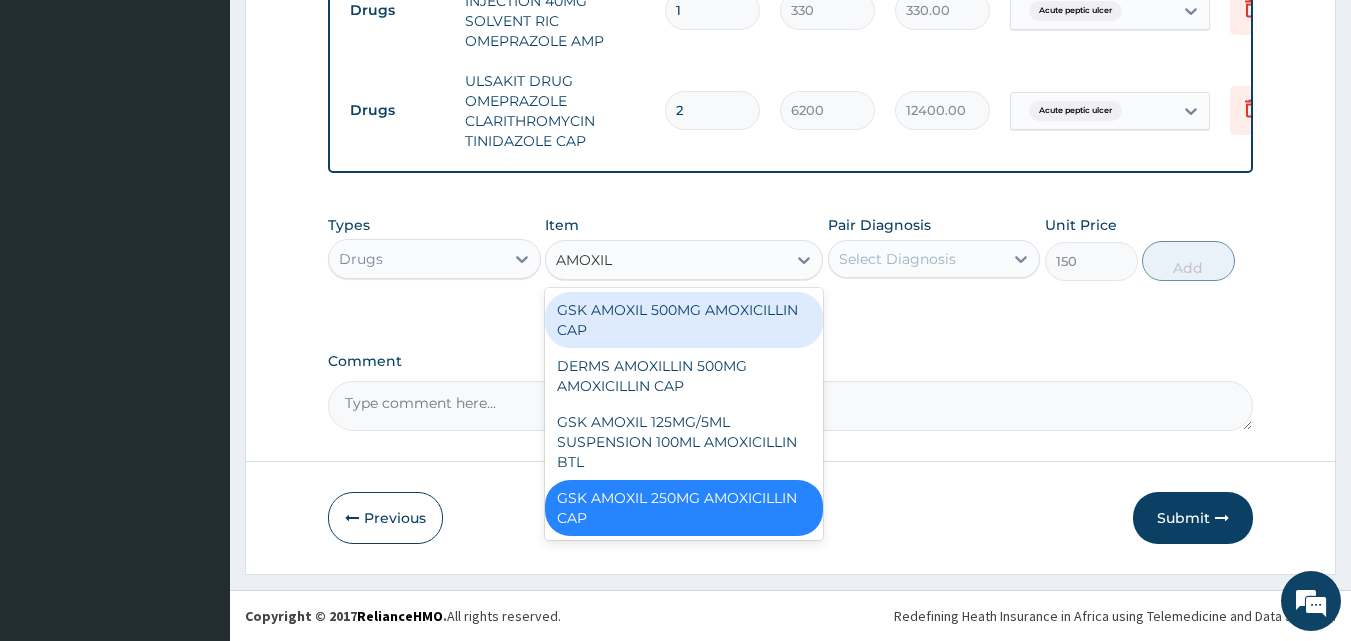 click on "GSK AMOXIL 500MG AMOXICILLIN CAP" at bounding box center [684, 320] 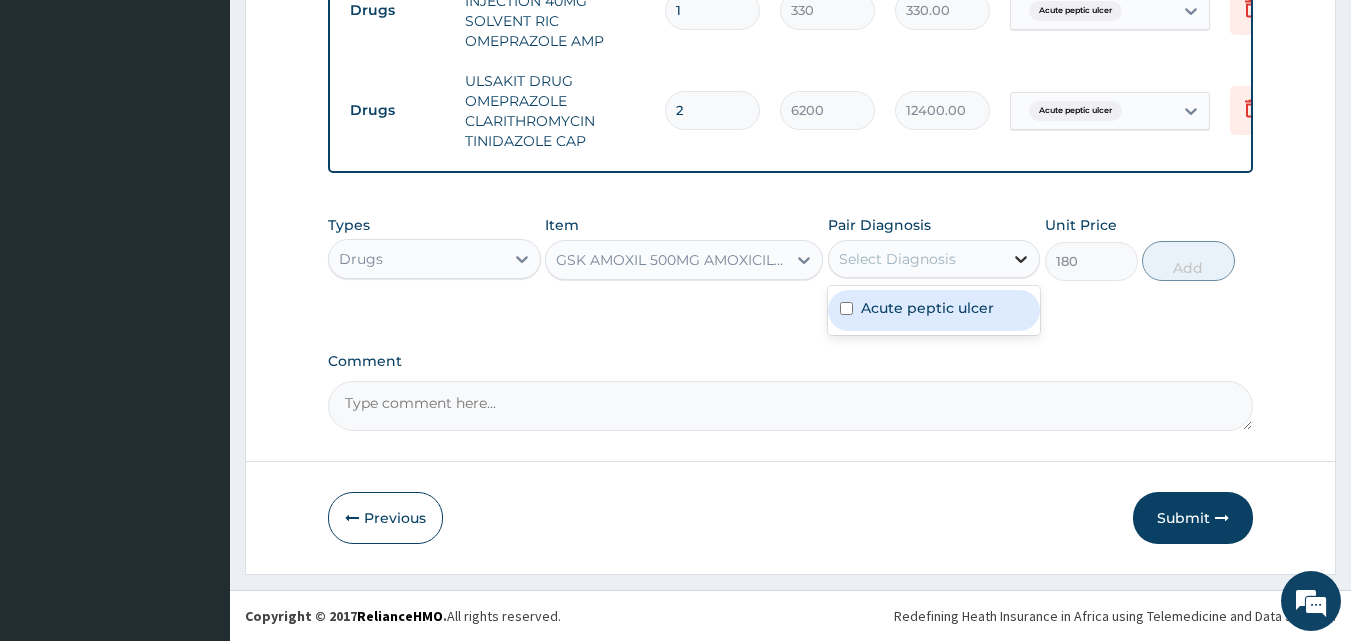 click 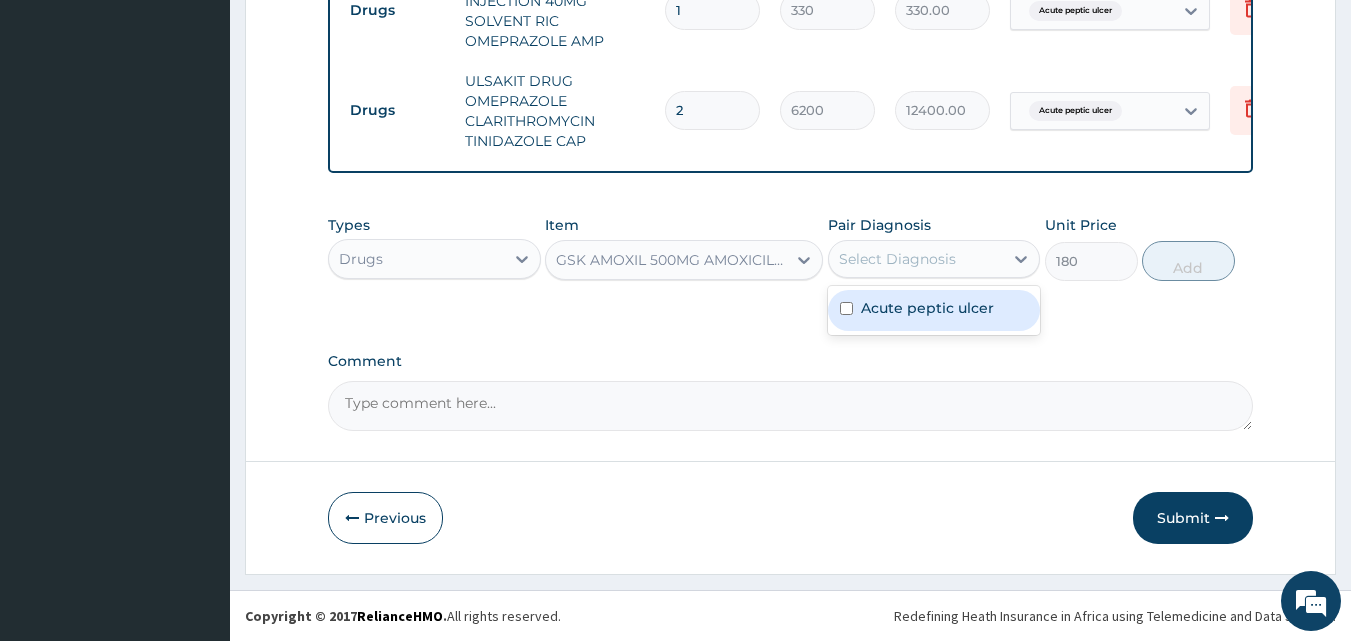 click on "Acute peptic ulcer" at bounding box center [934, 310] 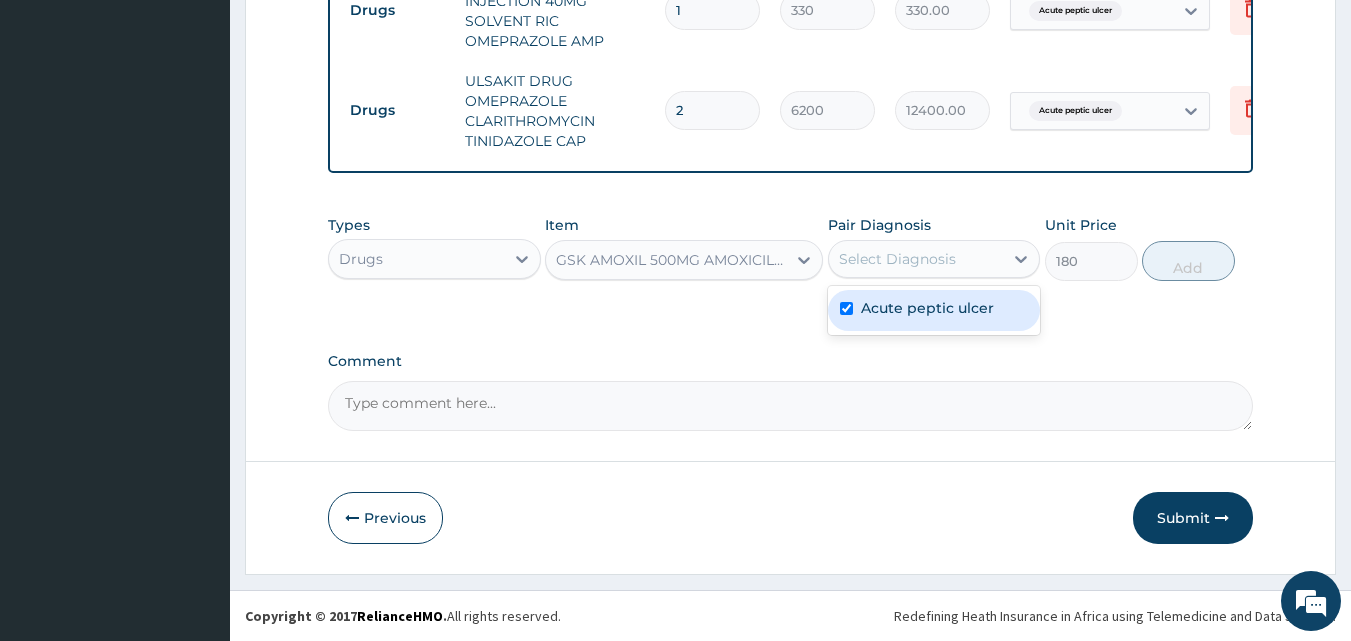 checkbox on "true" 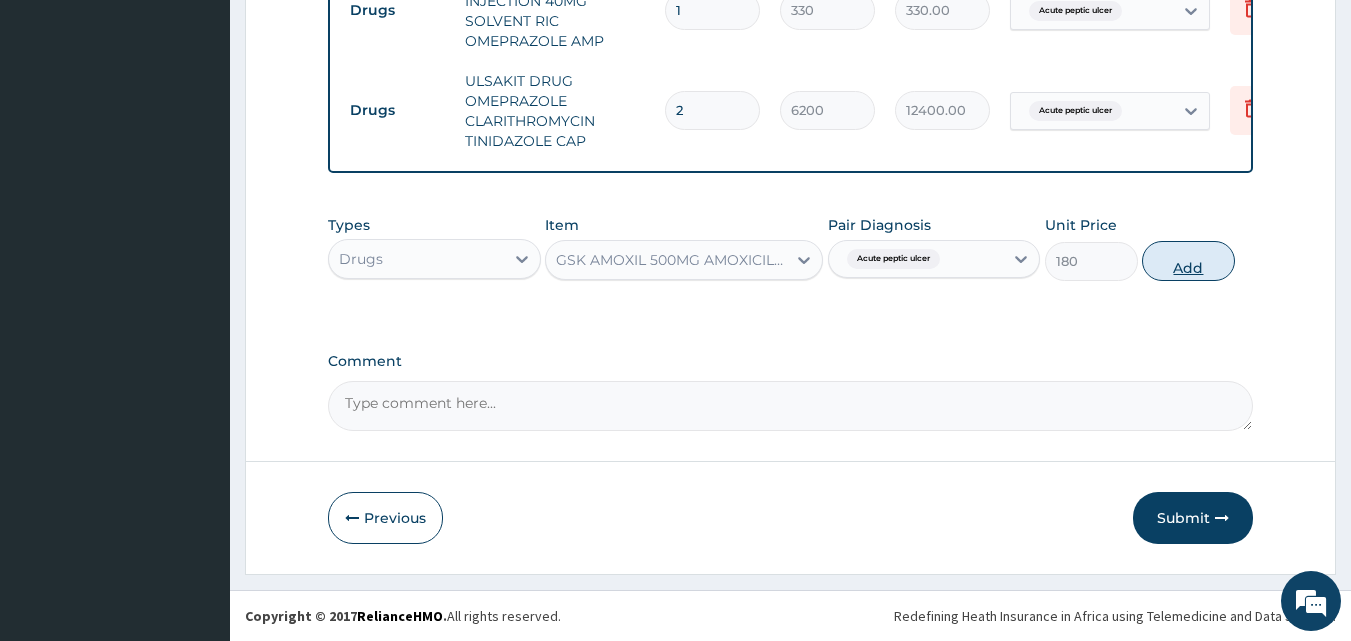 click on "Add" at bounding box center (1188, 261) 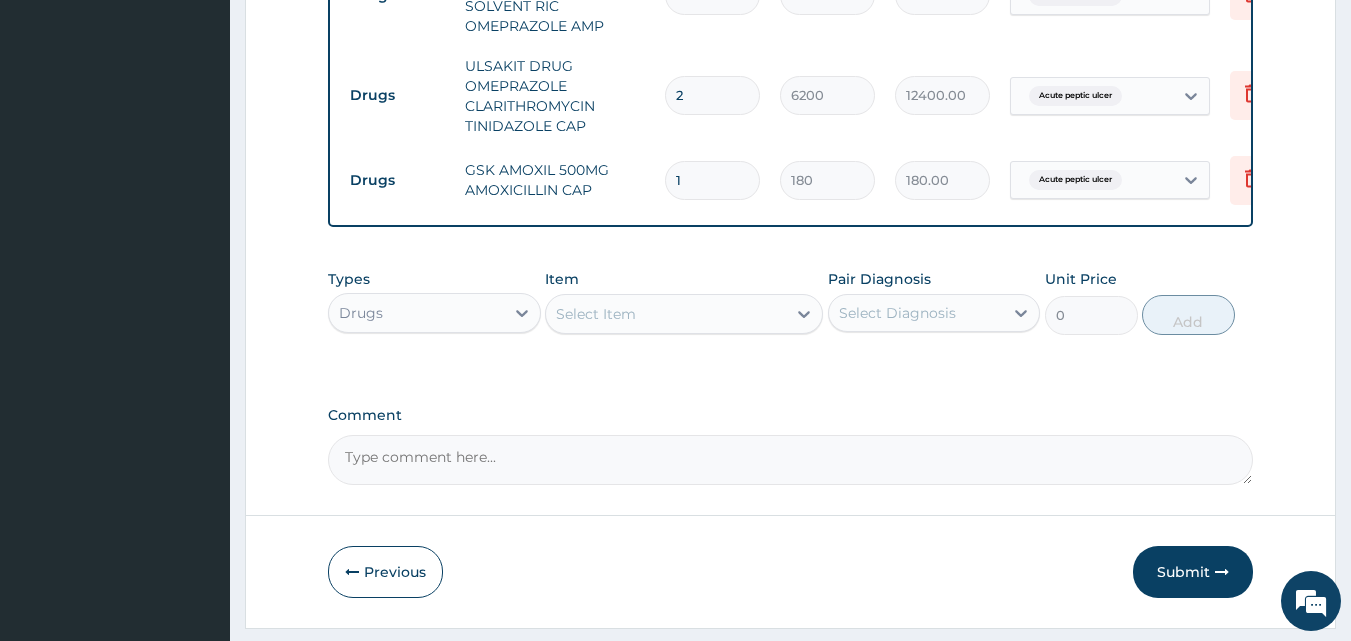 click on "1" at bounding box center (712, 180) 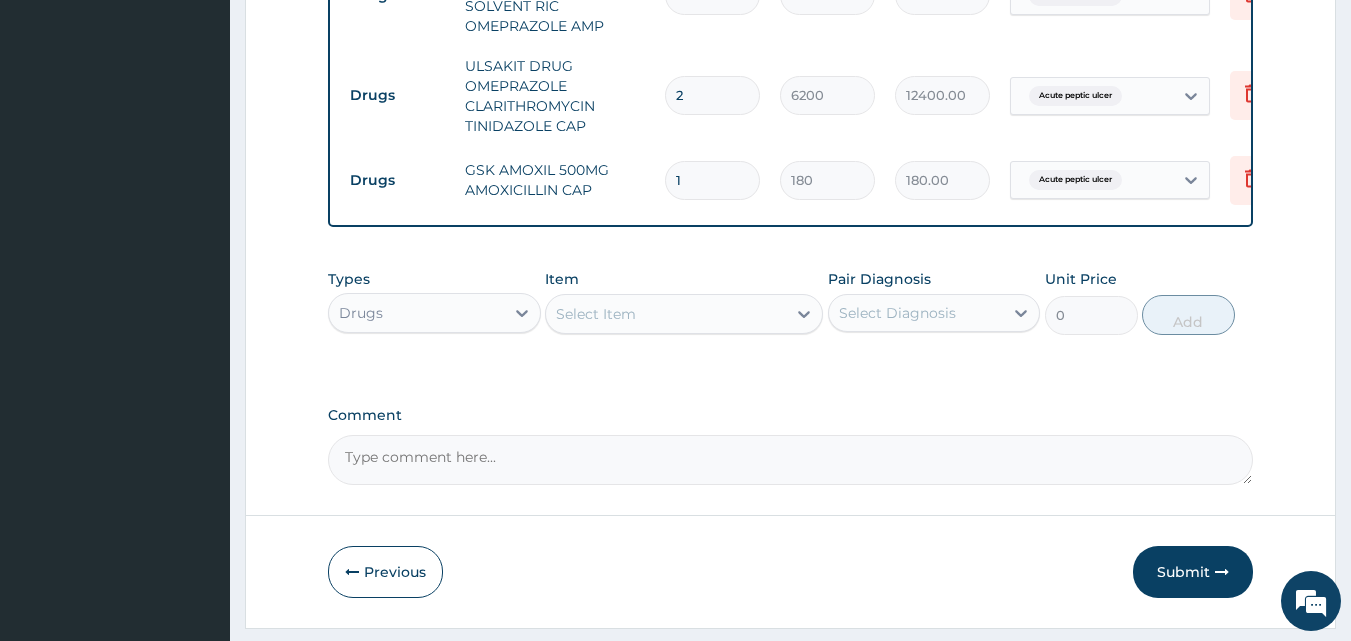 type on "2520.00" 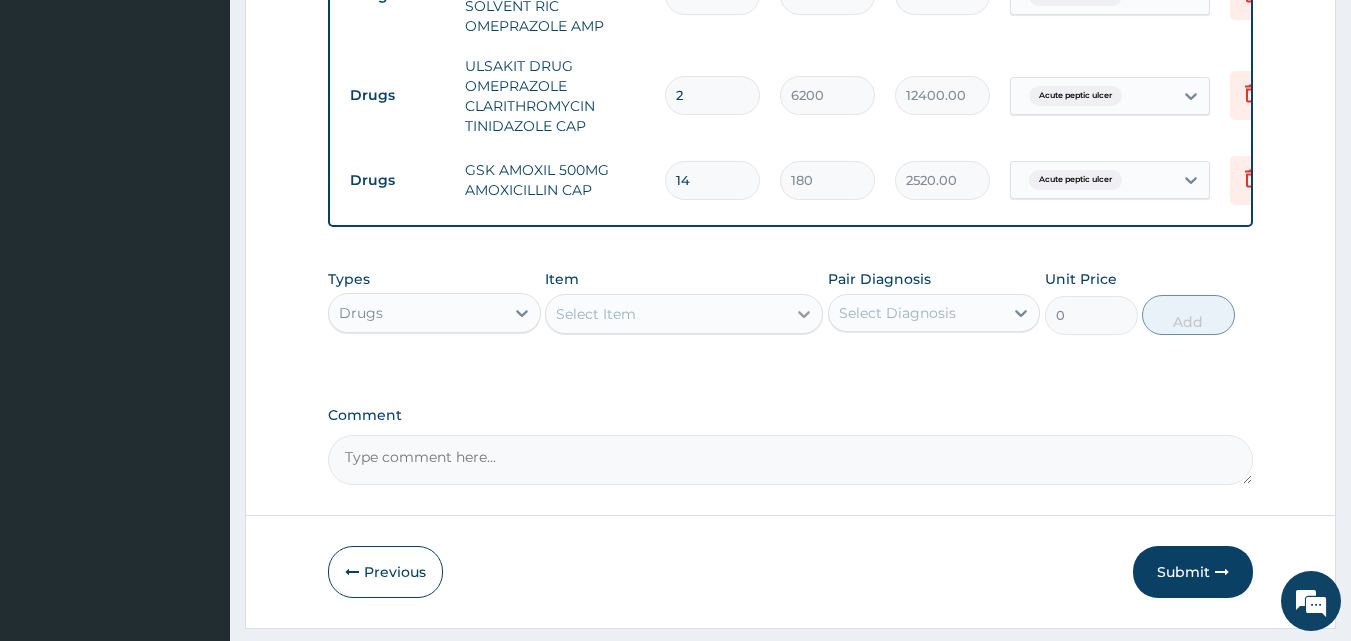 type on "14" 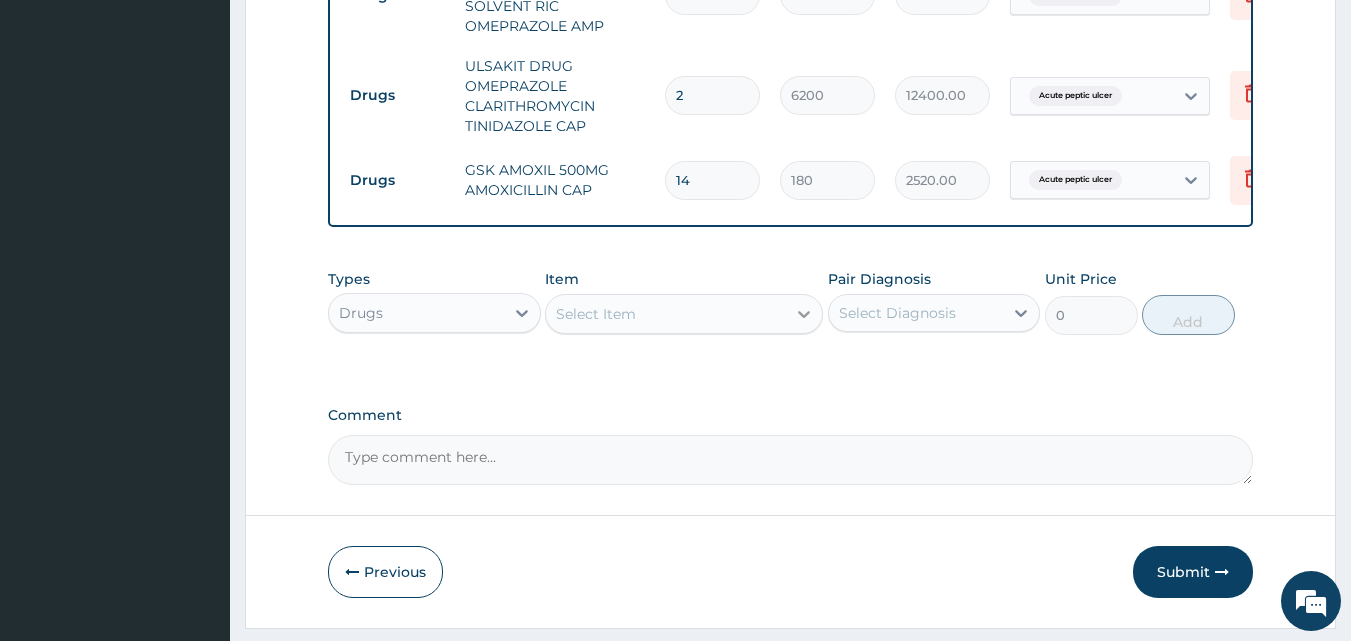 click 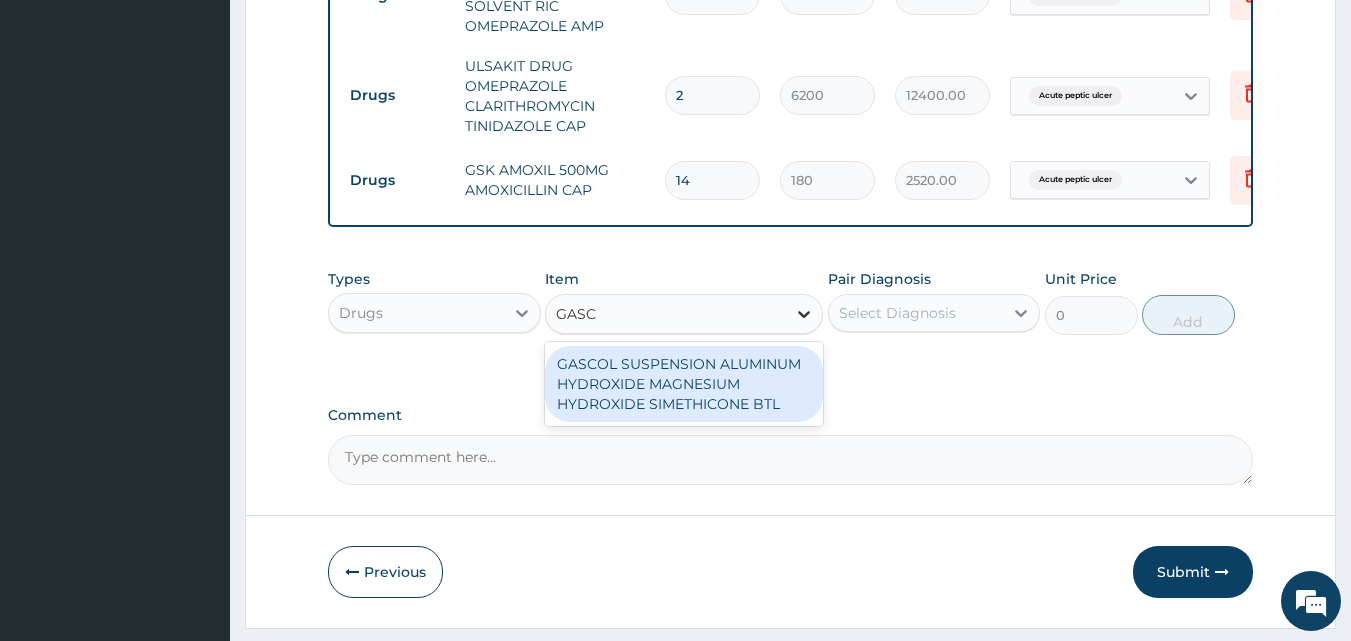 type on "GASCO" 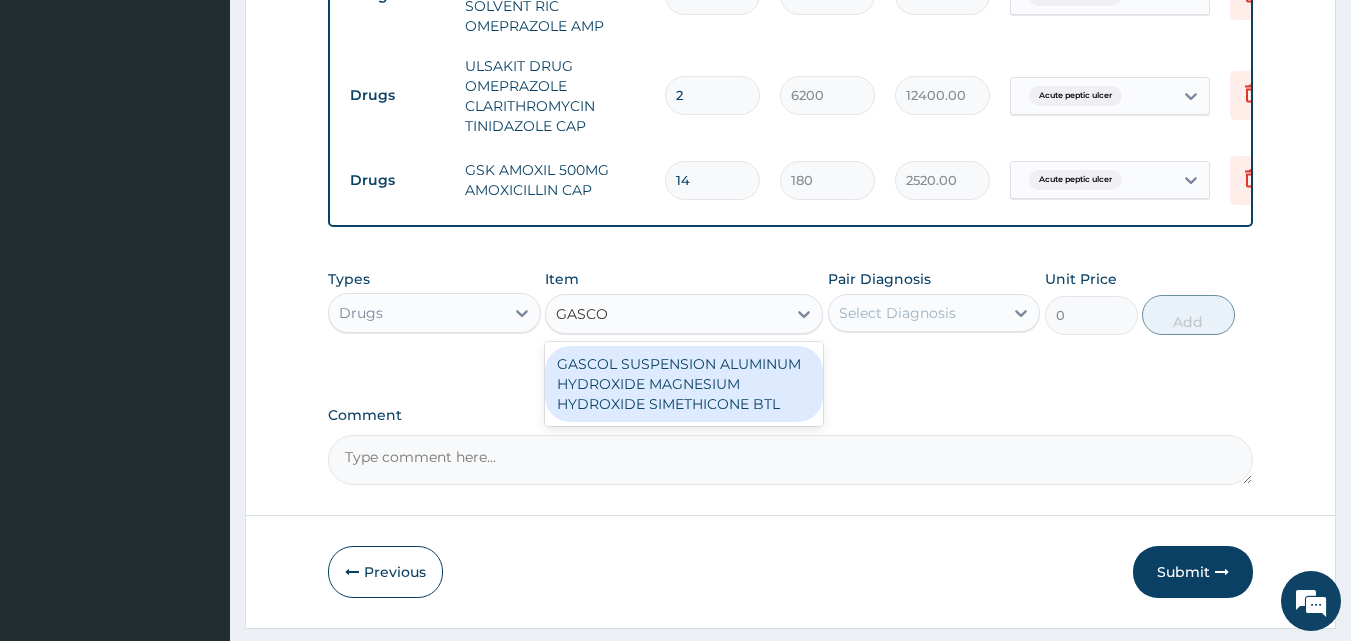 click on "GASCOL SUSPENSION ALUMINUM HYDROXIDE MAGNESIUM HYDROXIDE SIMETHICONE BTL" at bounding box center [684, 384] 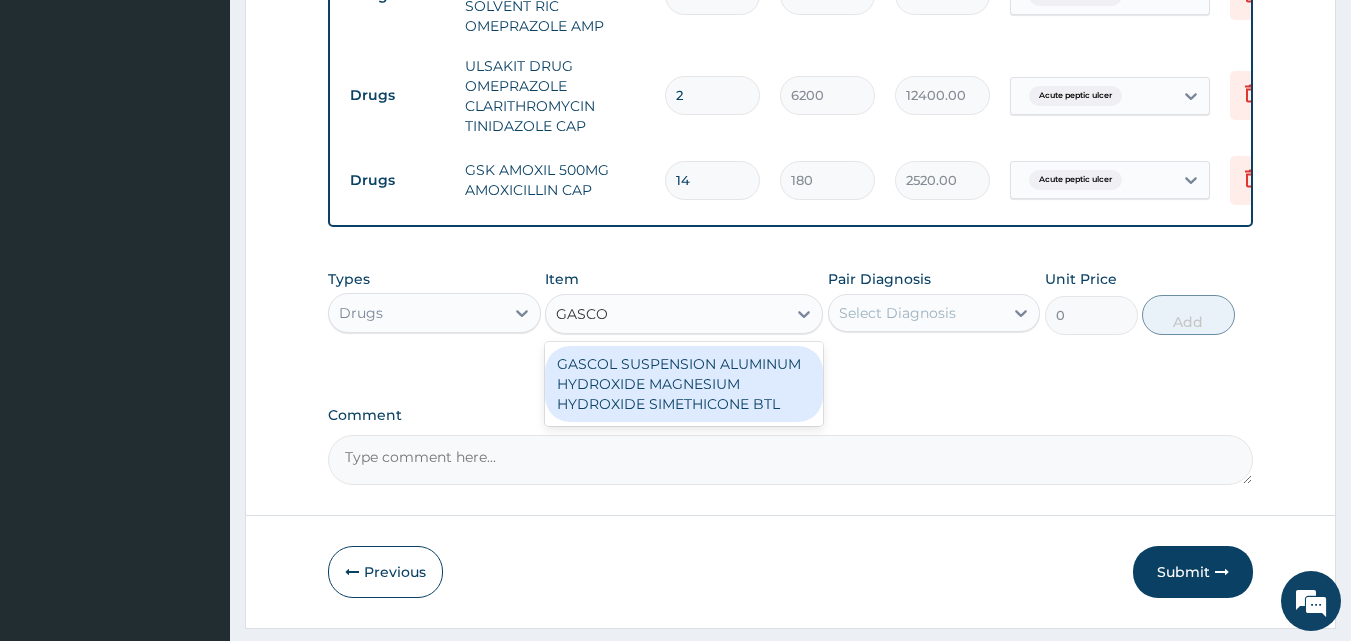 type 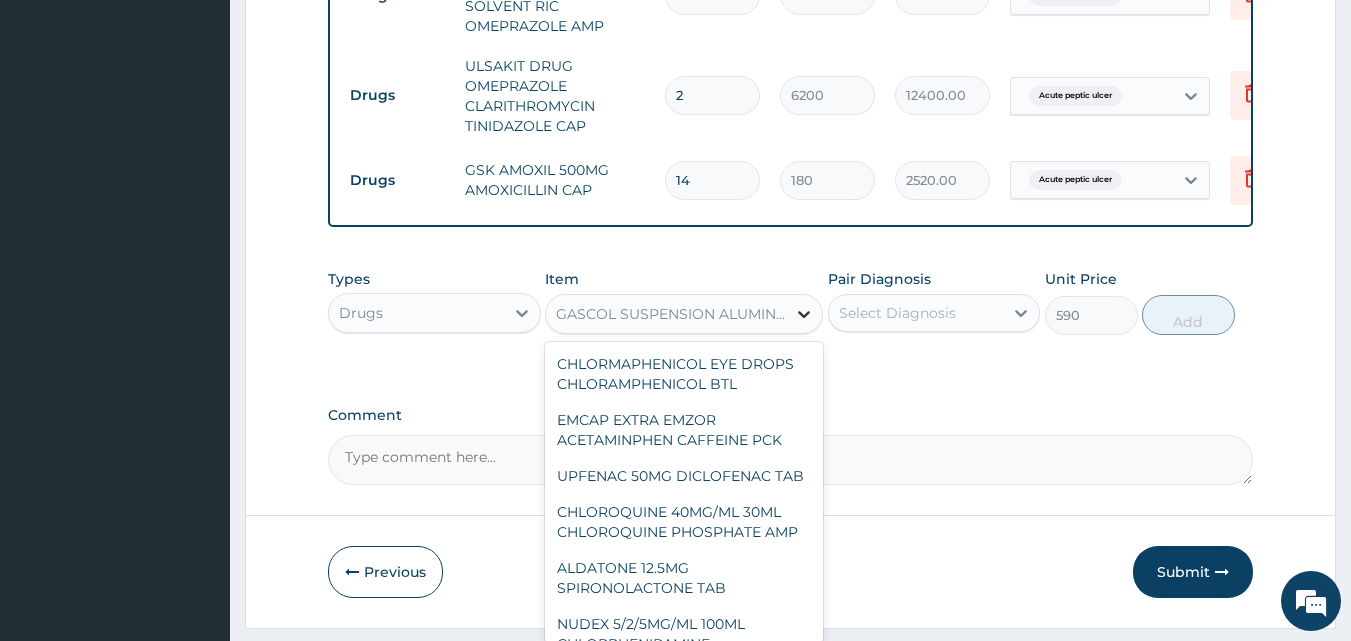 click 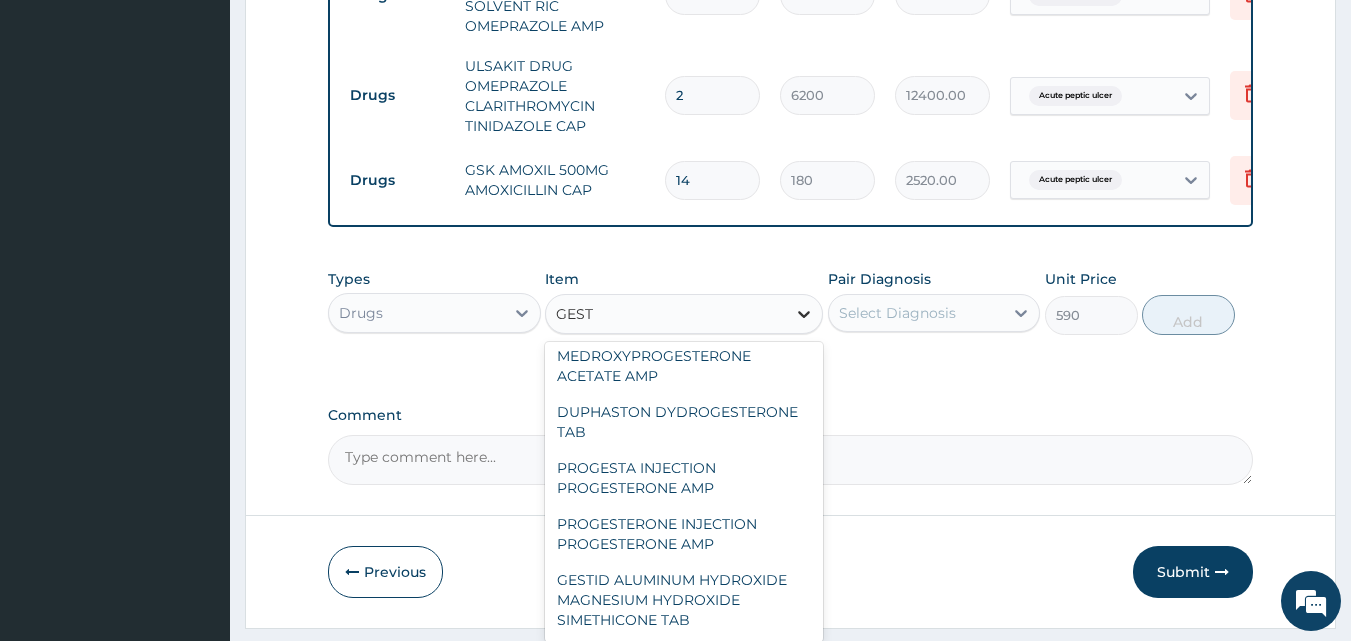 scroll, scrollTop: 312, scrollLeft: 0, axis: vertical 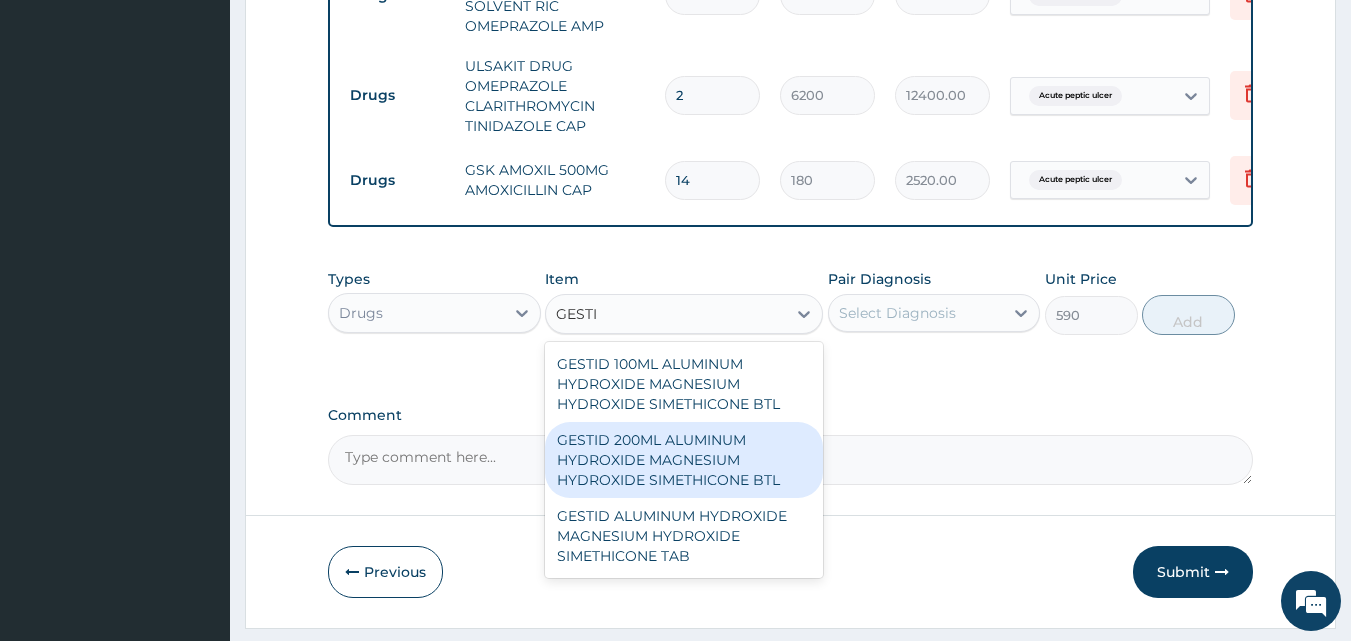 click on "GESTID 200ML ALUMINUM HYDROXIDE MAGNESIUM HYDROXIDE SIMETHICONE BTL" at bounding box center (684, 460) 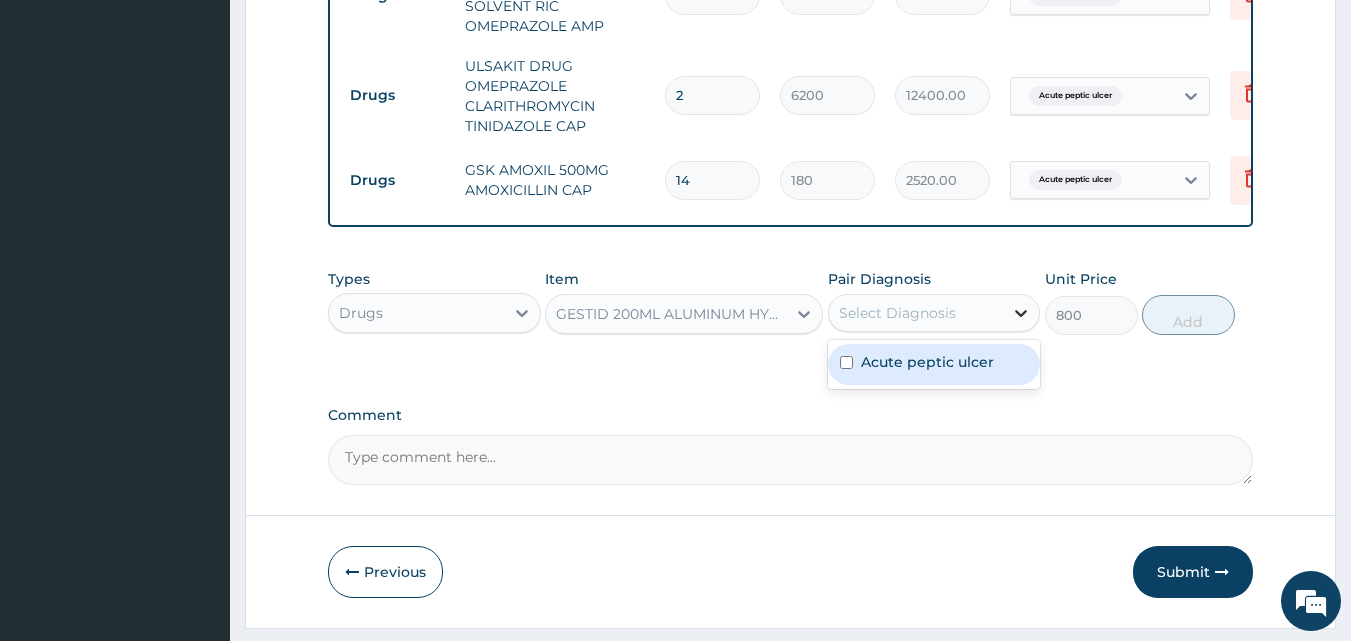 click 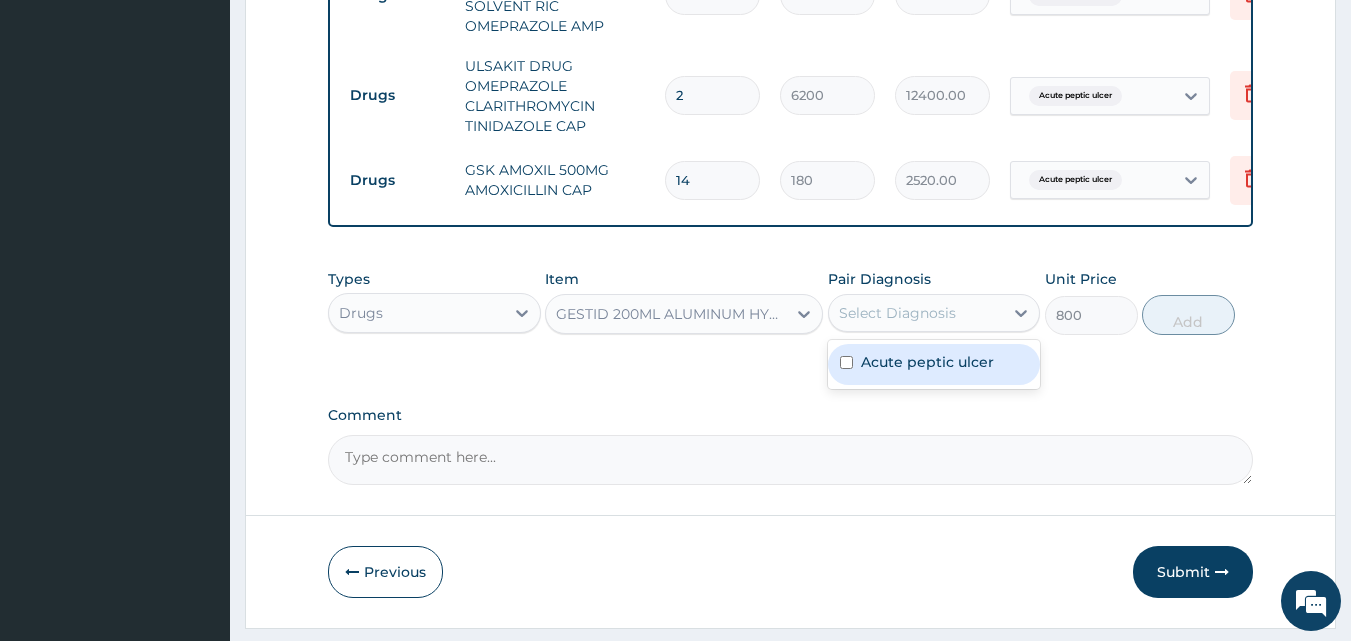 click at bounding box center (846, 362) 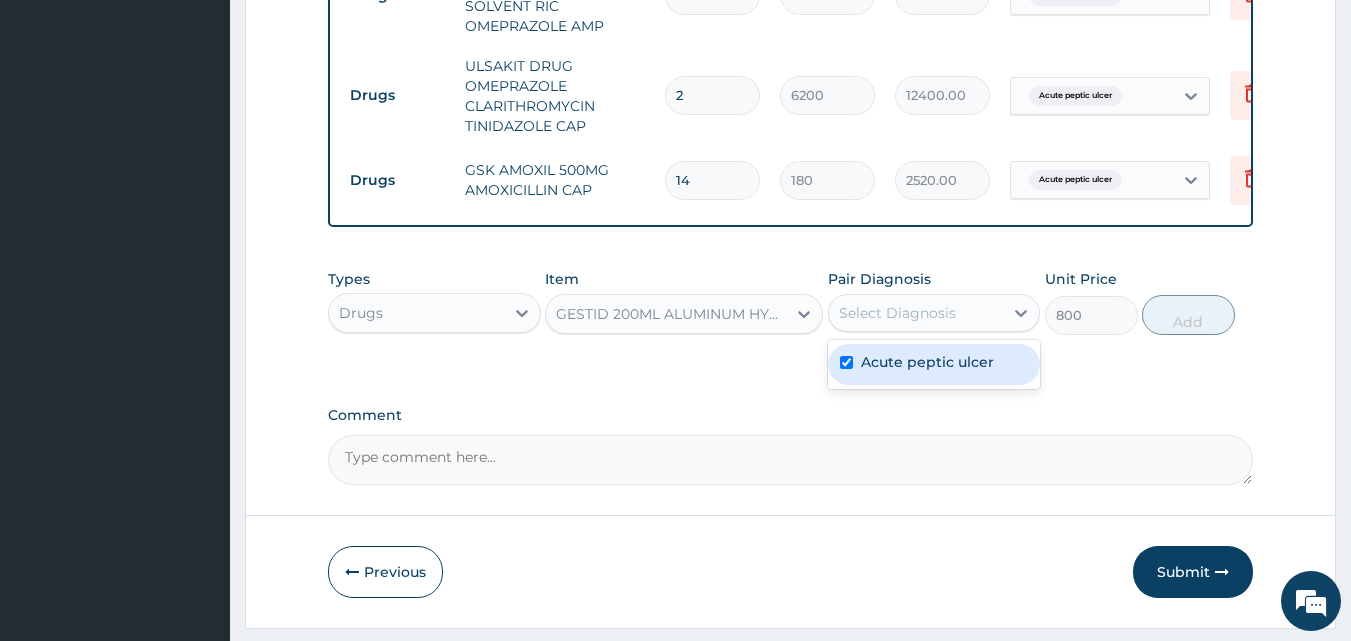 checkbox on "true" 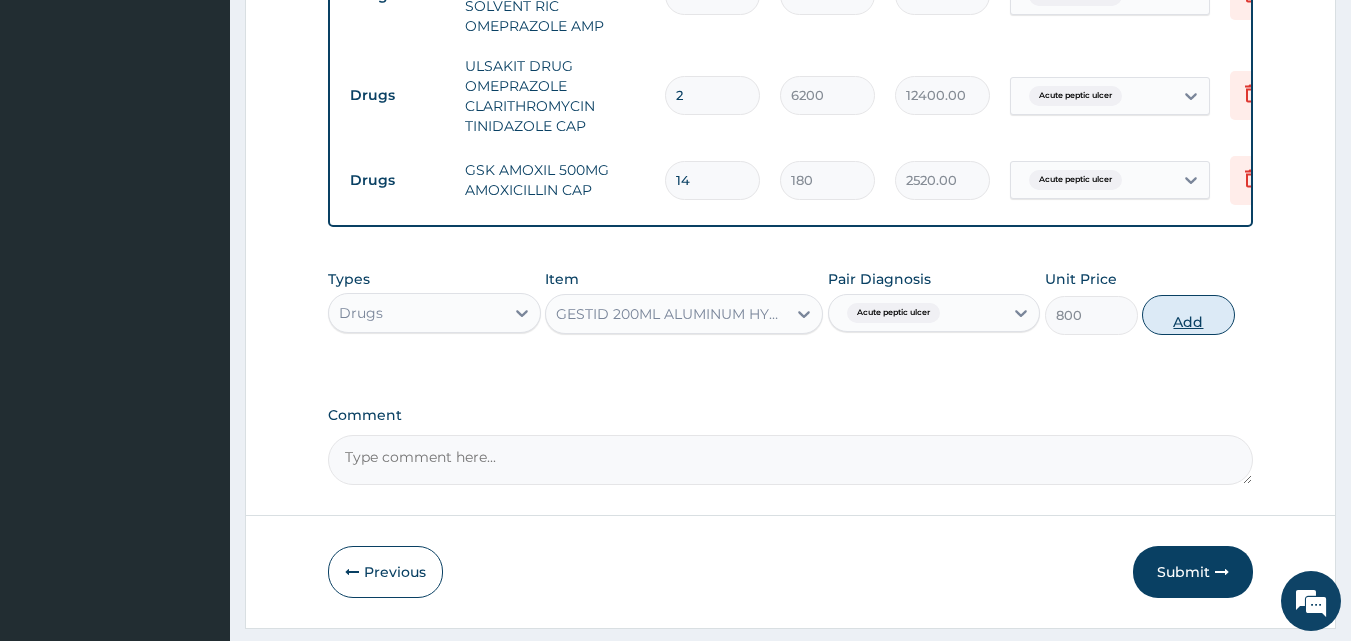 click on "Add" at bounding box center (1188, 315) 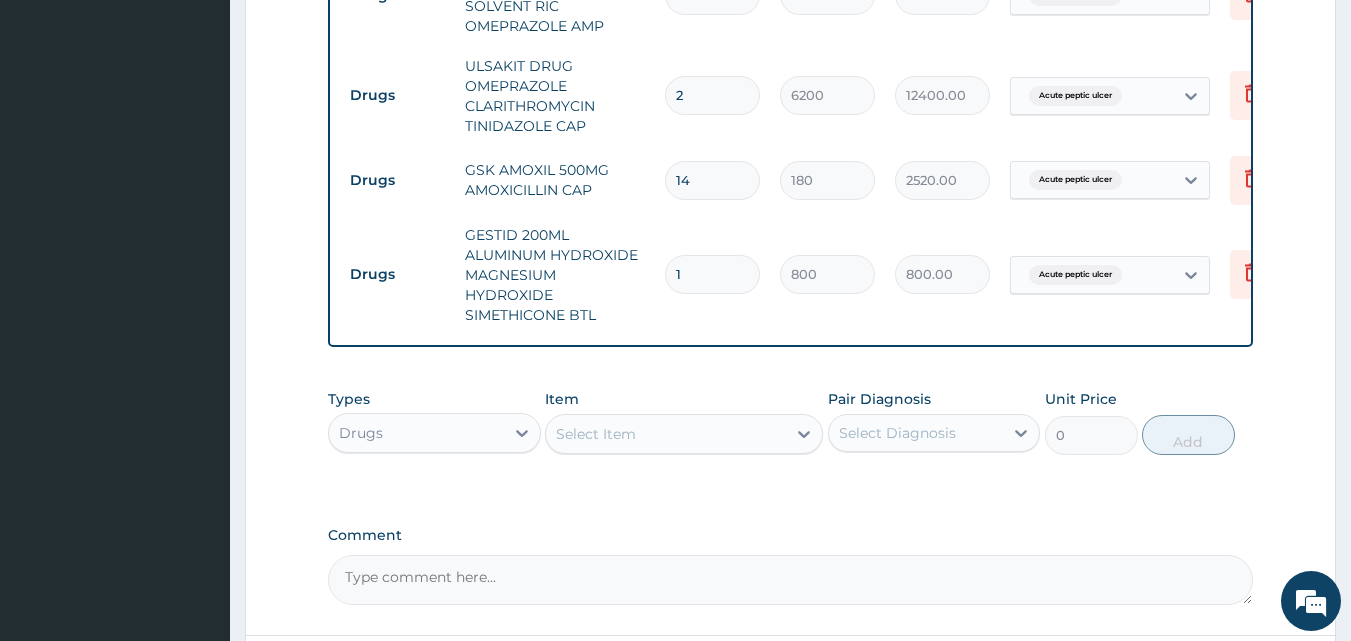 scroll, scrollTop: 245, scrollLeft: 0, axis: vertical 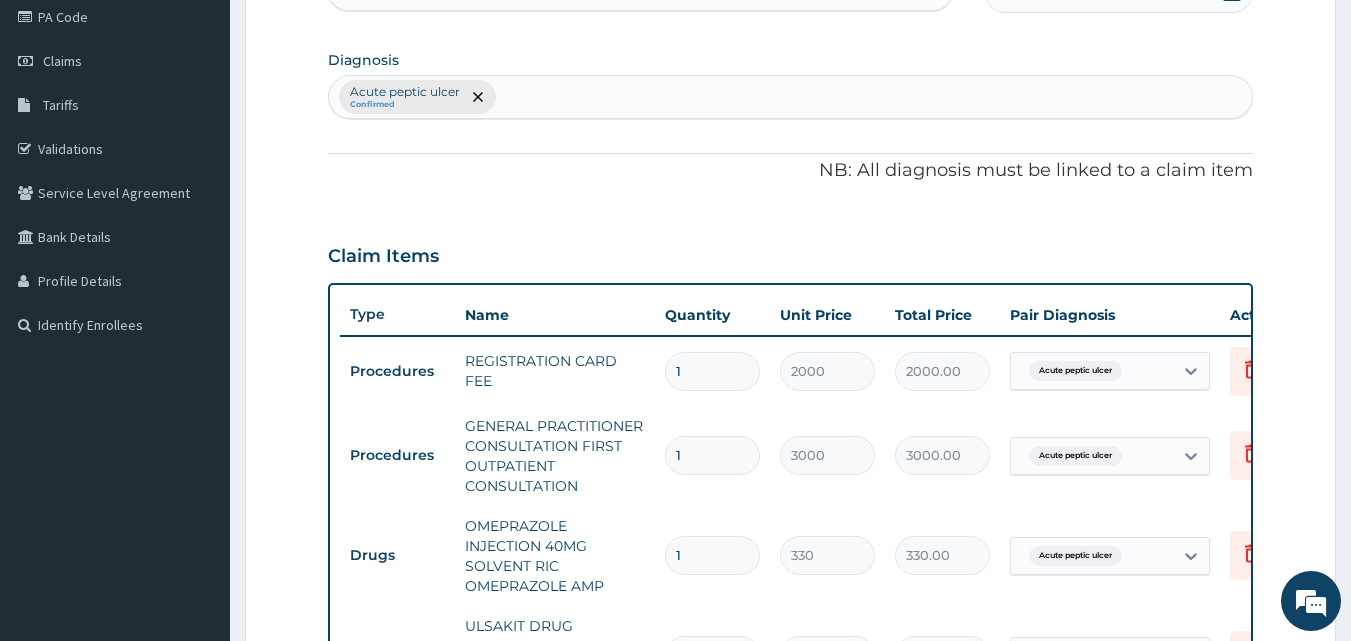 type on "0" 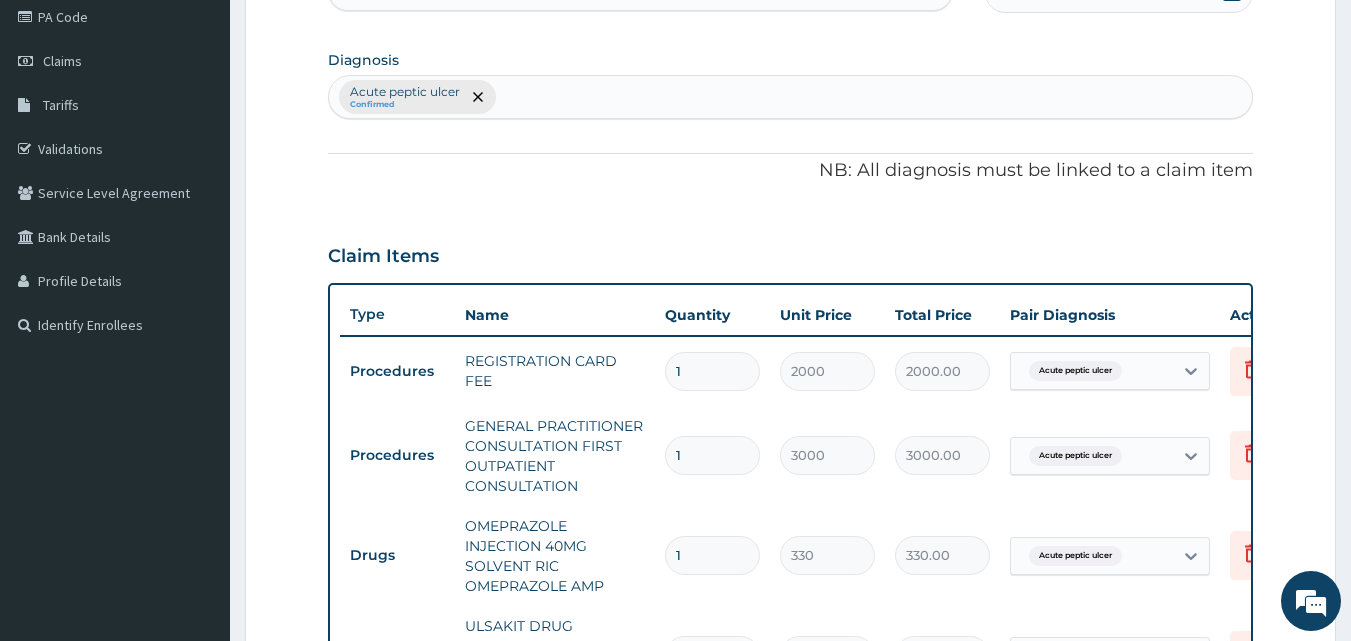 type on "0.00" 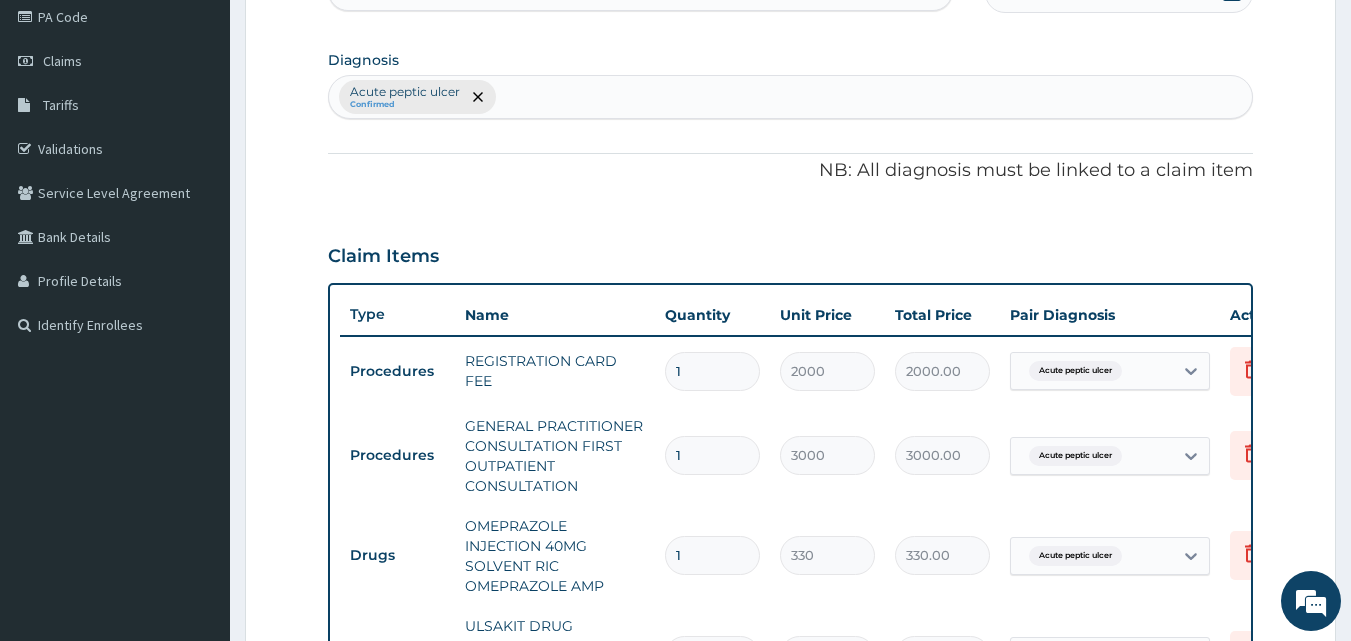 type on "0" 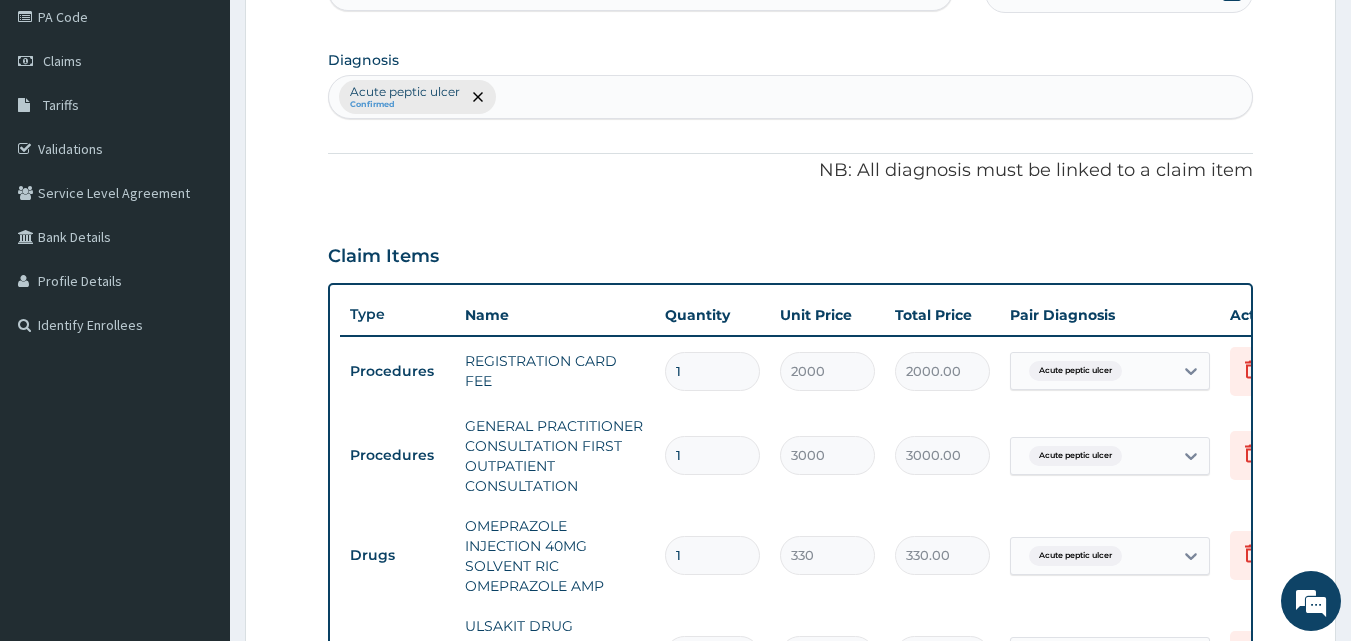 type on "0.00" 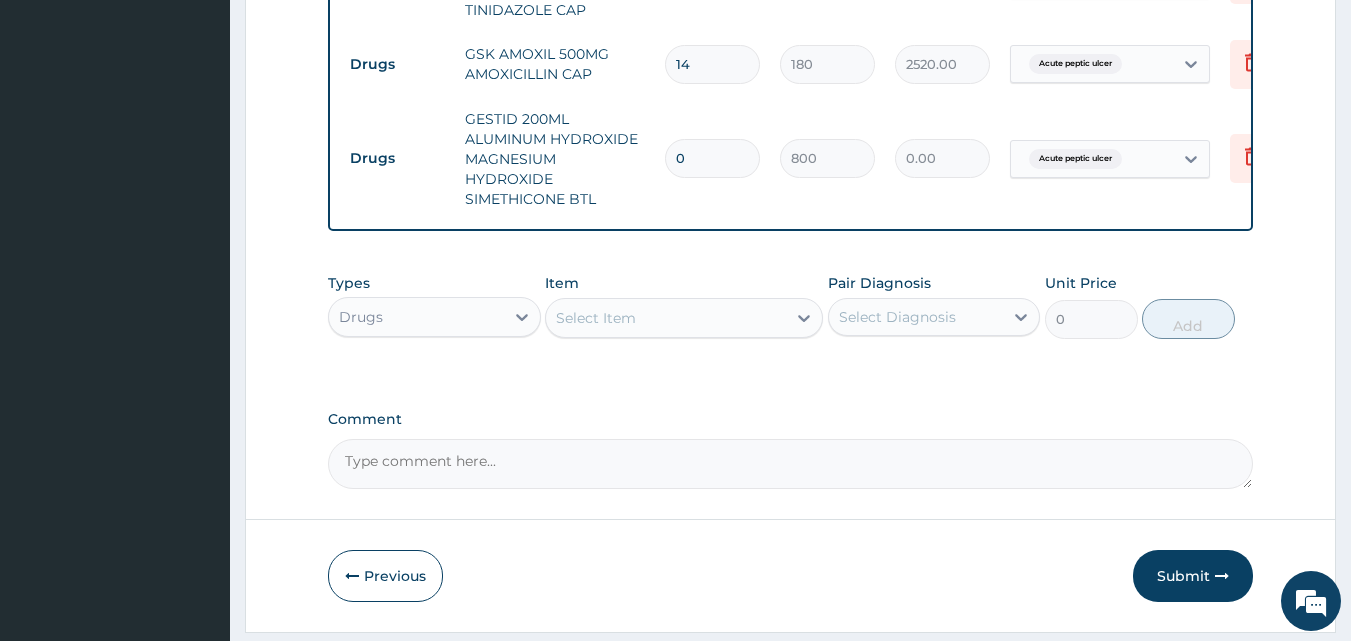 scroll, scrollTop: 994, scrollLeft: 0, axis: vertical 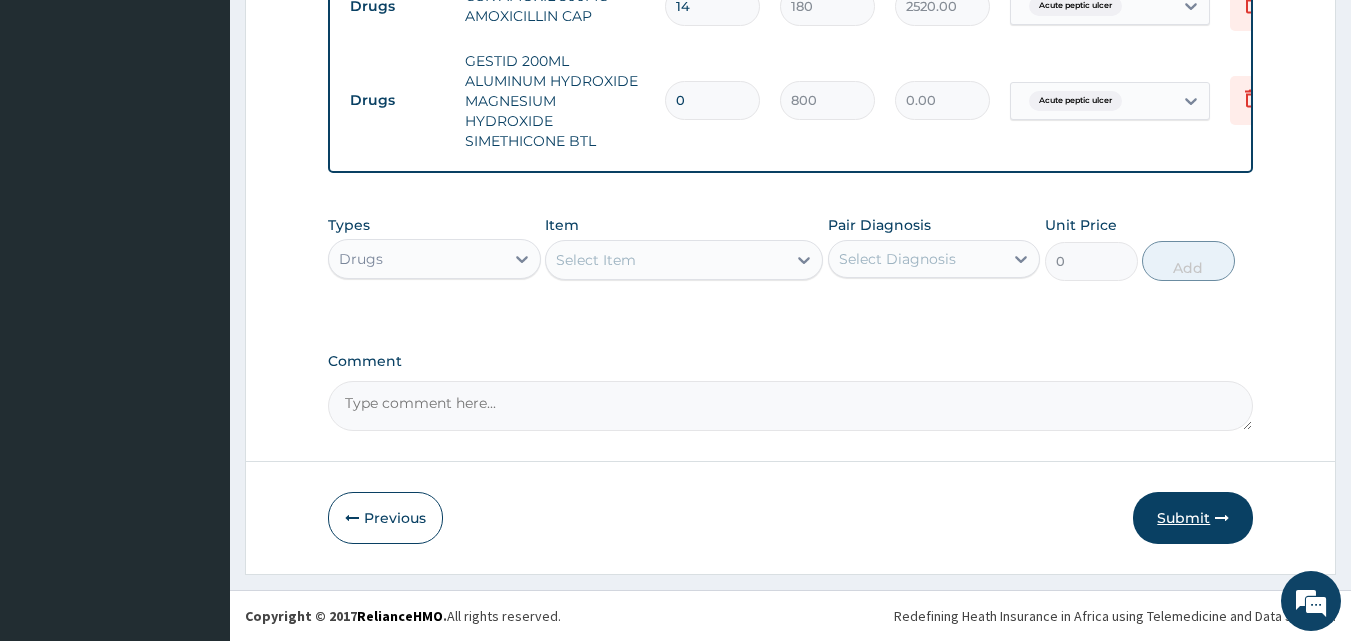 click on "Submit" at bounding box center (1193, 518) 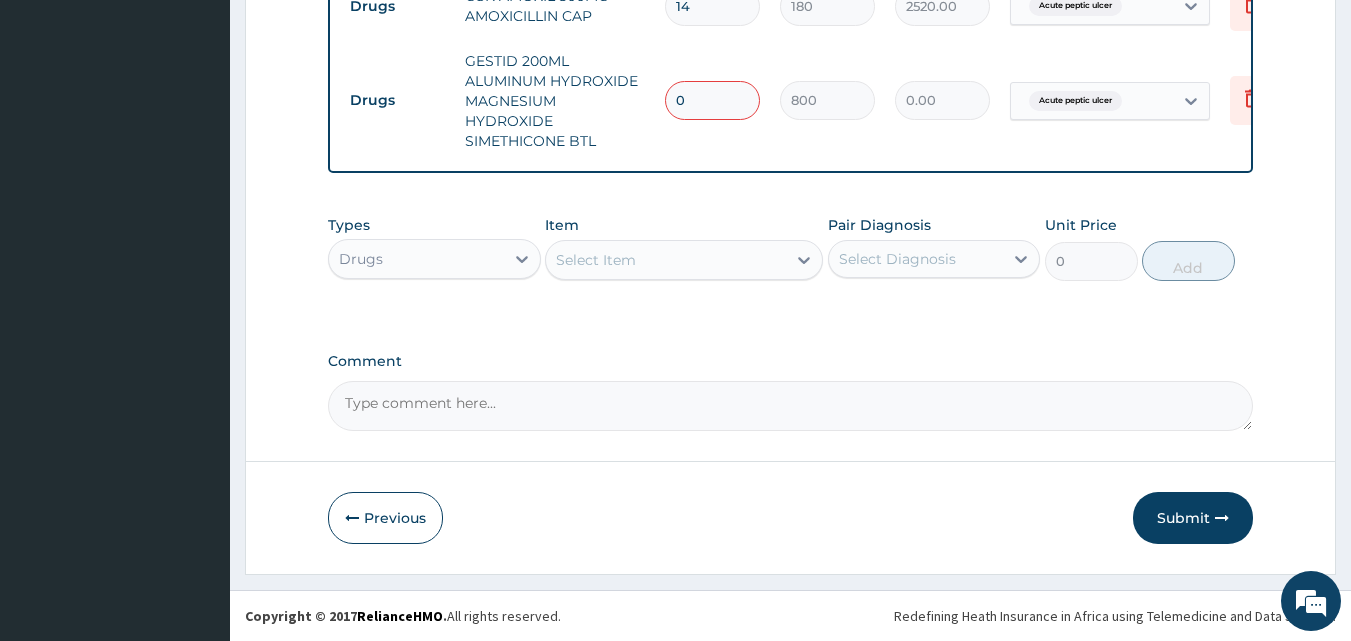 click on "0" at bounding box center (712, 100) 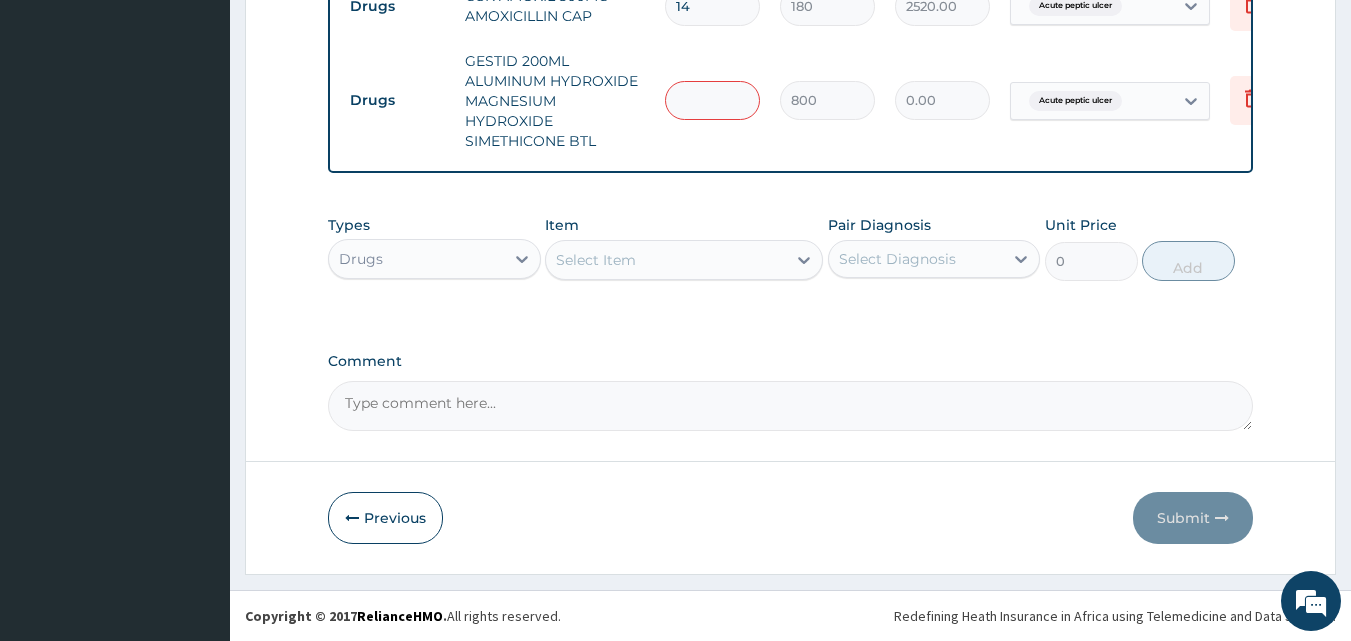 type on "1" 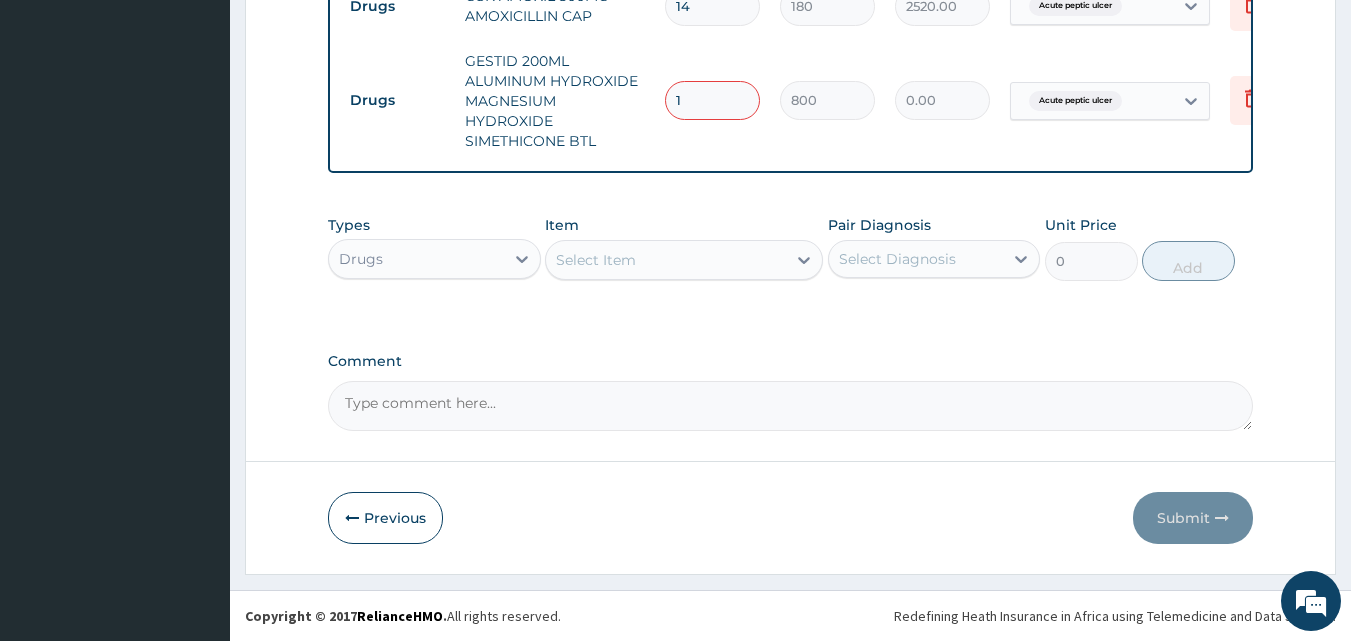 type on "800.00" 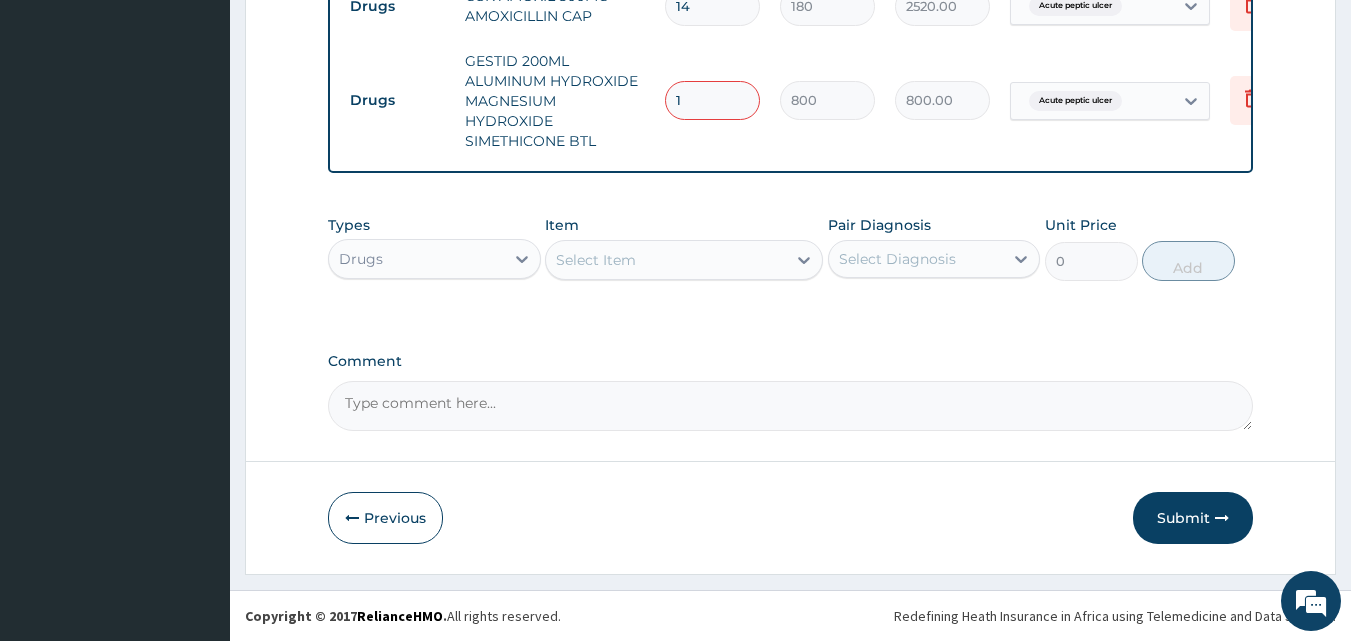 scroll, scrollTop: 434, scrollLeft: 0, axis: vertical 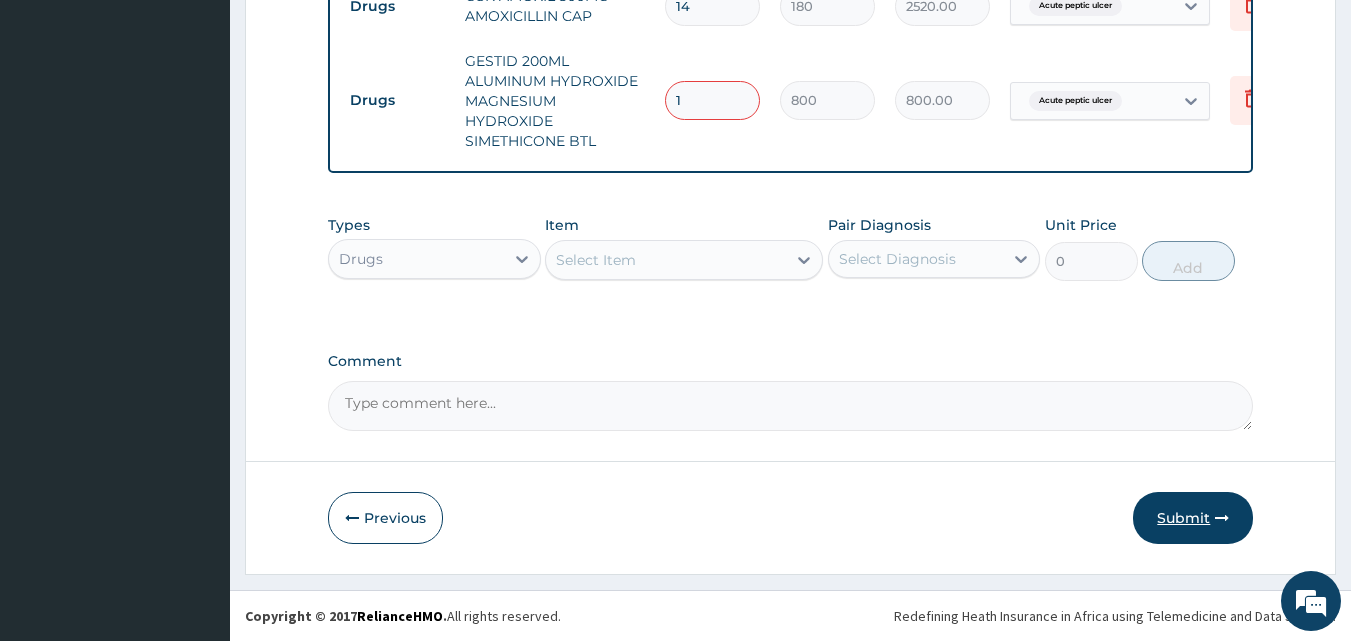 type on "1" 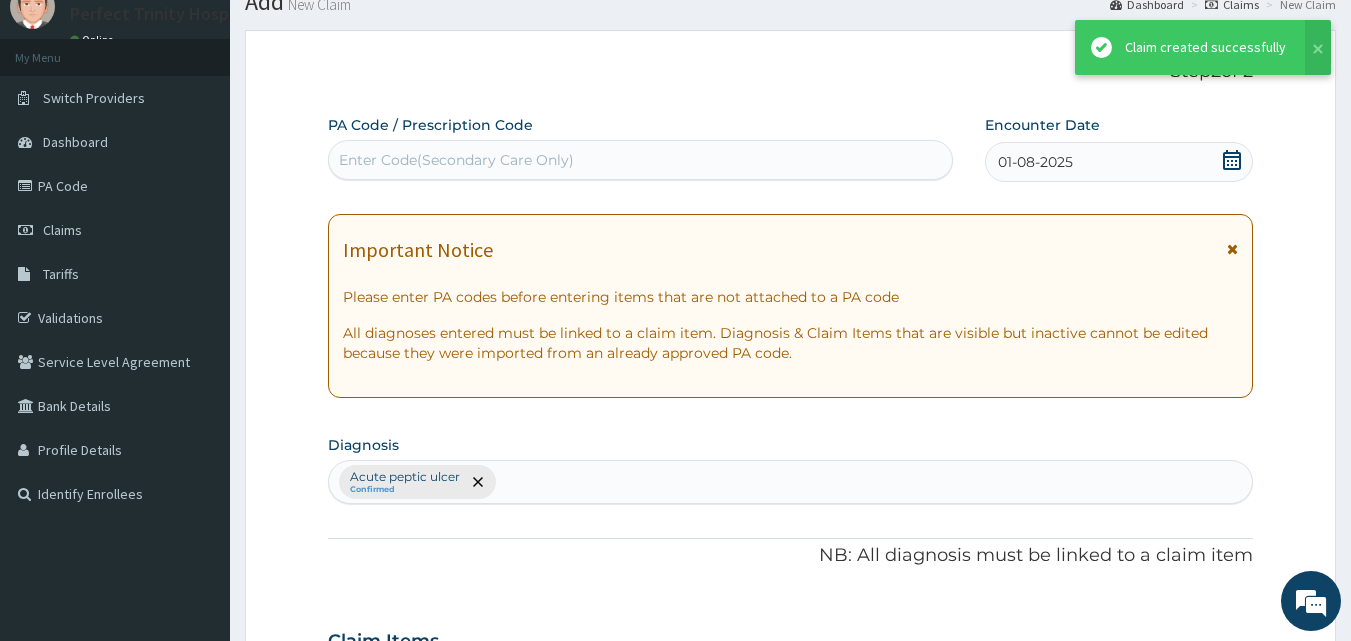scroll, scrollTop: 994, scrollLeft: 0, axis: vertical 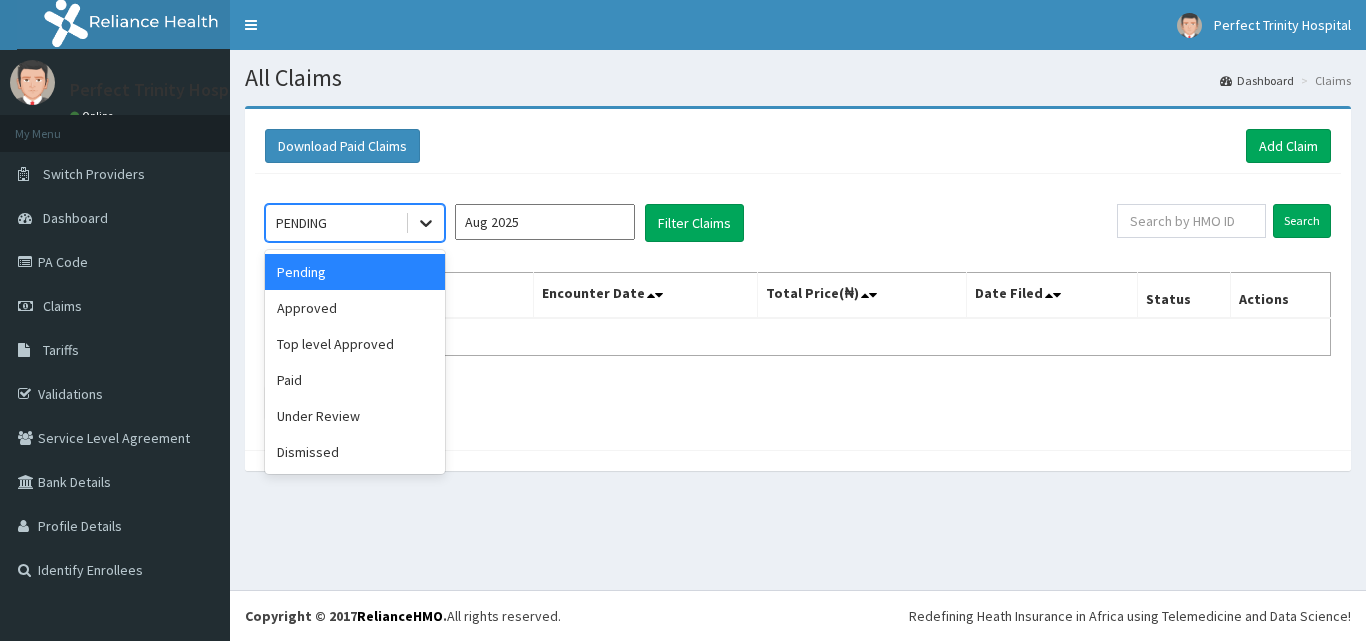 click at bounding box center [426, 223] 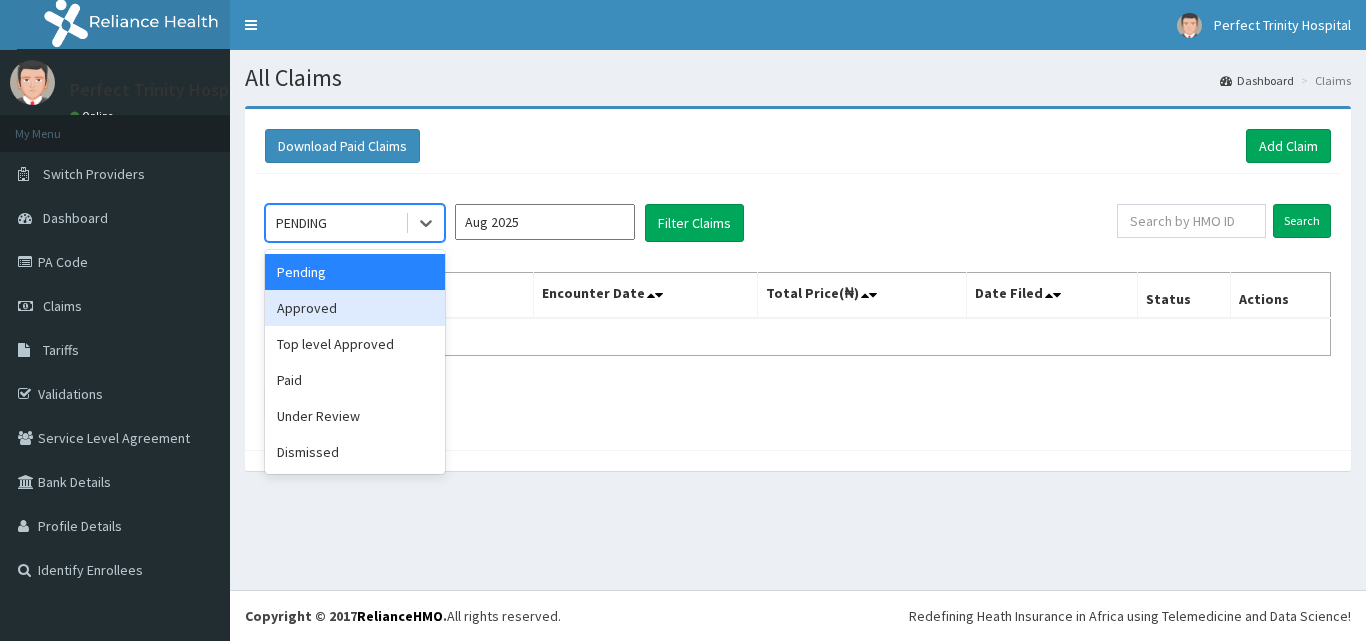 click on "Approved" at bounding box center [355, 308] 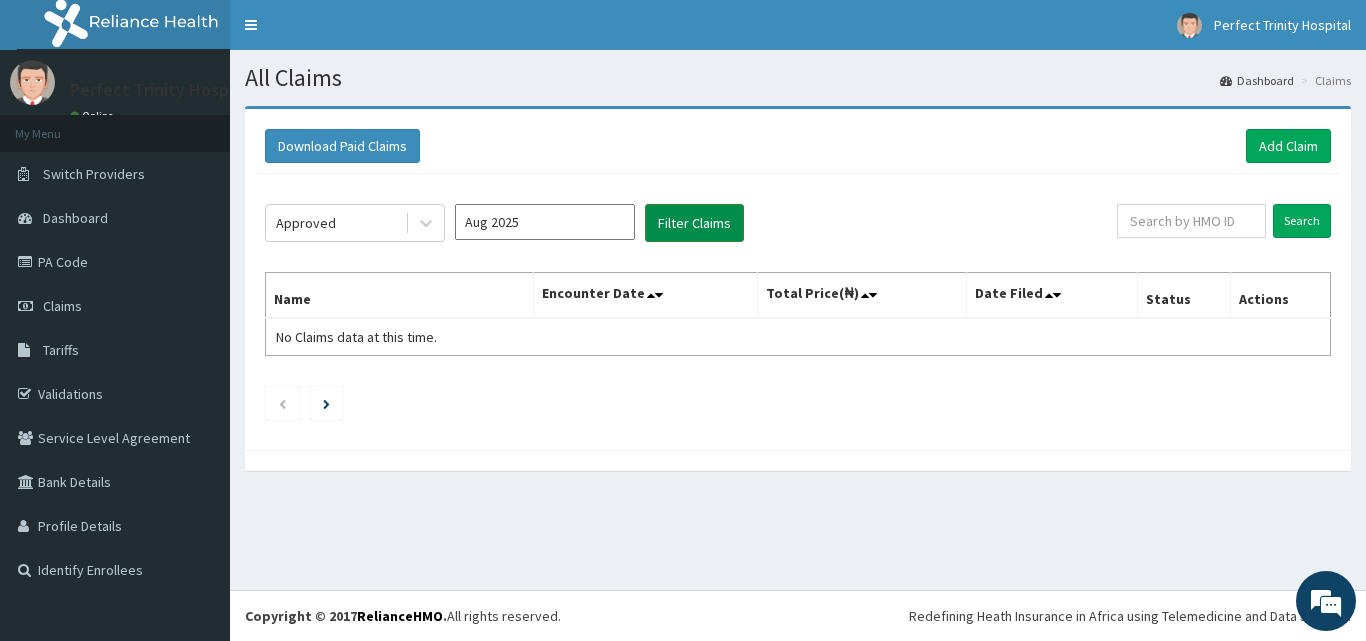 click on "Filter Claims" at bounding box center [694, 223] 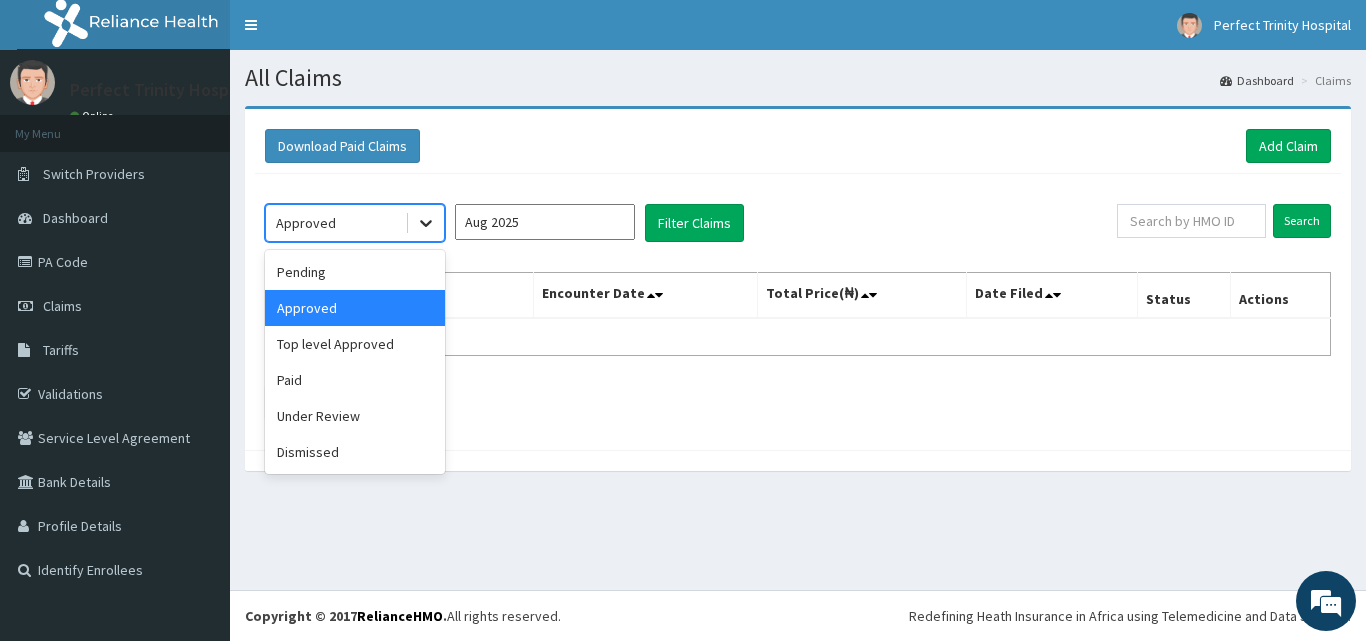 click at bounding box center (426, 223) 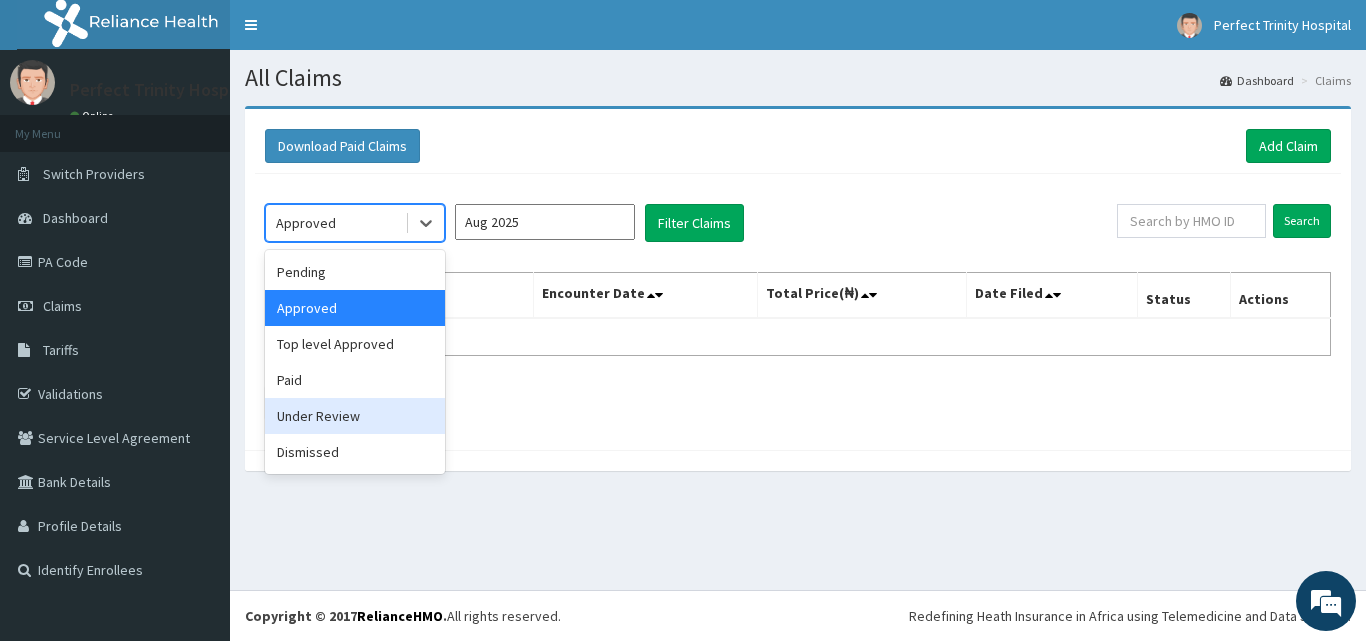 click on "Under Review" at bounding box center [355, 416] 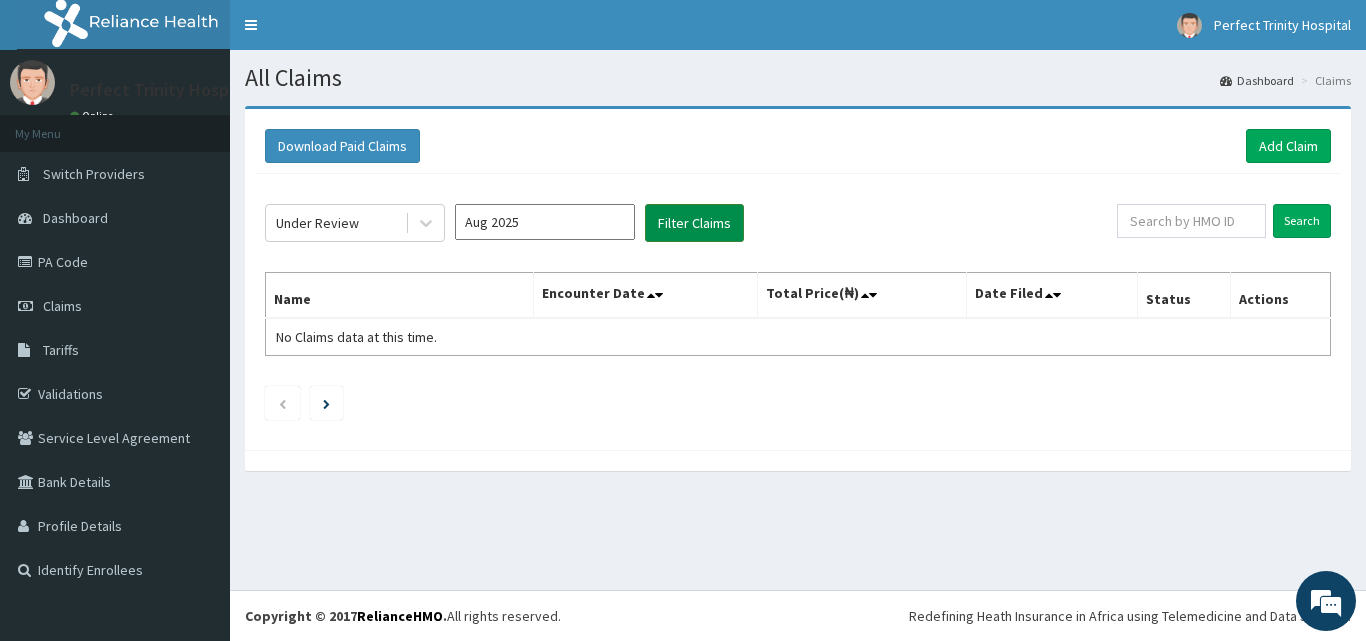 click on "Filter Claims" at bounding box center (694, 223) 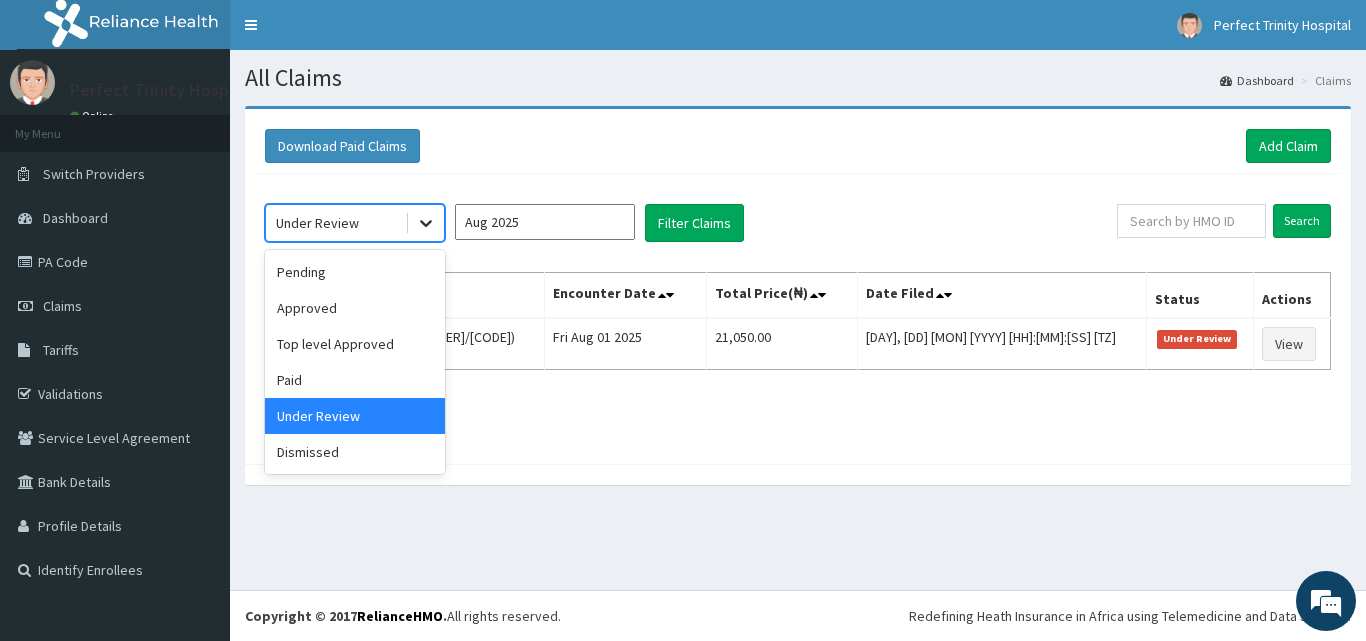 click at bounding box center [426, 223] 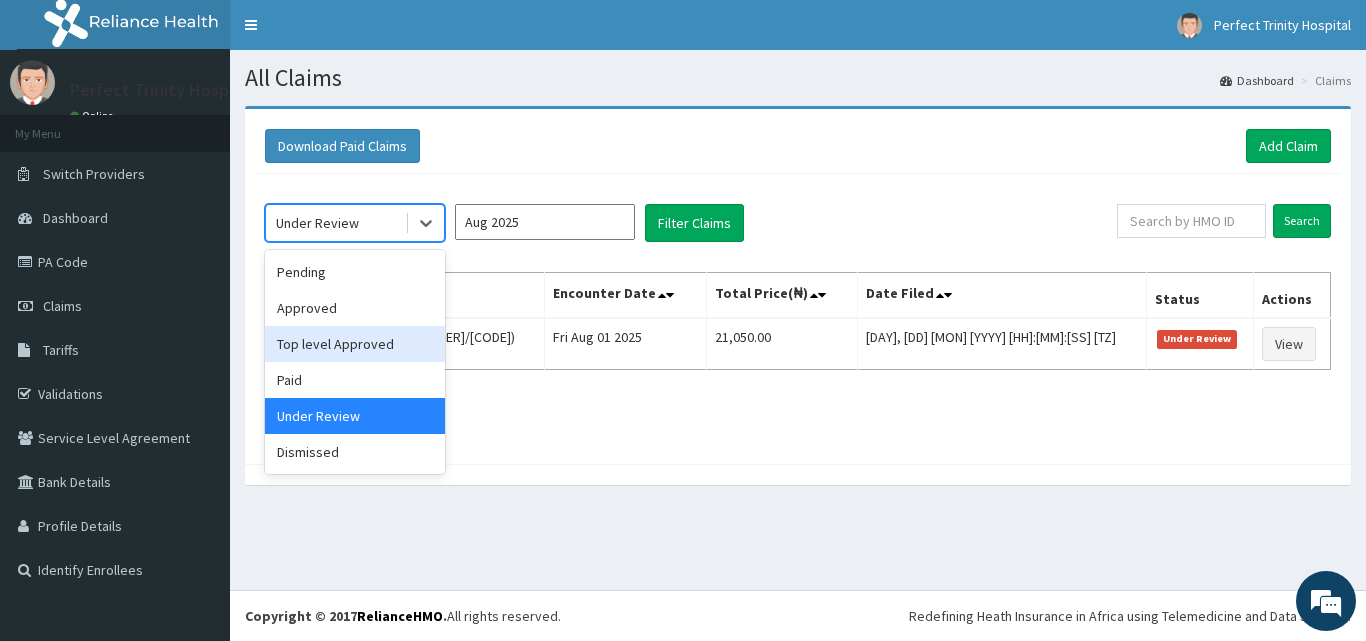 click on "Top level Approved" at bounding box center [355, 344] 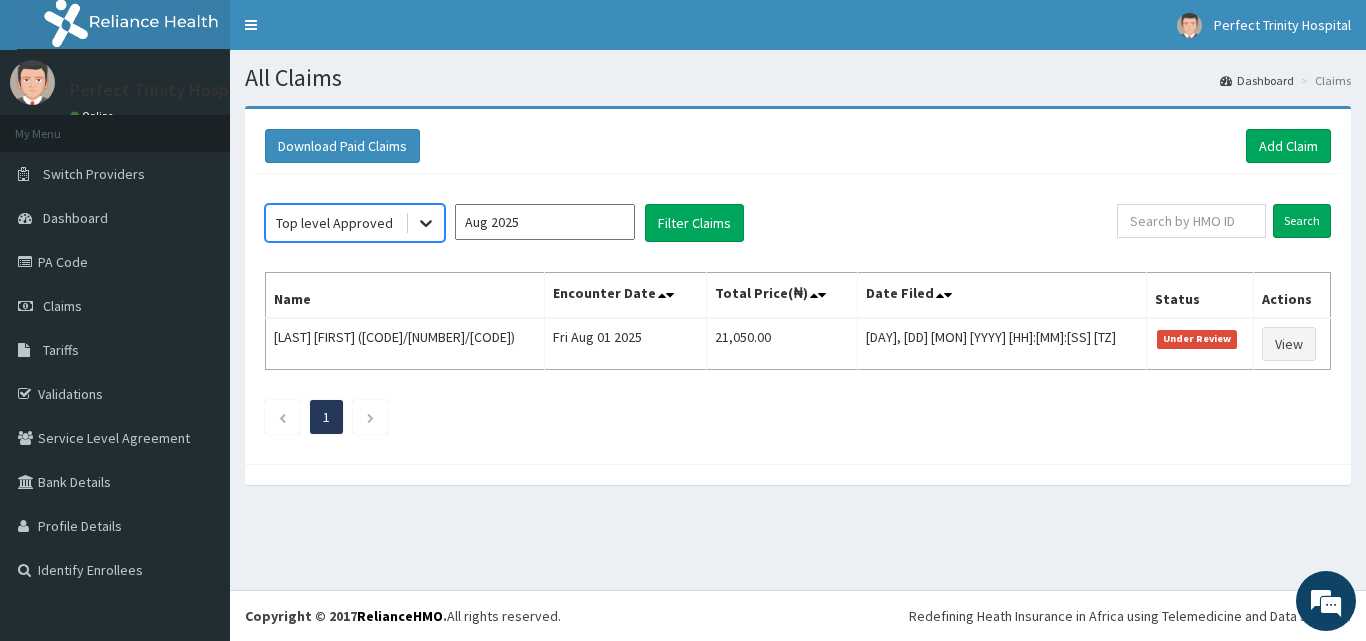 click at bounding box center (426, 223) 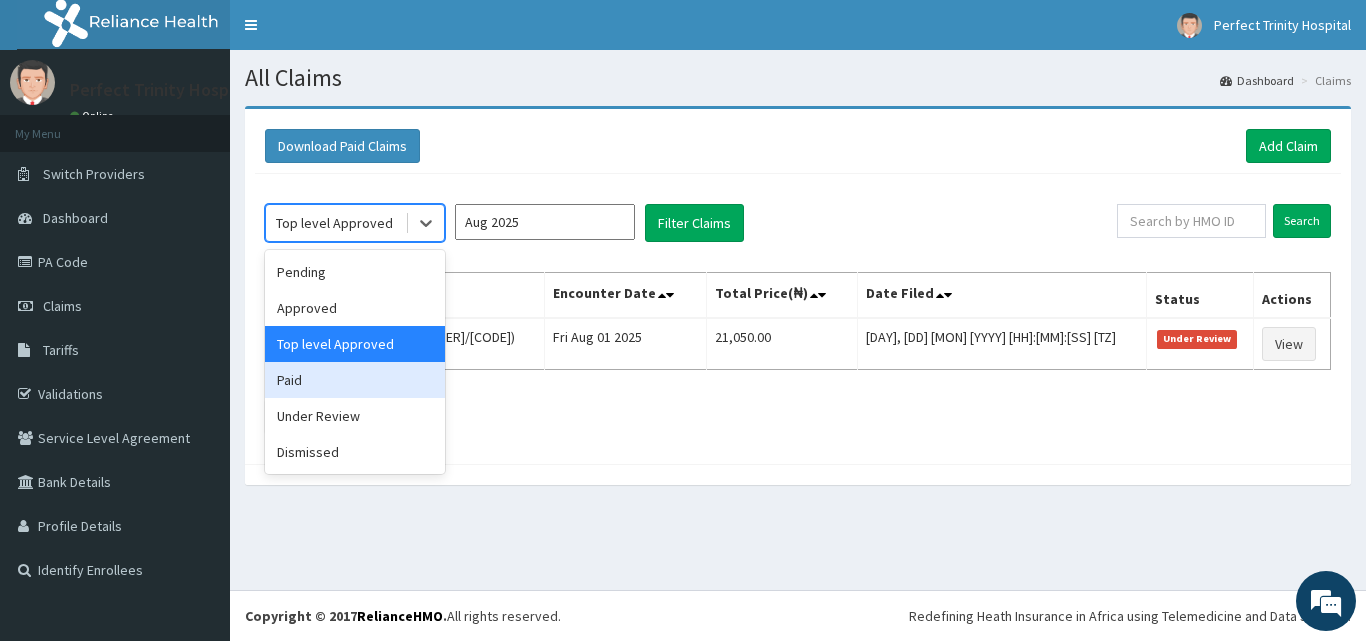 click on "Paid" at bounding box center (355, 380) 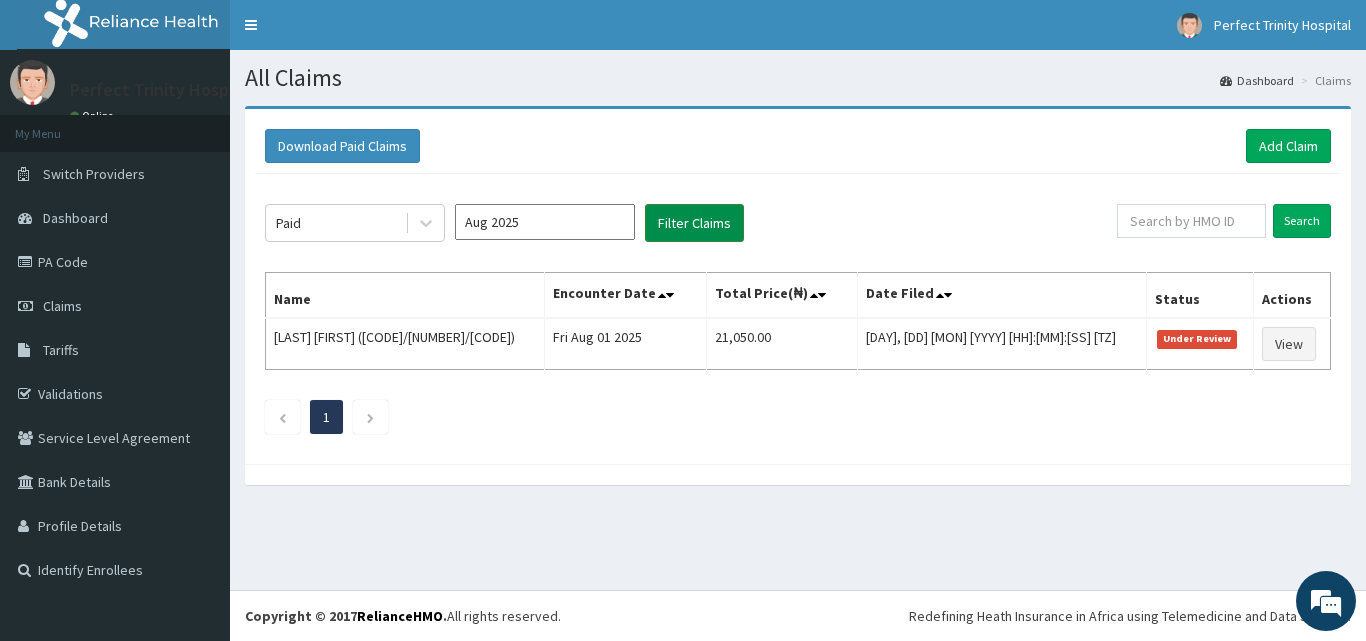click on "Filter Claims" at bounding box center (694, 223) 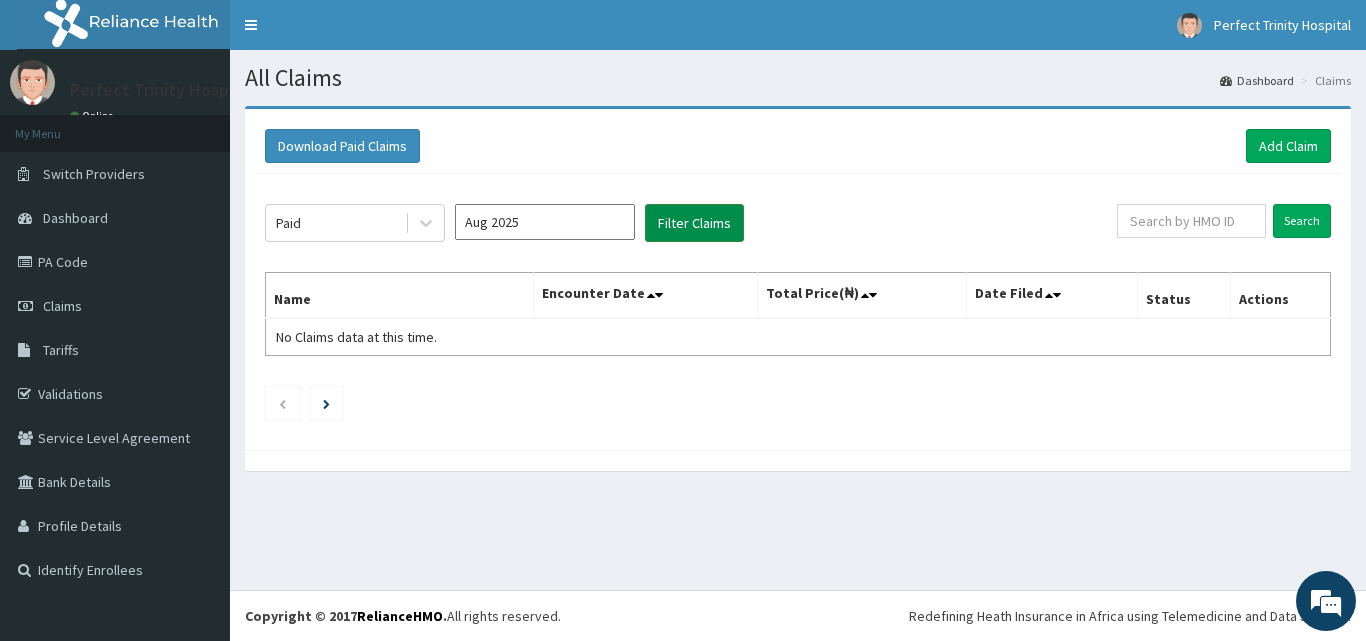 click on "Filter Claims" at bounding box center (694, 223) 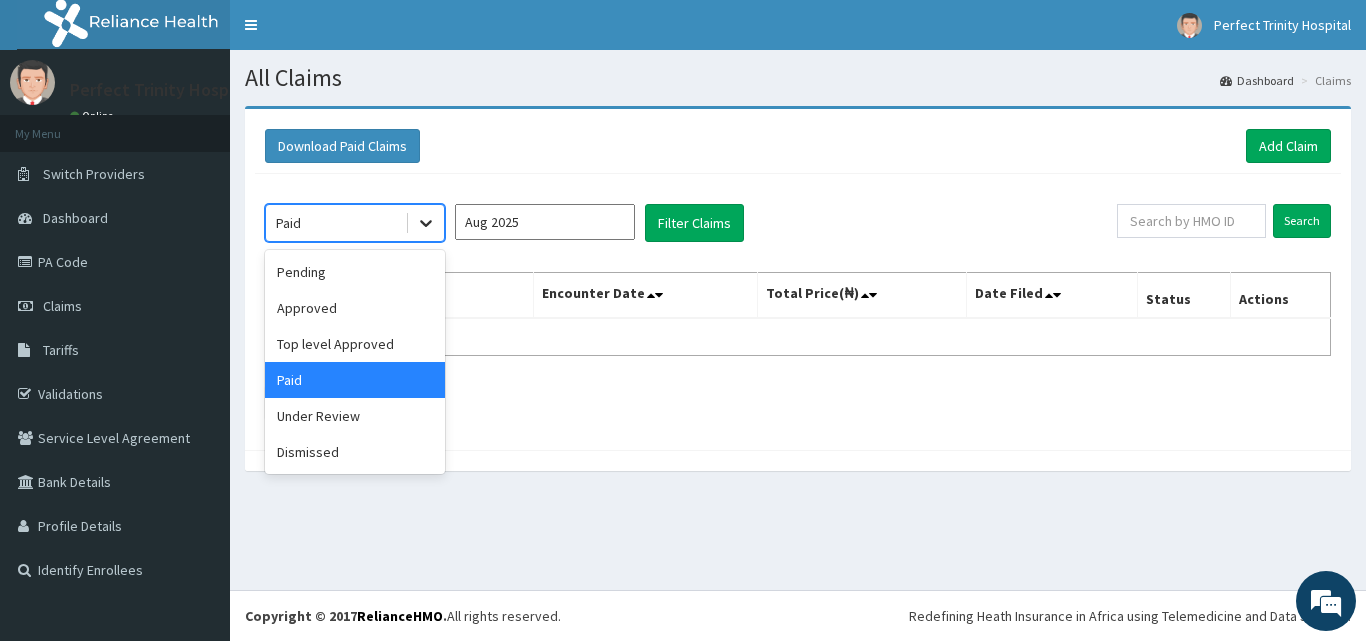 click at bounding box center (426, 223) 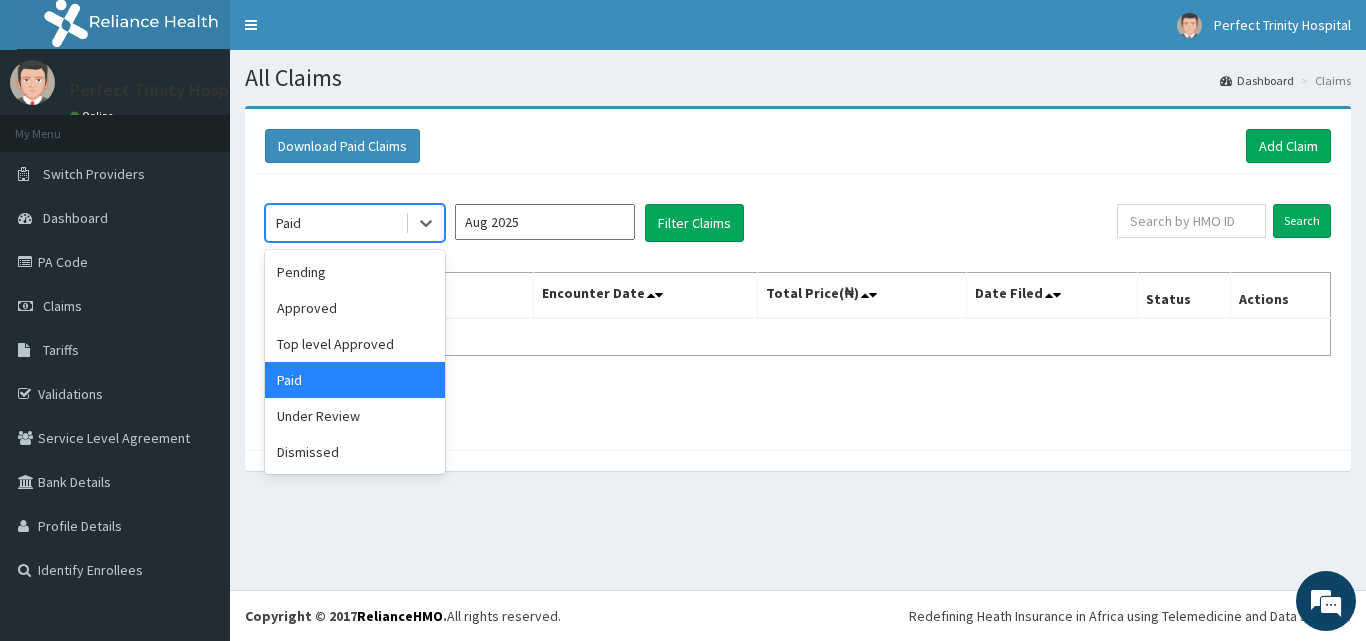 click on "Paid" at bounding box center [355, 380] 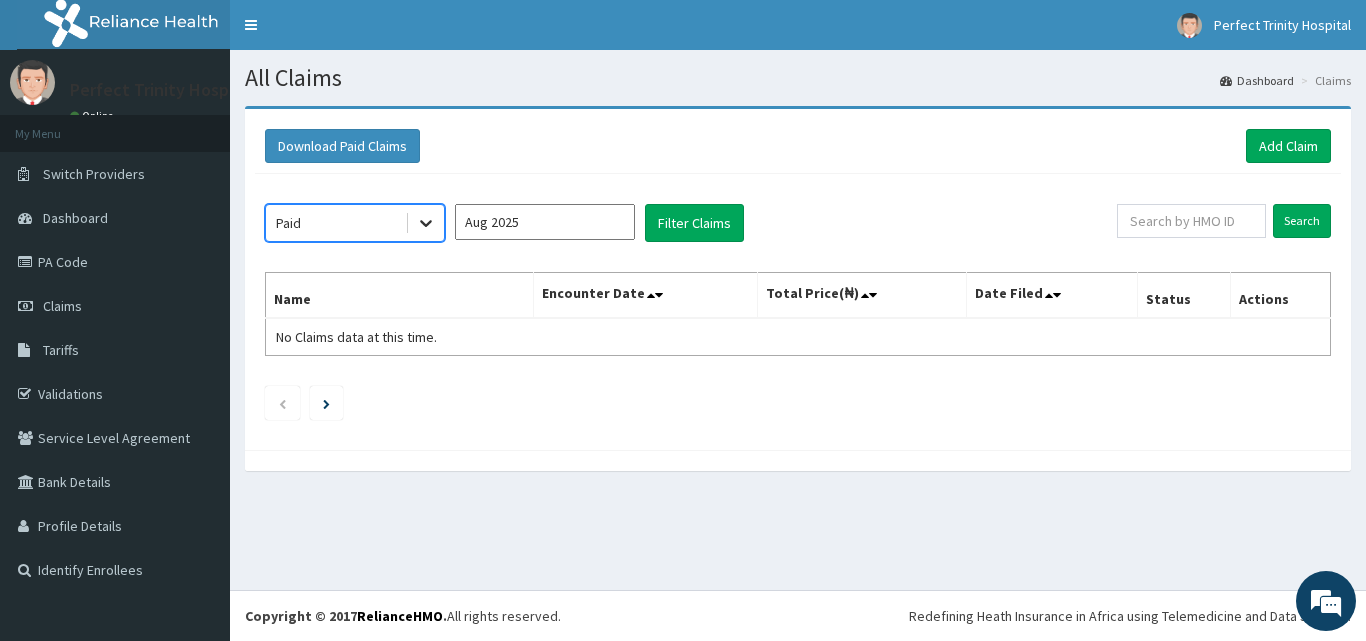 click 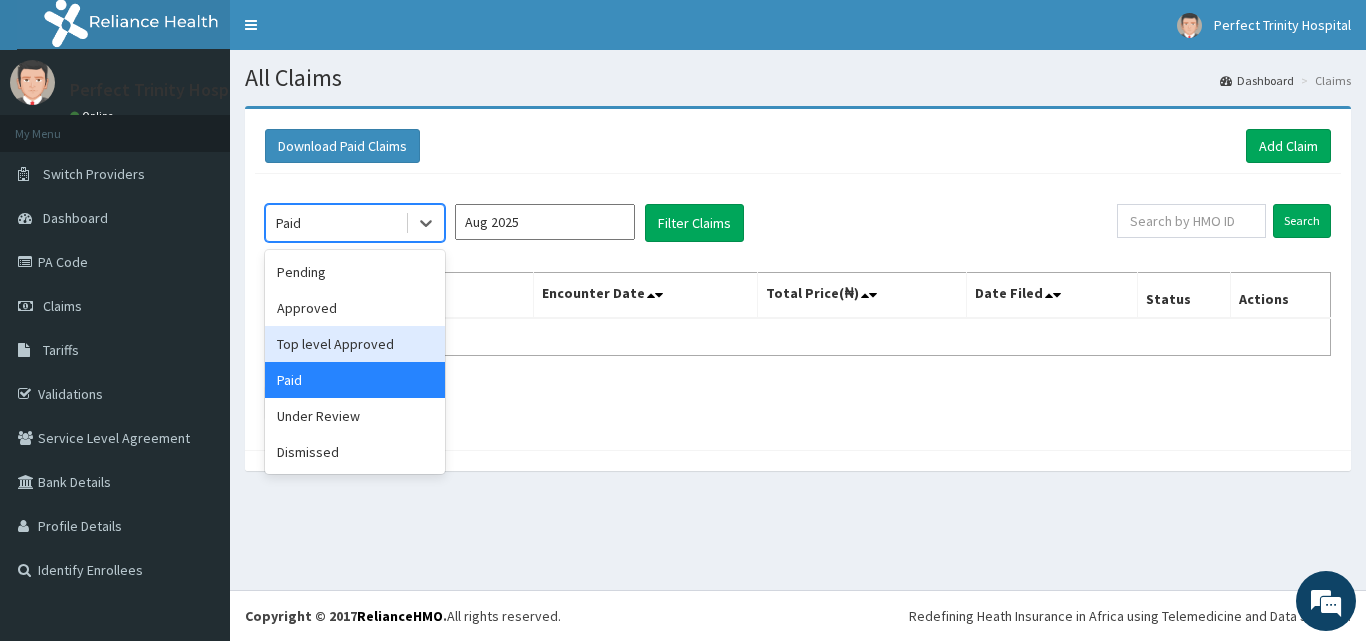 click on "Top level Approved" at bounding box center [355, 344] 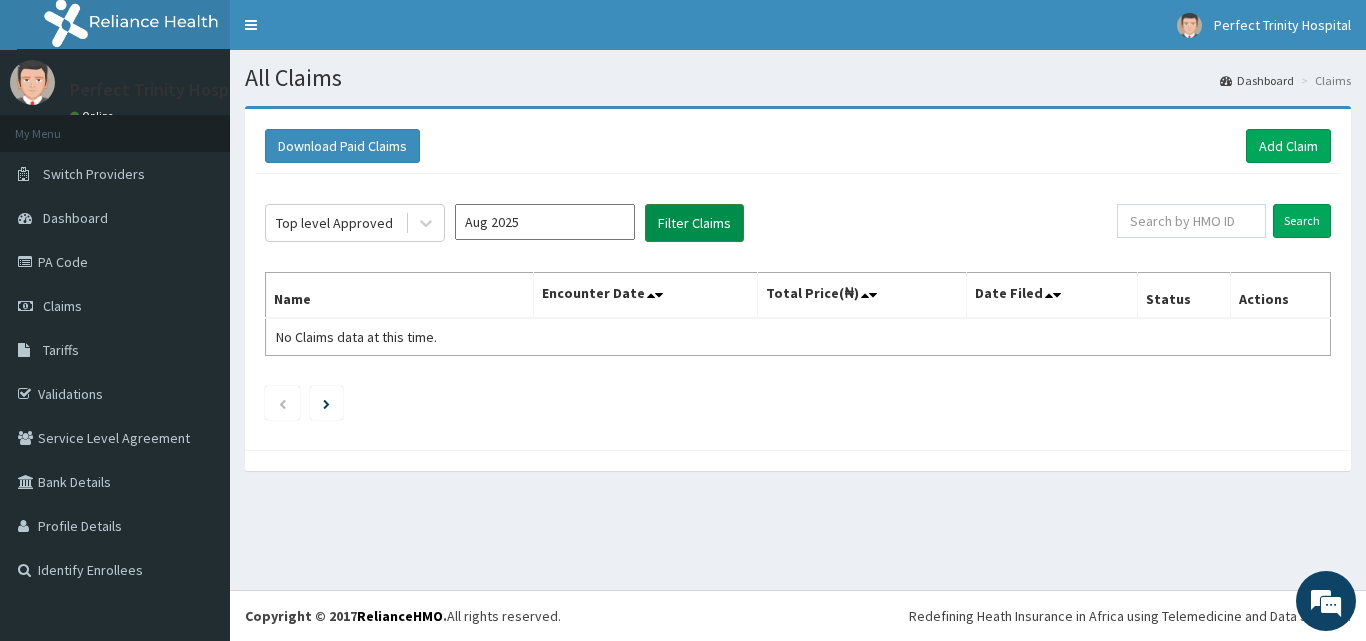click on "Filter Claims" at bounding box center [694, 223] 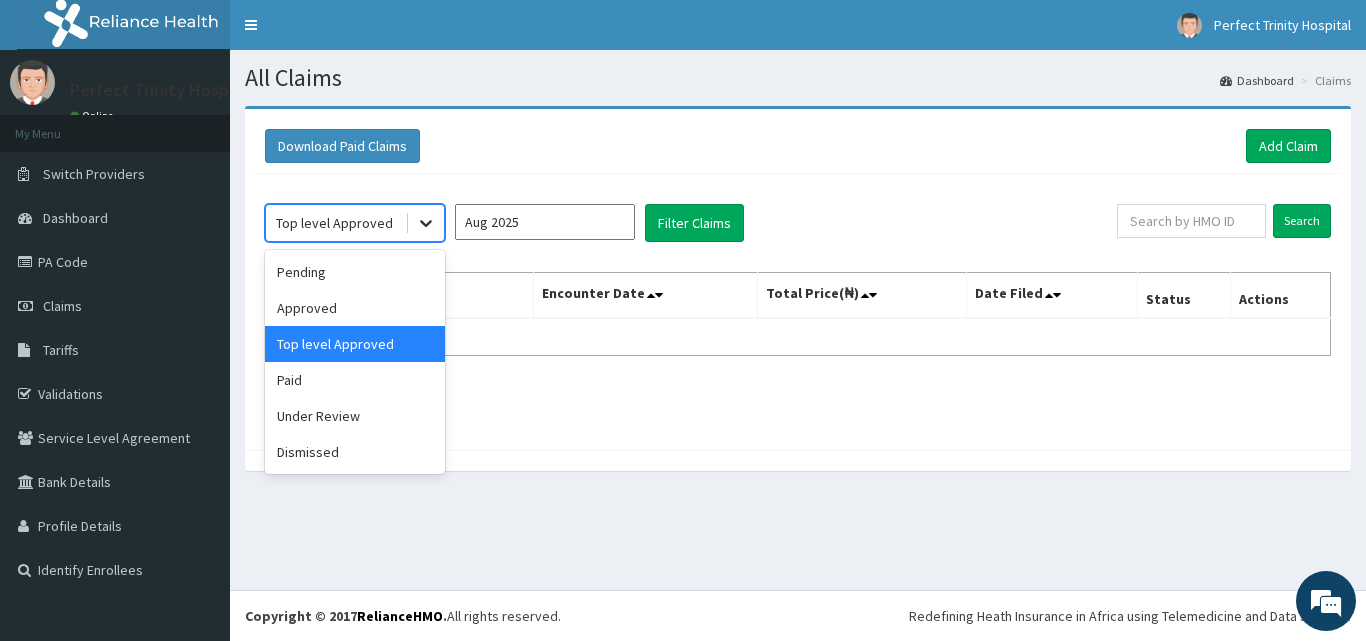 click 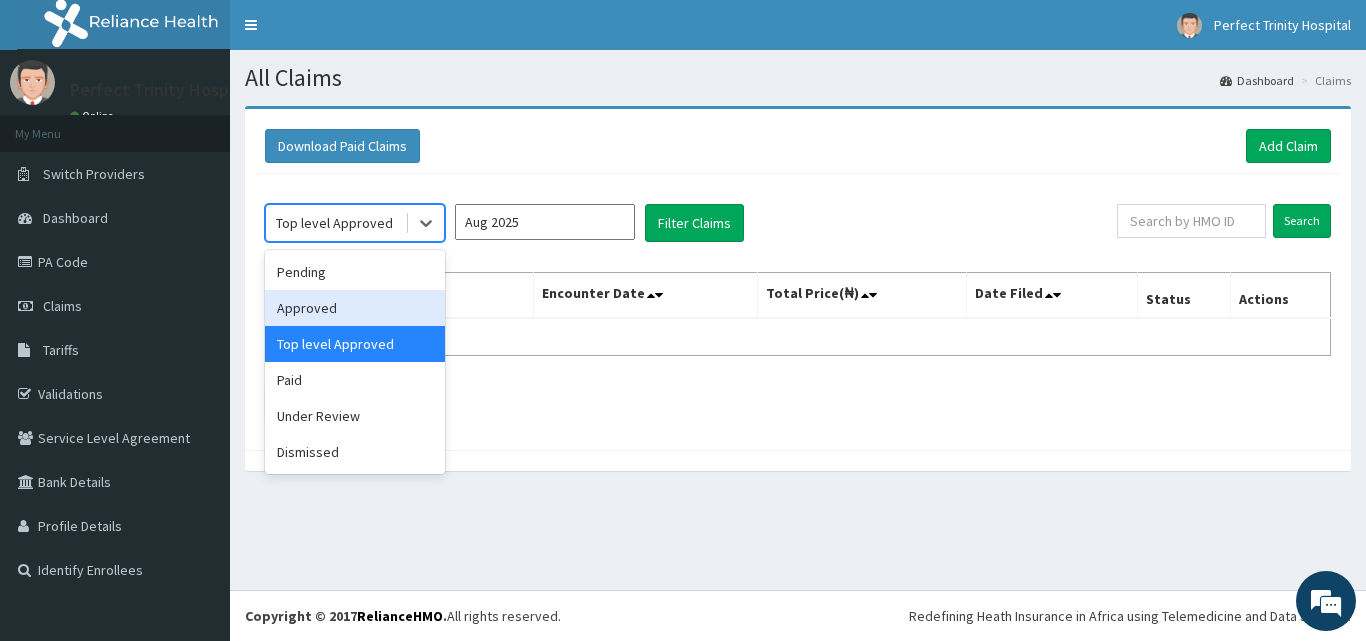 click on "Approved" at bounding box center [355, 308] 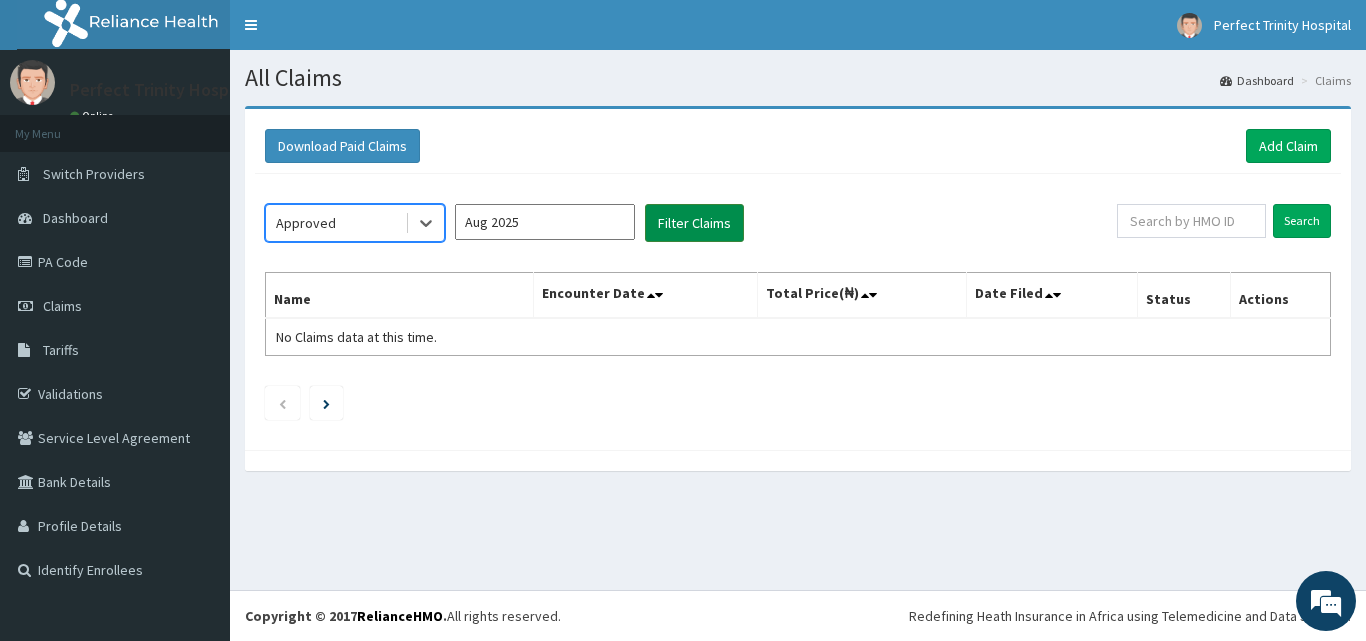 click on "Filter Claims" at bounding box center [694, 223] 